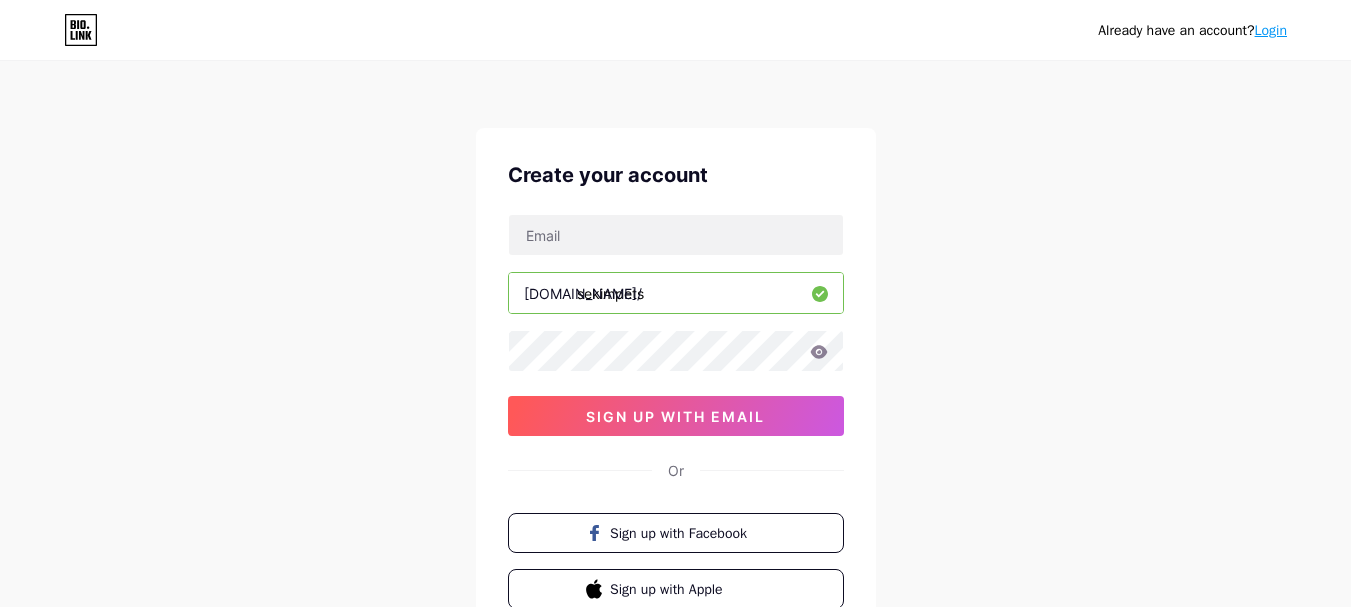 scroll, scrollTop: 100, scrollLeft: 0, axis: vertical 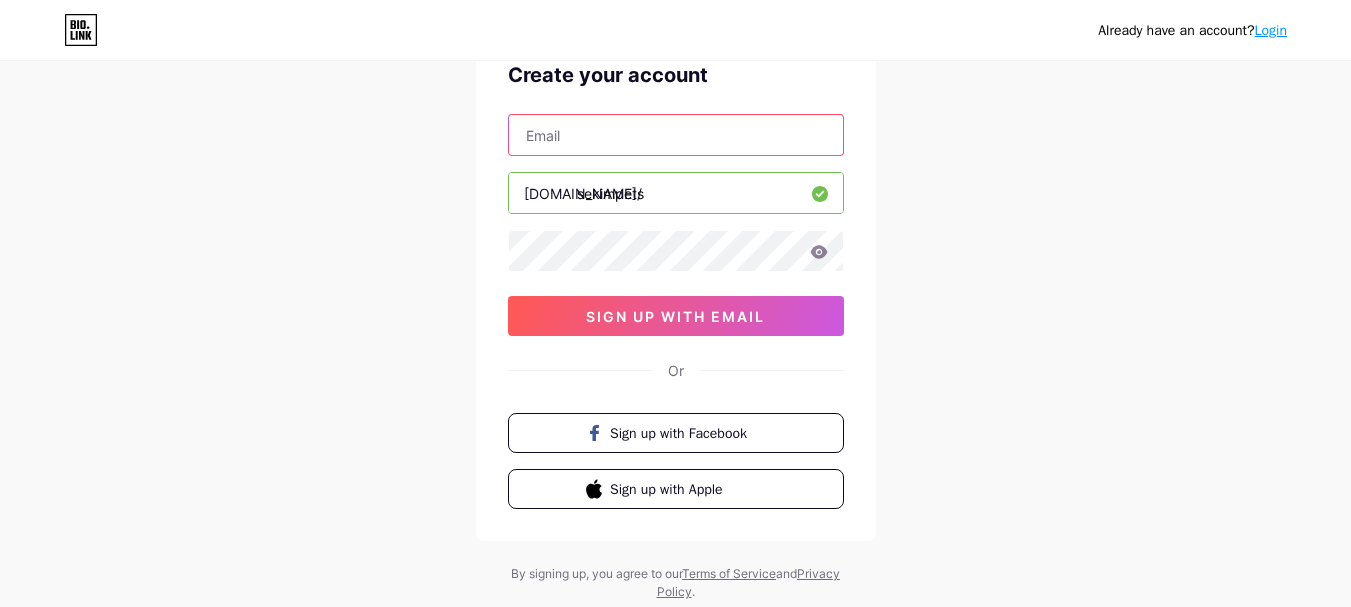click at bounding box center (676, 135) 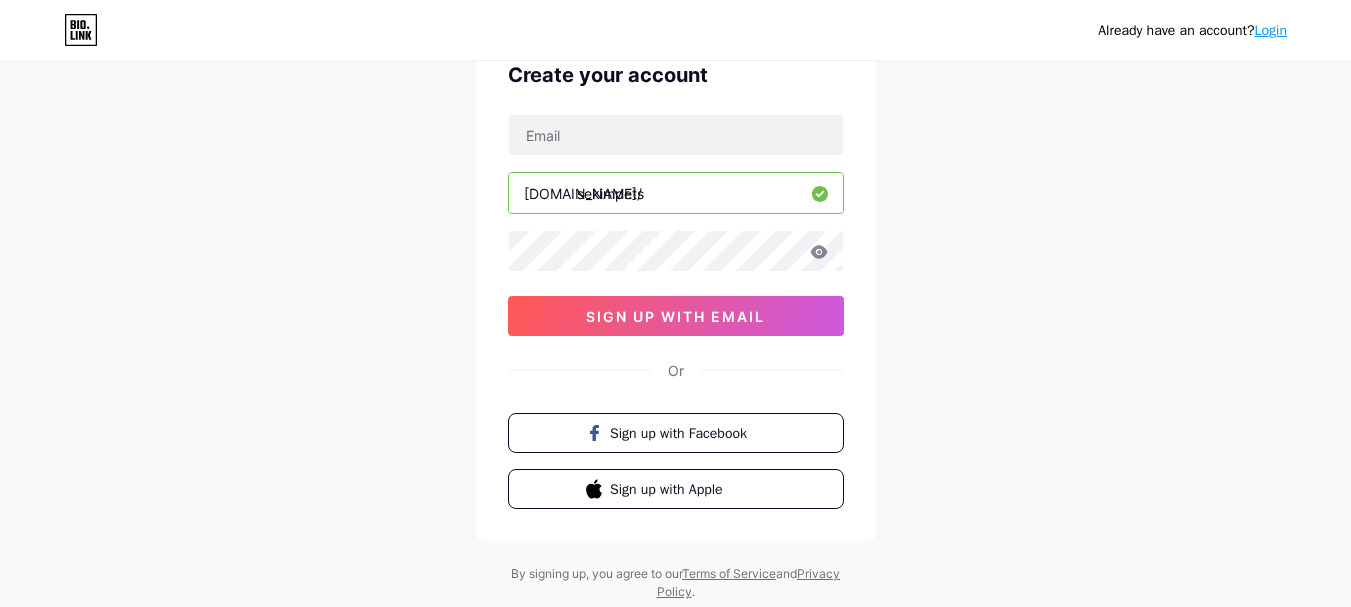 drag, startPoint x: 129, startPoint y: 202, endPoint x: 139, endPoint y: 213, distance: 14.866069 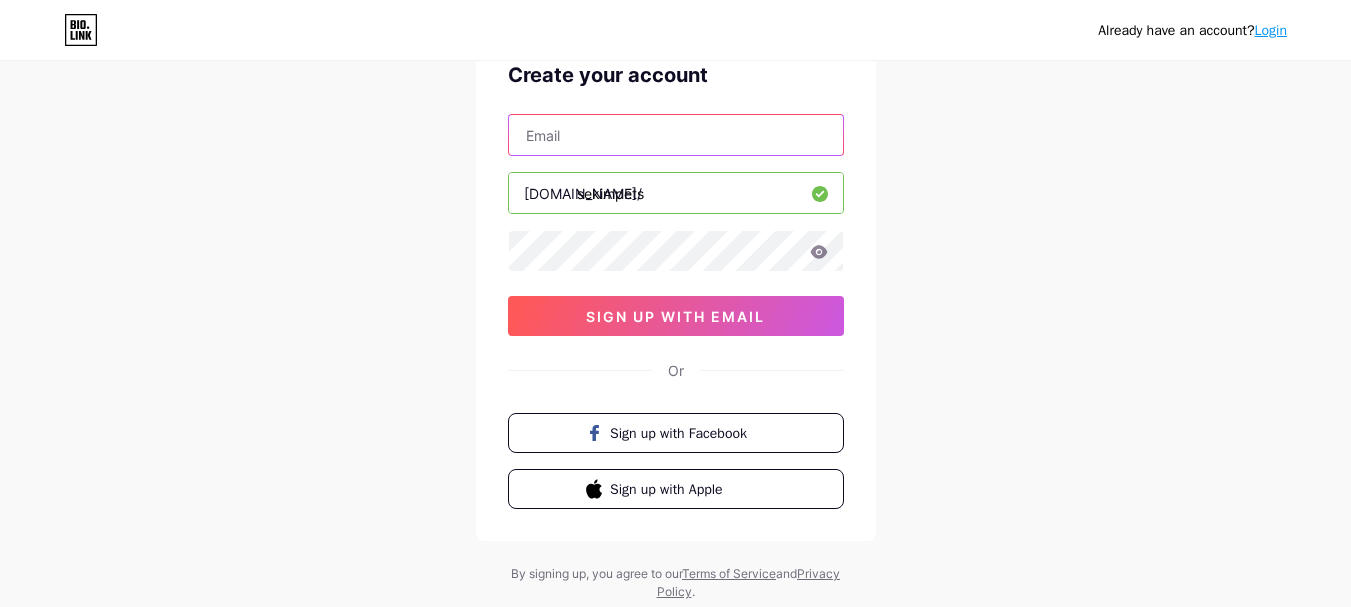 click at bounding box center (676, 135) 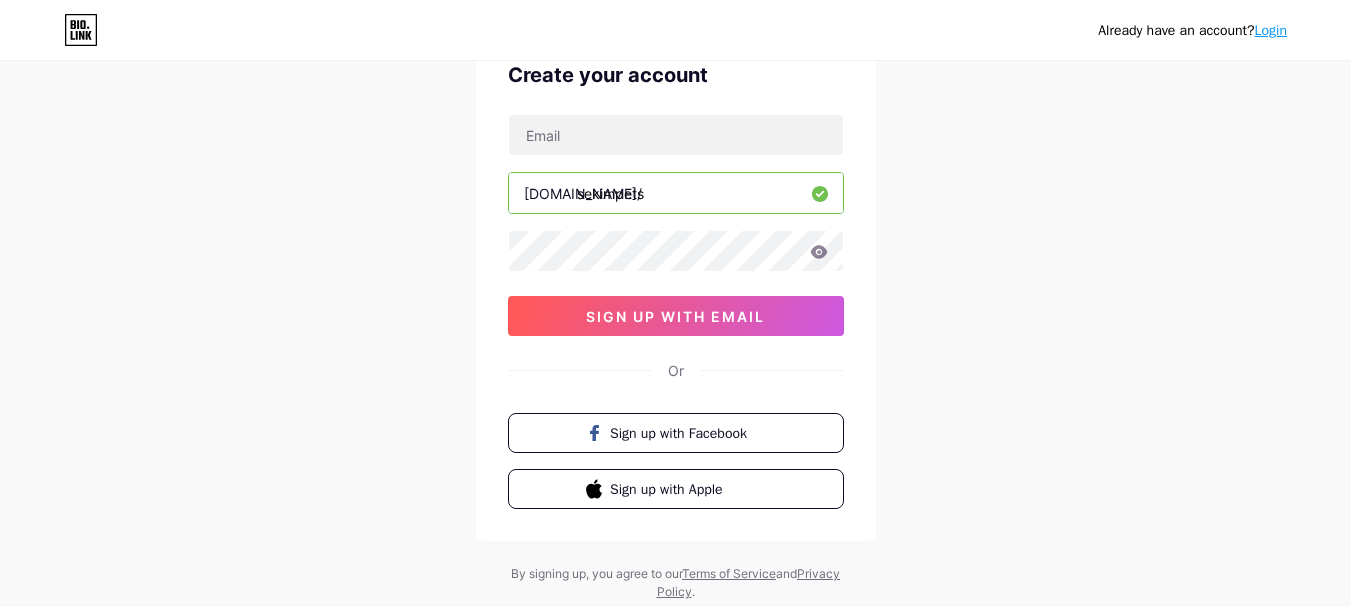 click on "Already have an account?  Login   Create your account         bio.link/   sekimpets                     sign up with email         Or       Sign up with Facebook
Sign up with Apple
By signing up, you agree to our  Terms of Service  and  Privacy Policy ." at bounding box center [675, 282] 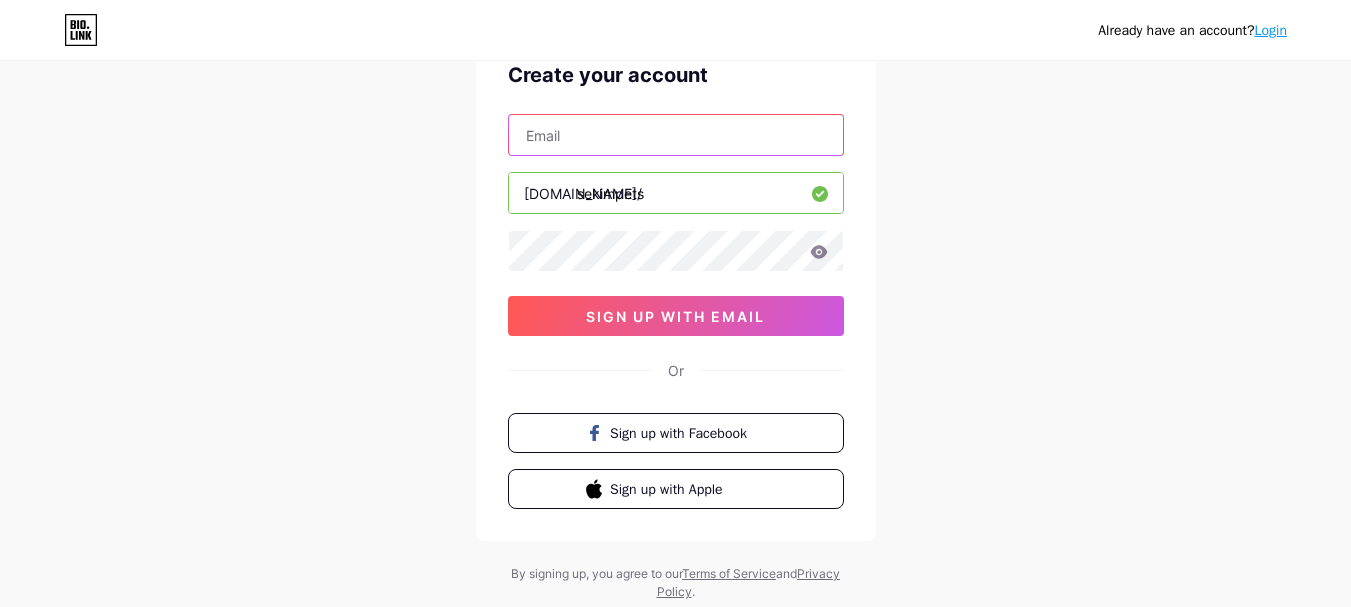 click at bounding box center (676, 135) 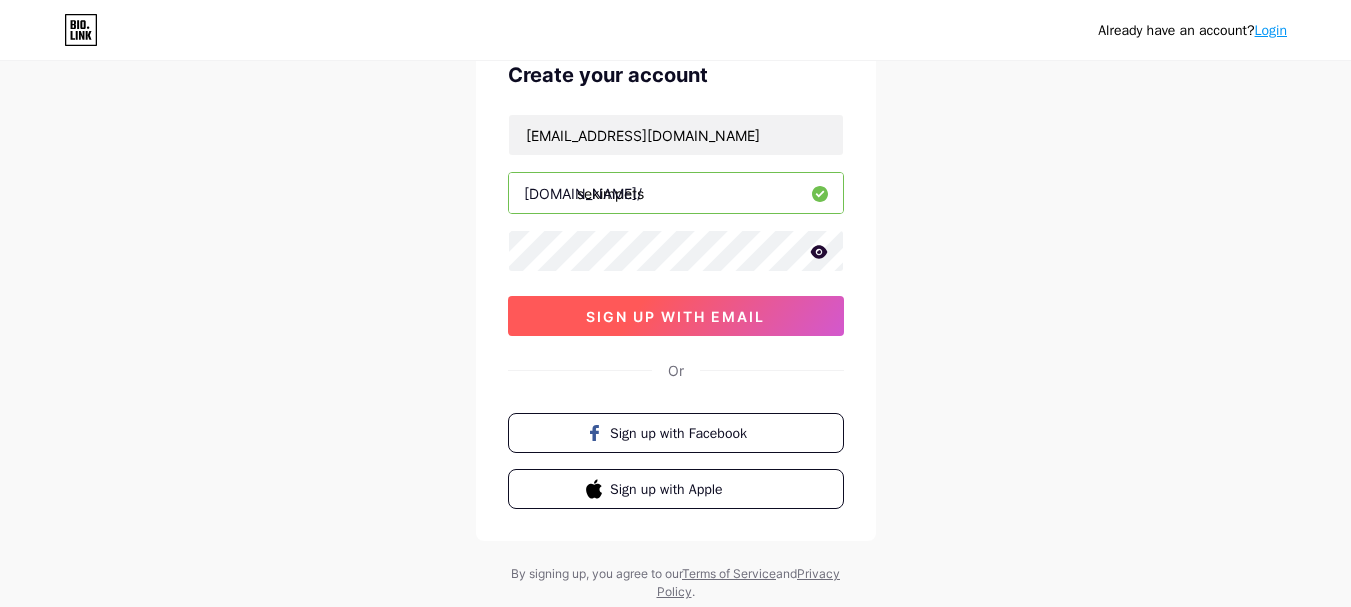 click on "sign up with email" at bounding box center [675, 316] 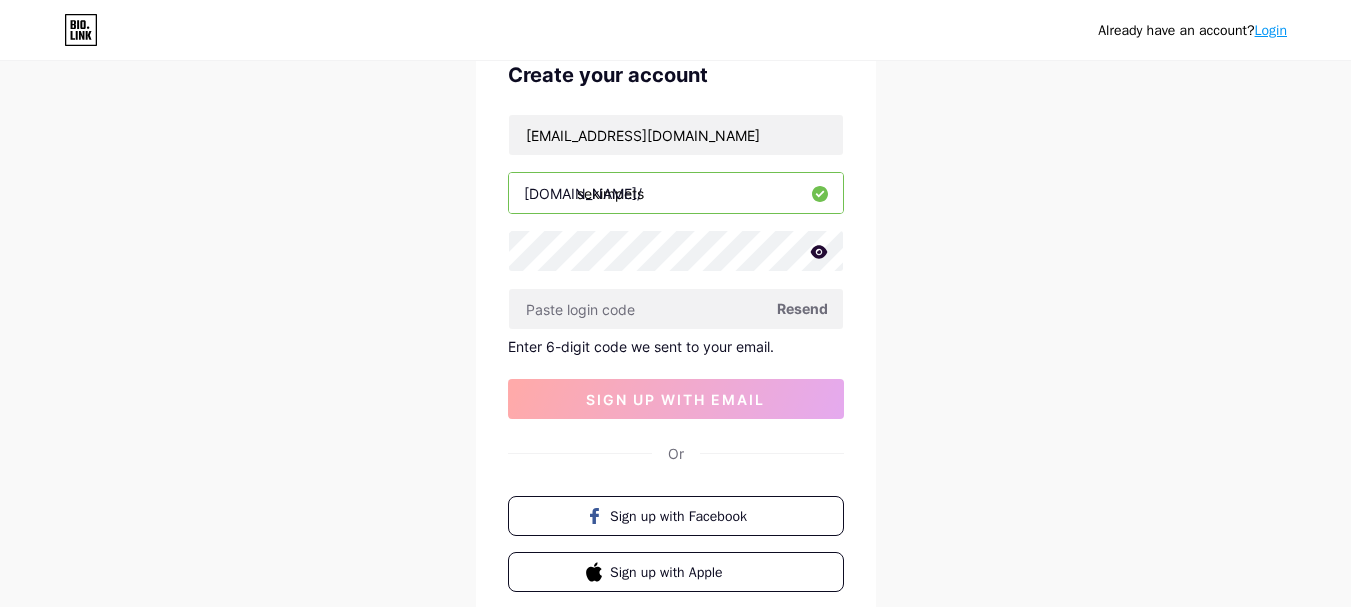 click on "Resend" at bounding box center [802, 308] 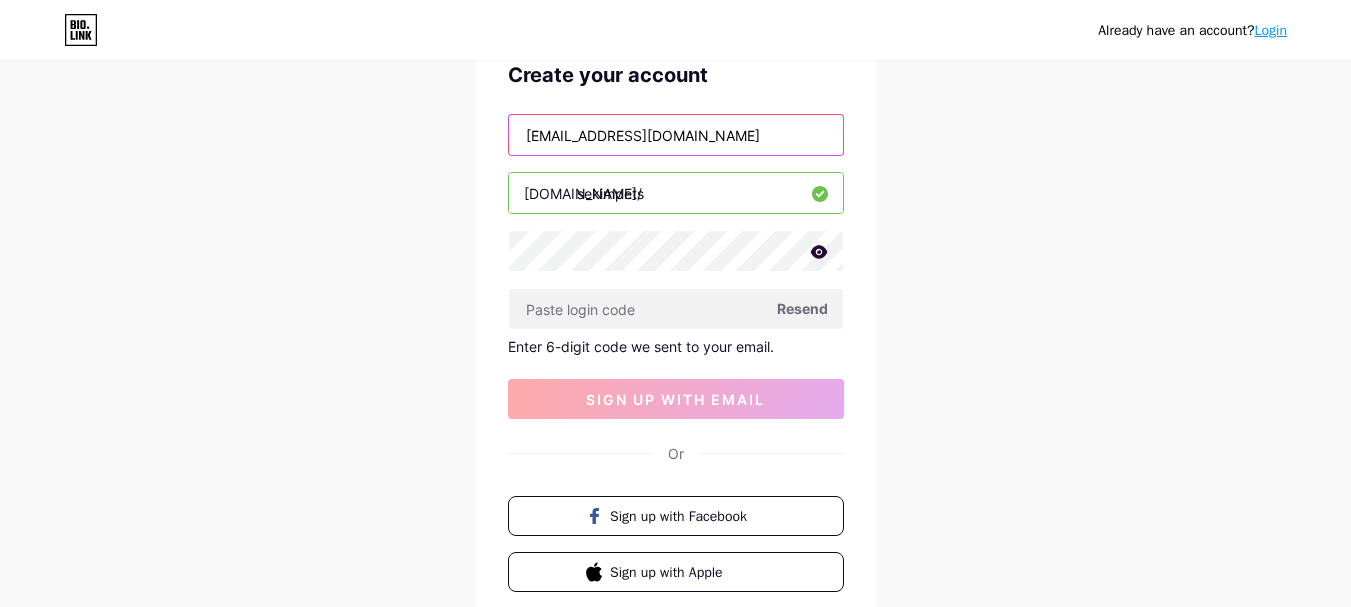 drag, startPoint x: 595, startPoint y: 130, endPoint x: 621, endPoint y: 133, distance: 26.172504 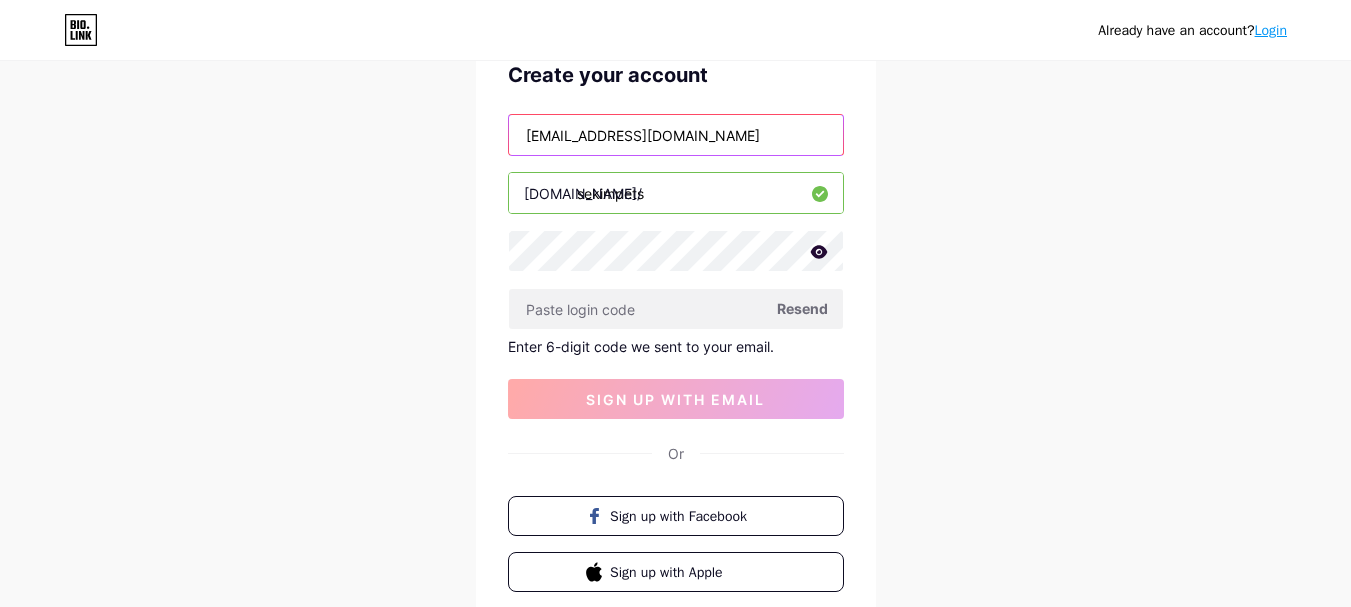 drag, startPoint x: 598, startPoint y: 131, endPoint x: 625, endPoint y: 136, distance: 27.45906 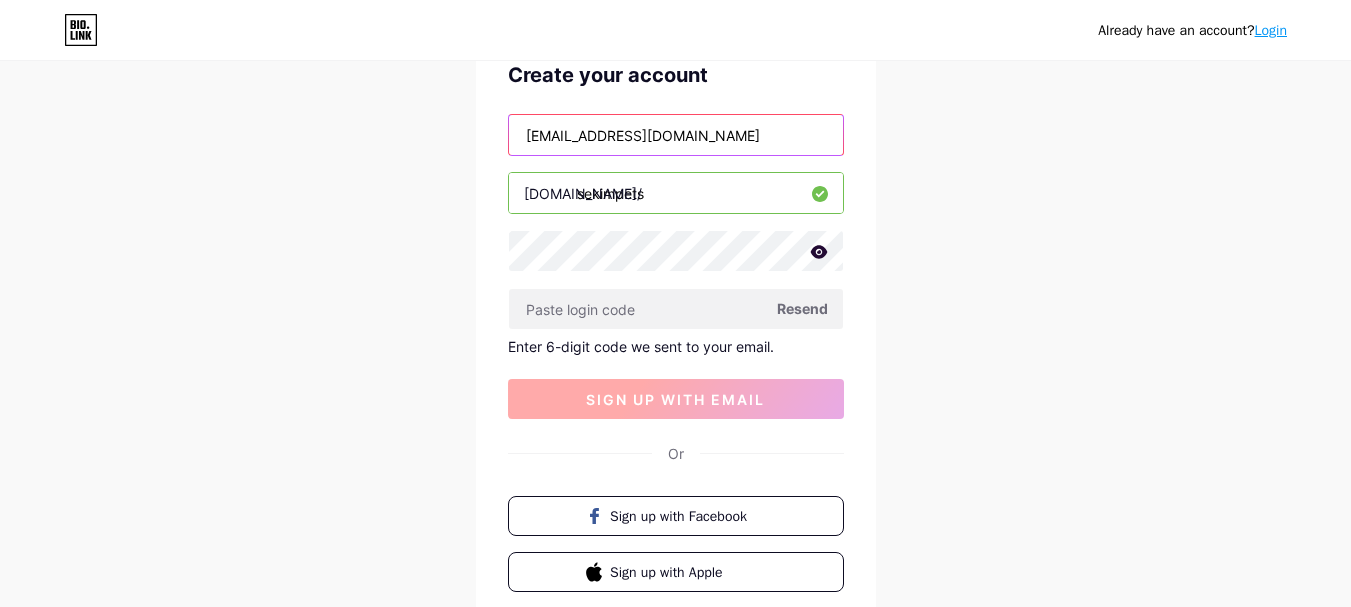 type on "[EMAIL_ADDRESS][DOMAIN_NAME]" 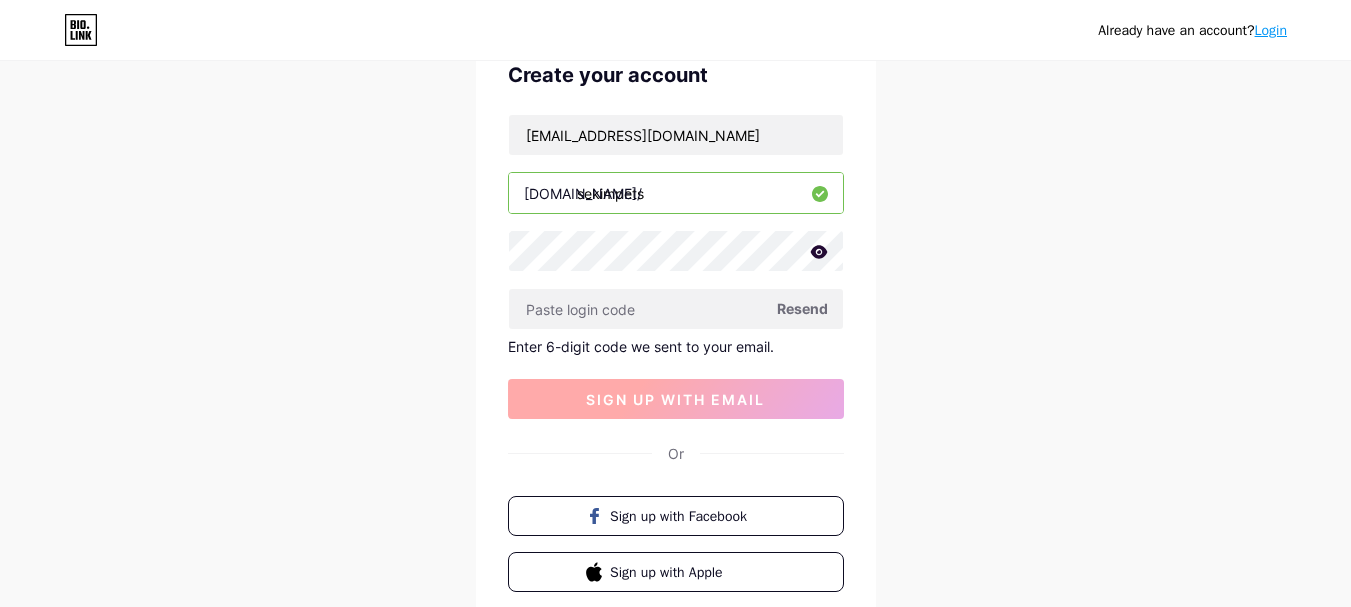 click on "sign up with email" at bounding box center (675, 399) 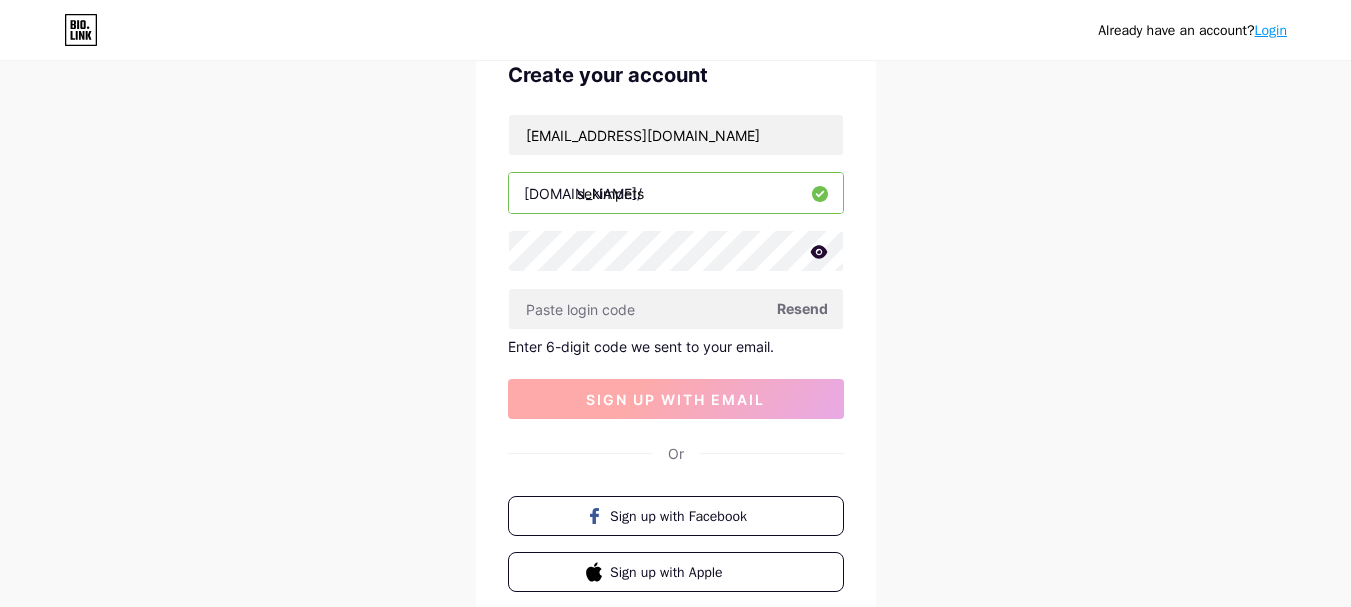 click on "sign up with email" at bounding box center (675, 399) 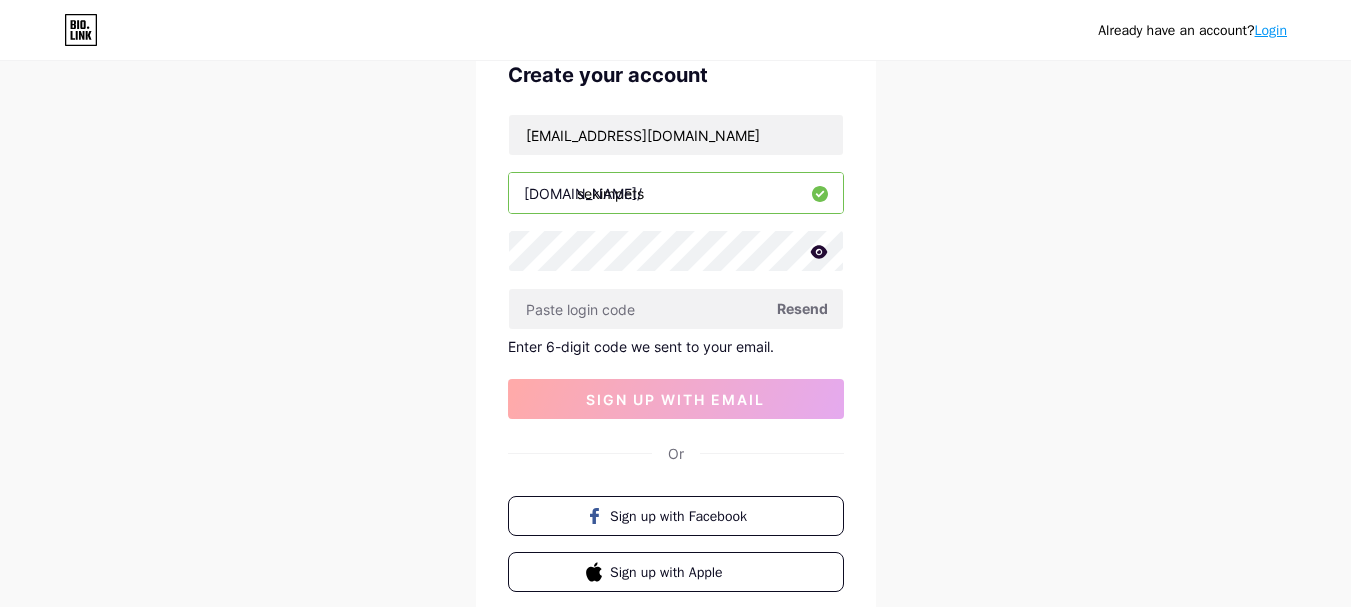 drag, startPoint x: 678, startPoint y: 203, endPoint x: 684, endPoint y: 228, distance: 25.70992 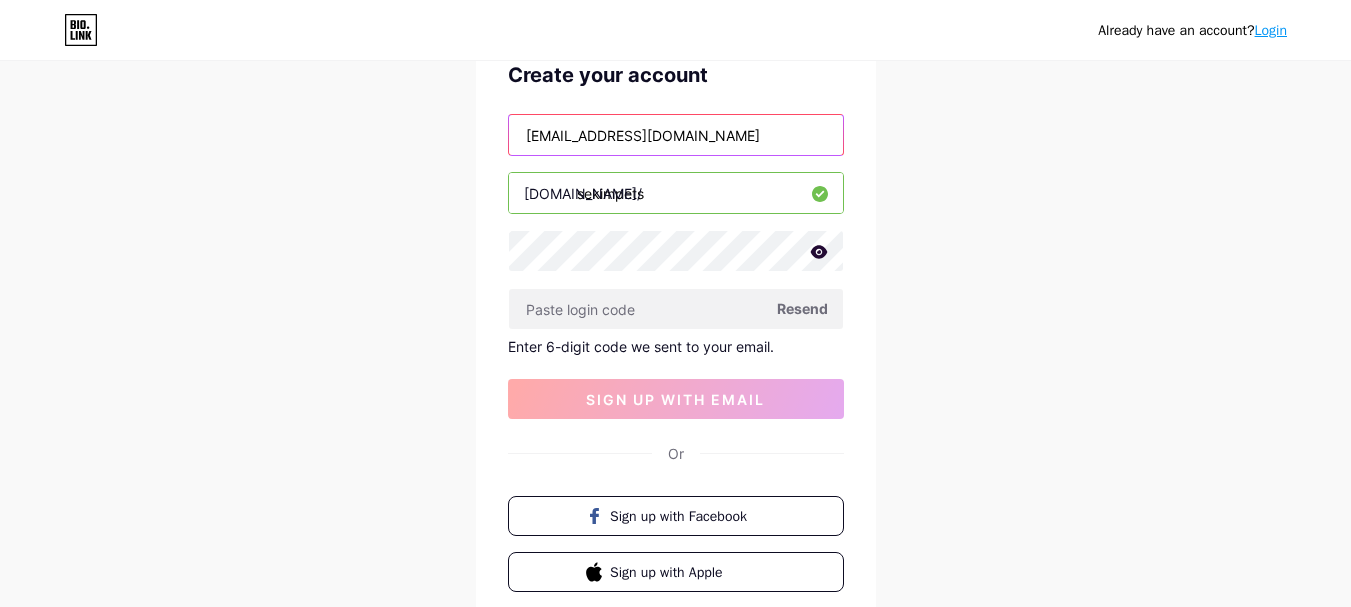 click on "[EMAIL_ADDRESS][DOMAIN_NAME]" at bounding box center [676, 135] 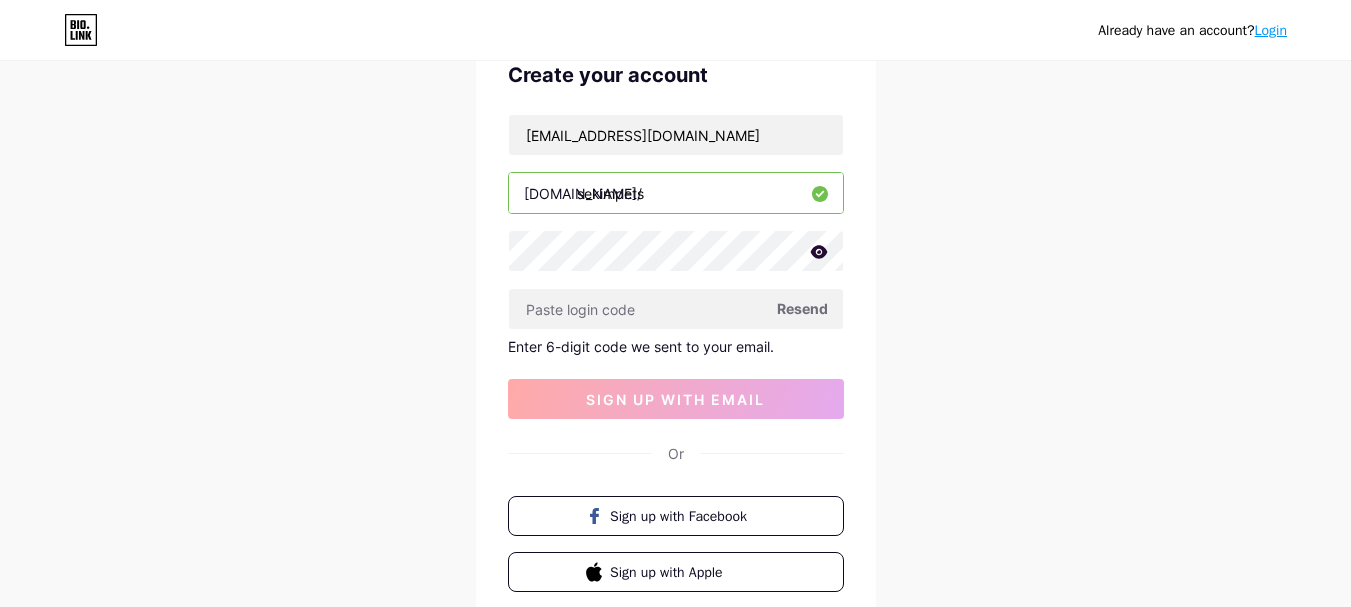 click on "sekimpets" at bounding box center (676, 193) 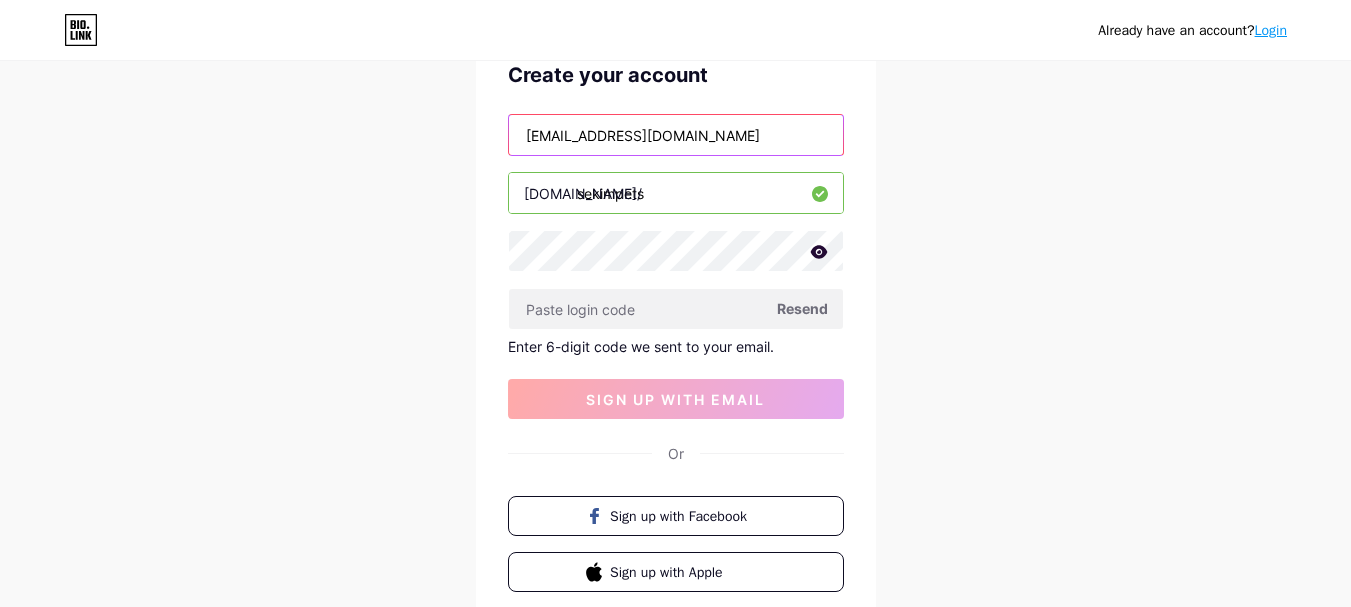 click on "[EMAIL_ADDRESS][DOMAIN_NAME]" at bounding box center (676, 135) 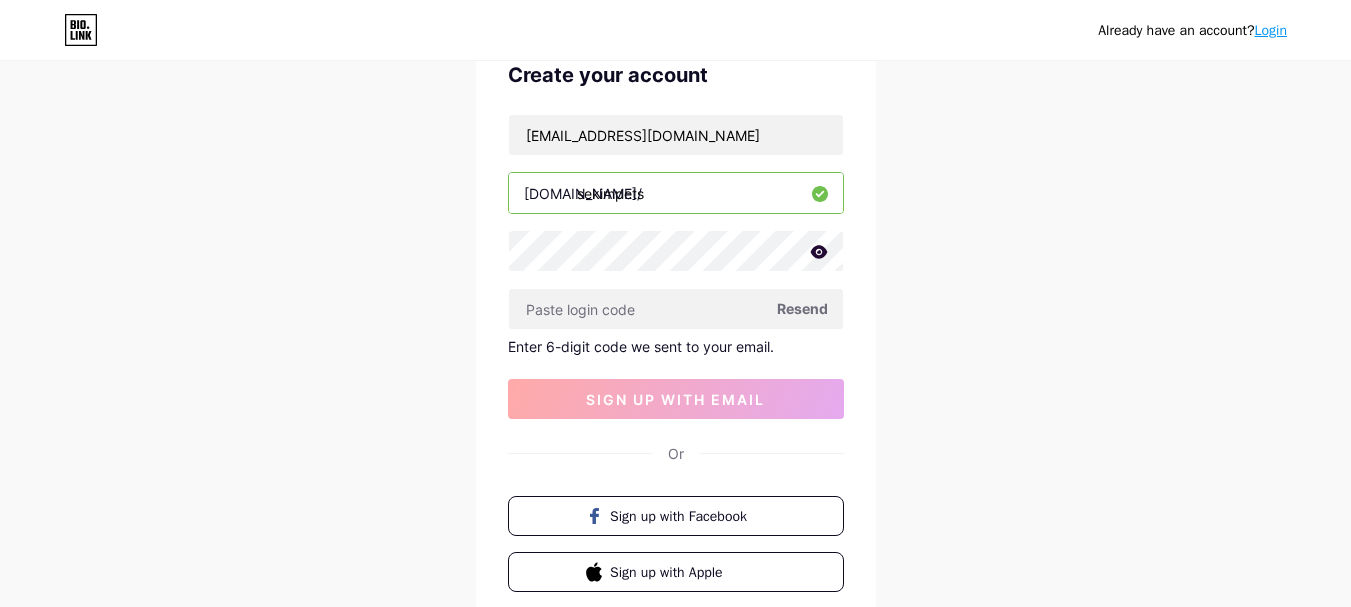click on "Already have an account?  Login   Create your account     tokosekim.ika@gmail.com     bio.link/   sekimpets                 Resend     Enter 6-digit code we sent to your email.         sign up with email         Or       Sign up with Facebook
Sign up with Apple
By signing up, you agree to our  Terms of Service  and  Privacy Policy ." at bounding box center [675, 324] 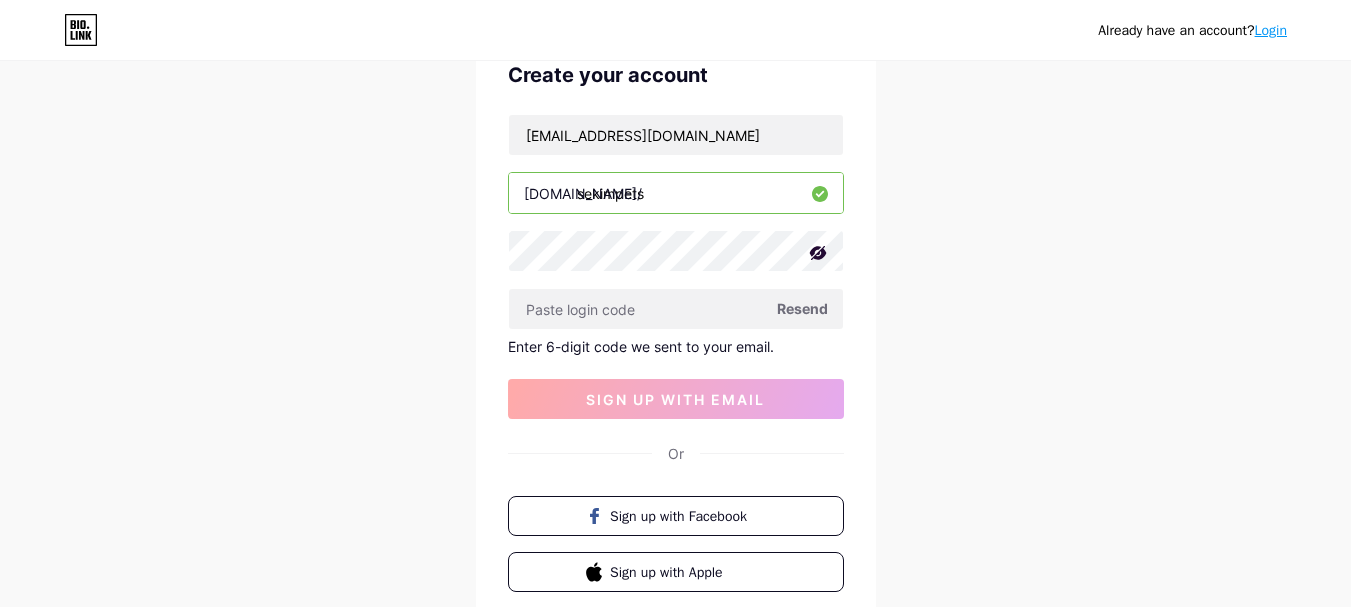 click 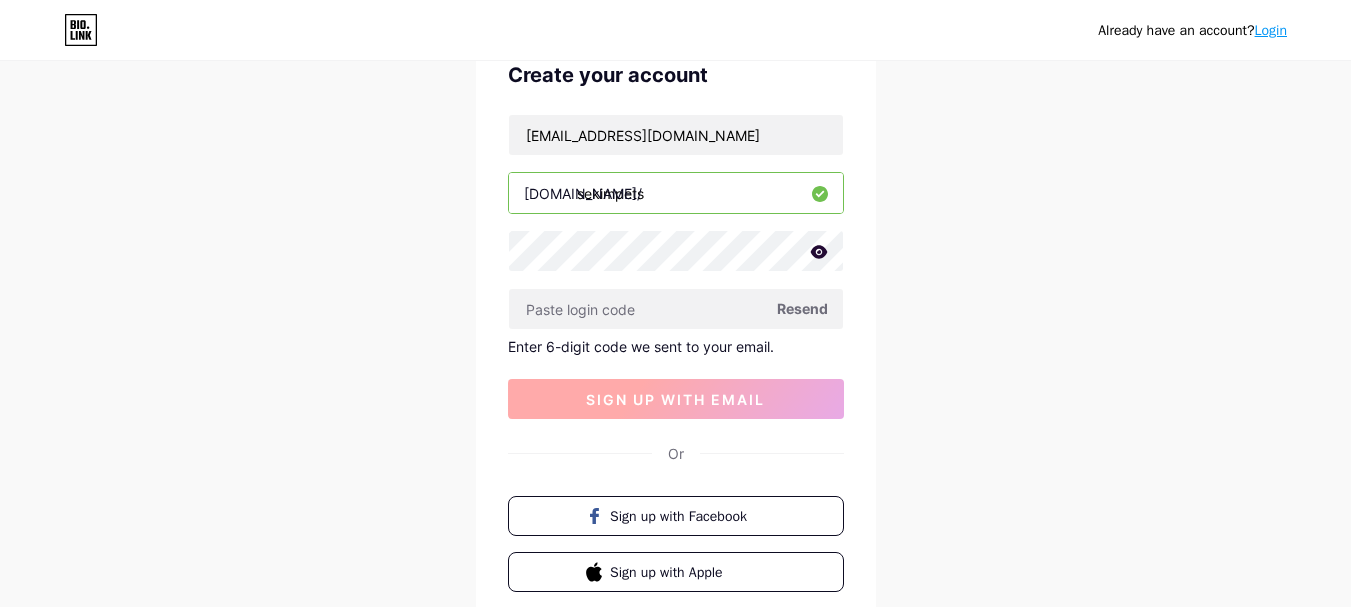 click on "sign up with email" at bounding box center (675, 399) 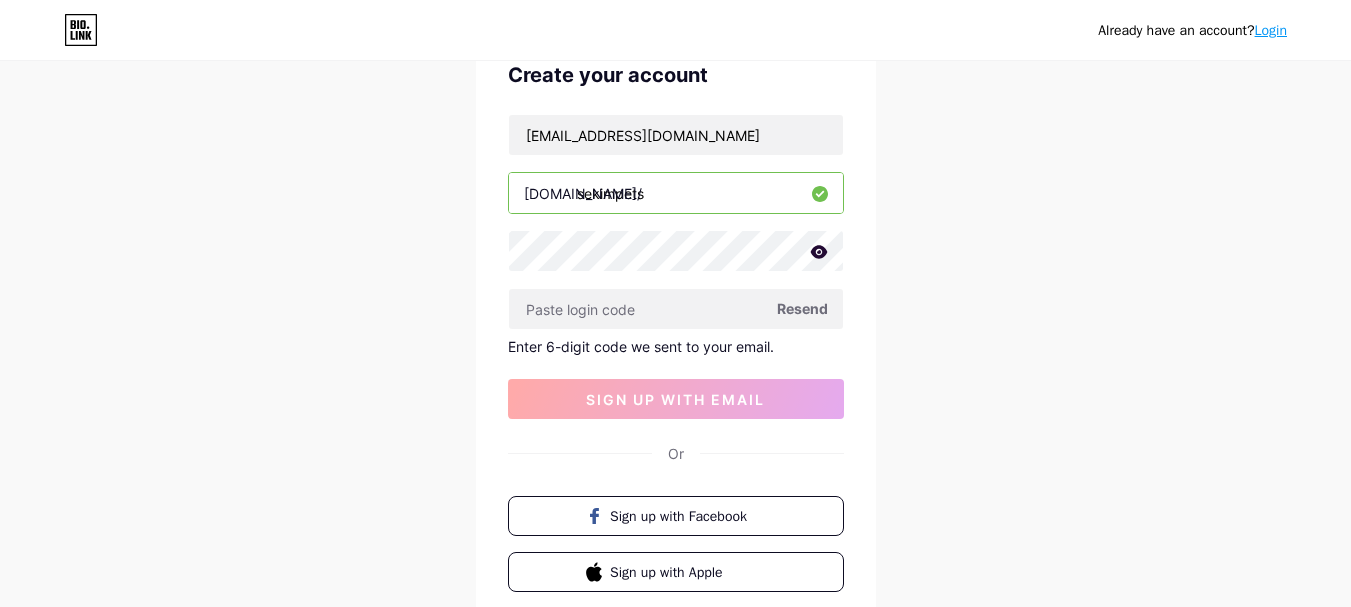 click on "sekimpets" at bounding box center (676, 193) 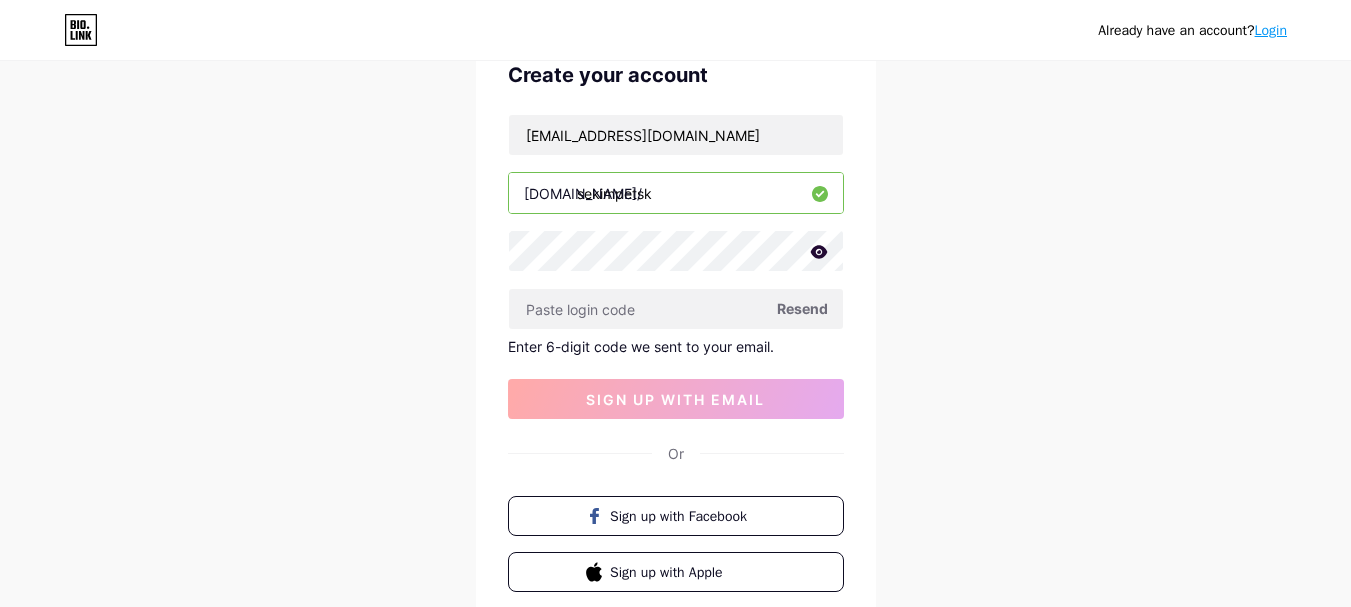 type on "sekimpets" 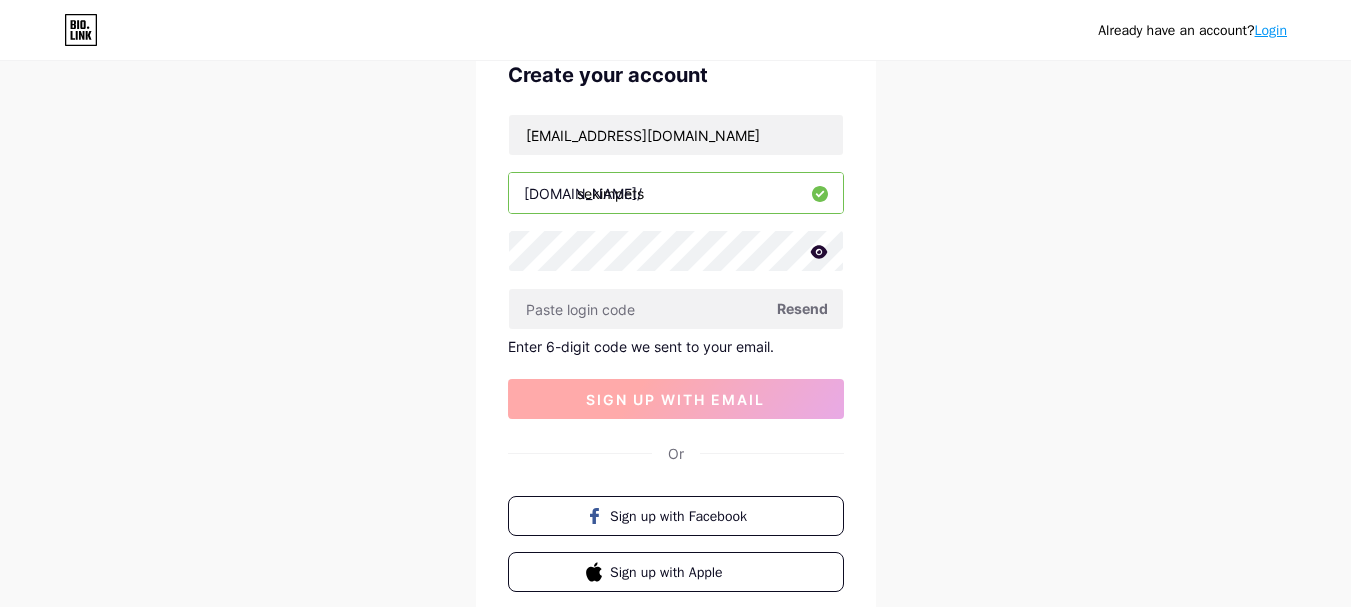 click on "sign up with email" at bounding box center (675, 399) 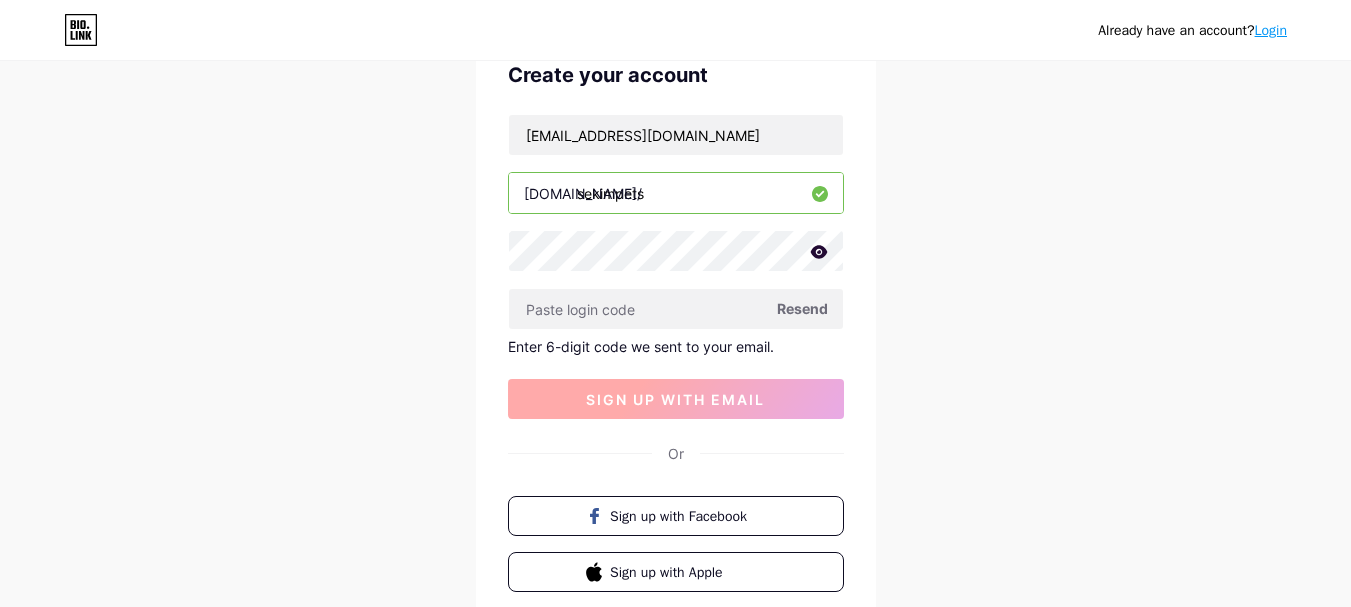 click on "sign up with email" at bounding box center [675, 399] 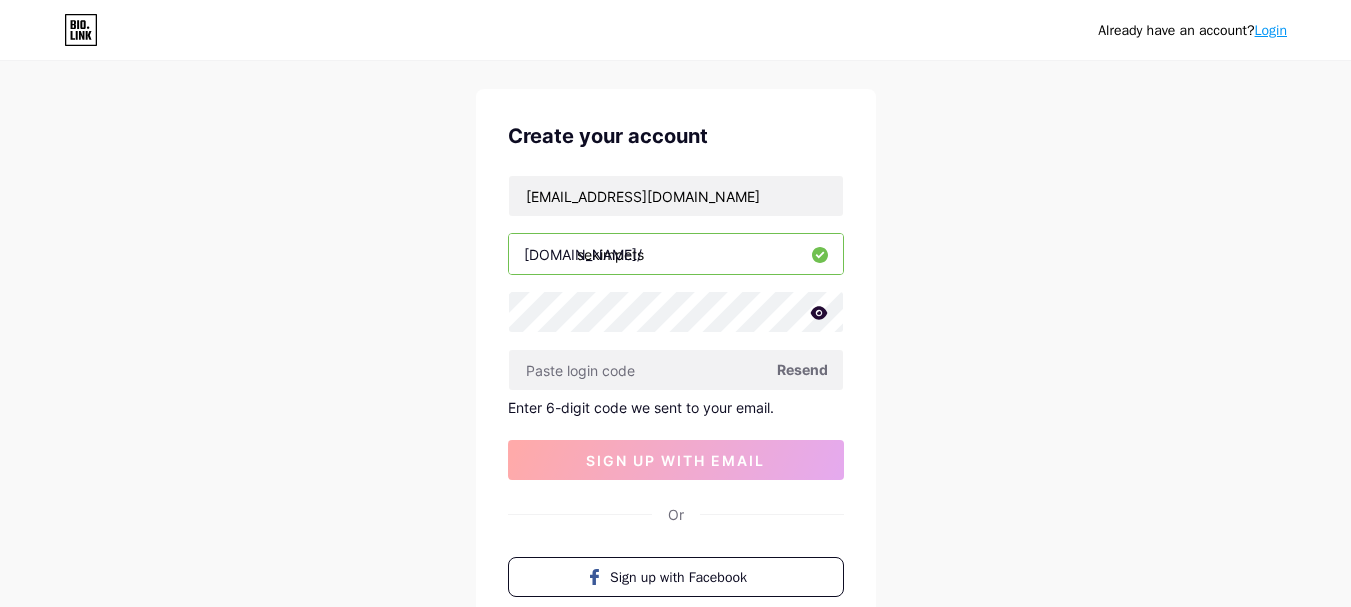 scroll, scrollTop: 0, scrollLeft: 0, axis: both 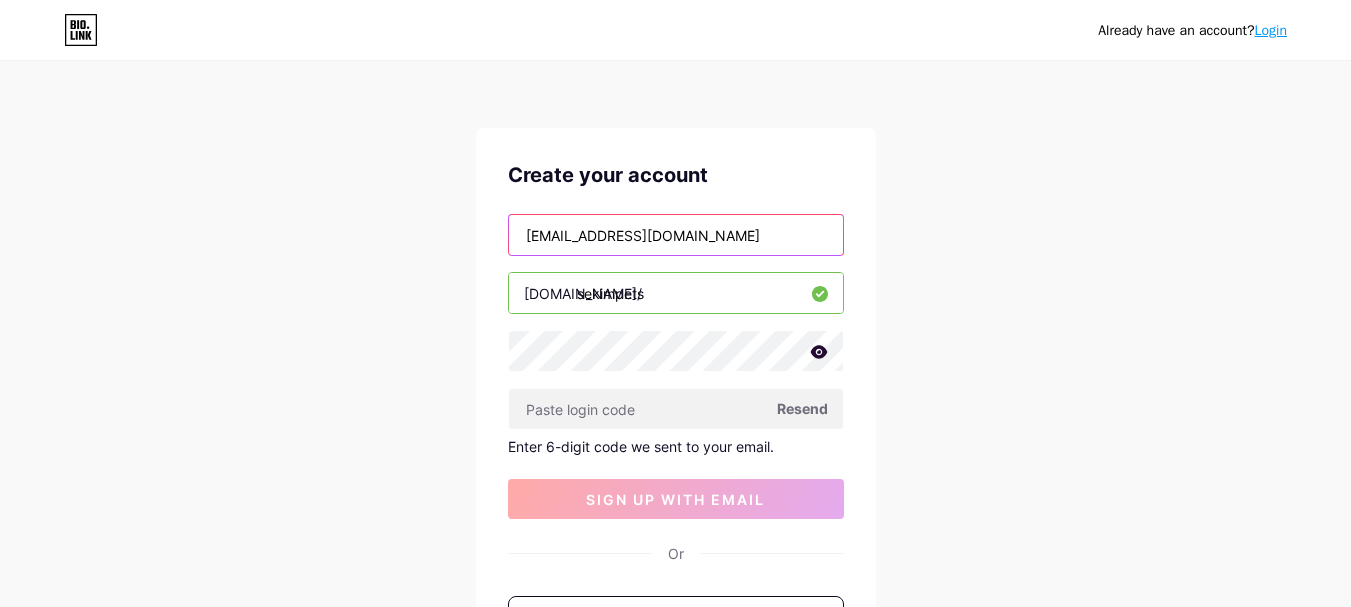 drag, startPoint x: 725, startPoint y: 241, endPoint x: 386, endPoint y: 184, distance: 343.75864 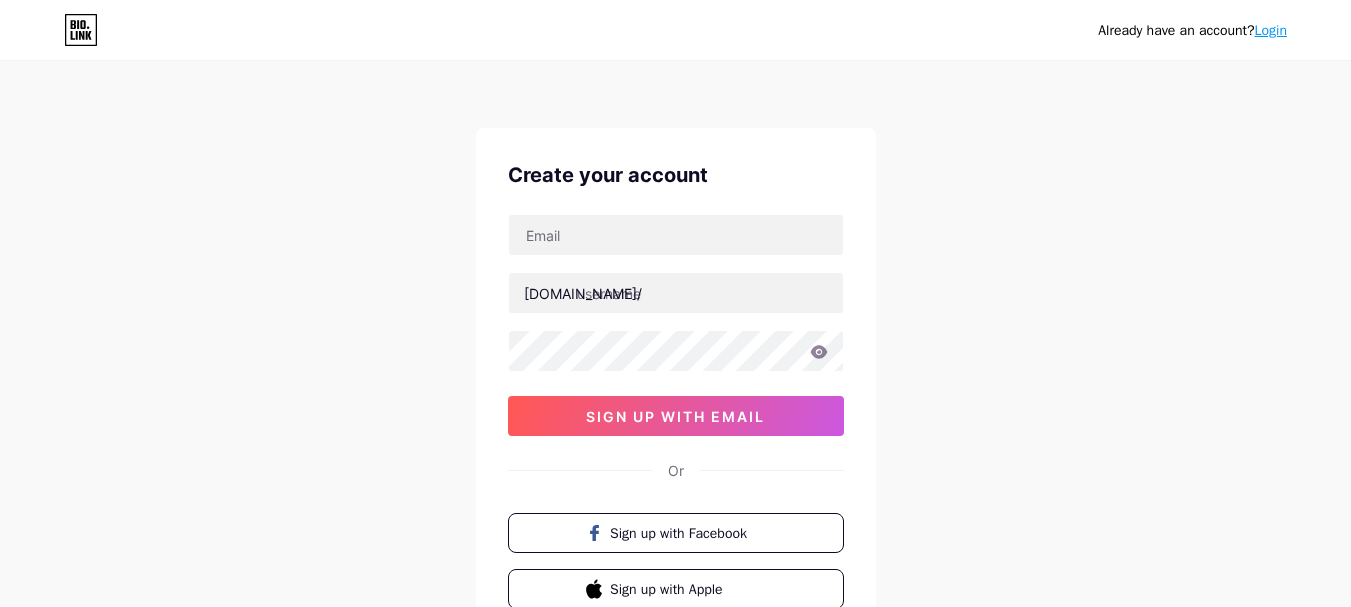scroll, scrollTop: 0, scrollLeft: 0, axis: both 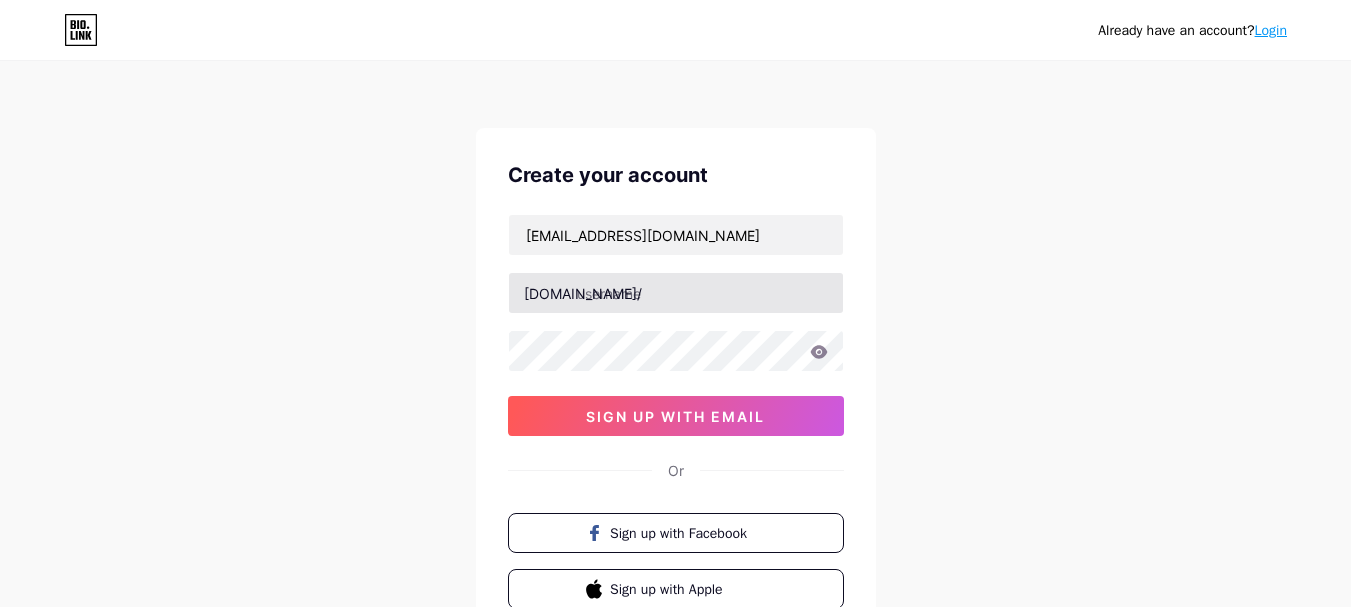 type on "[EMAIL_ADDRESS][DOMAIN_NAME]" 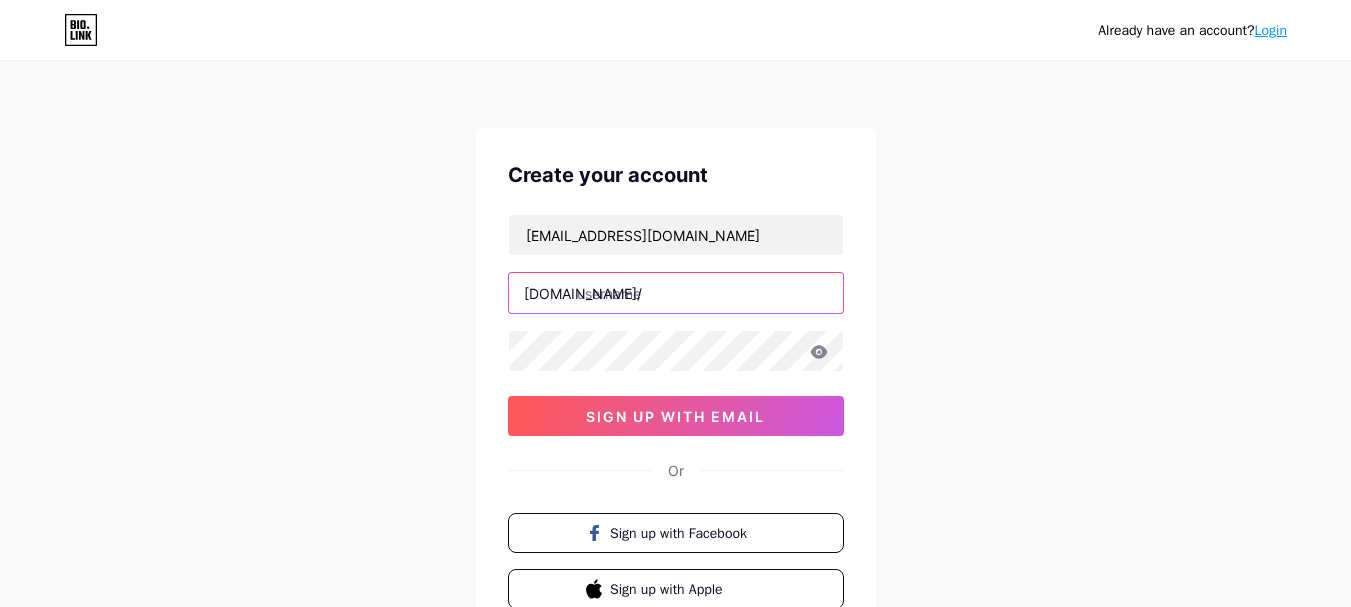 click at bounding box center (676, 293) 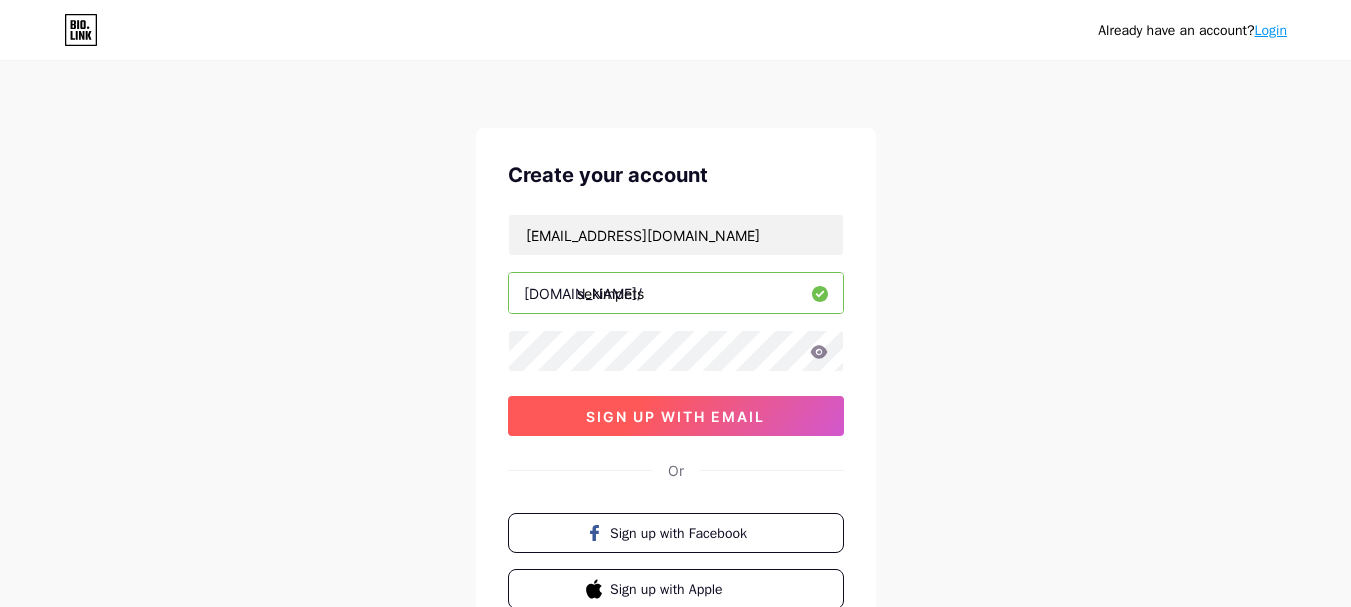 type on "sekimpets" 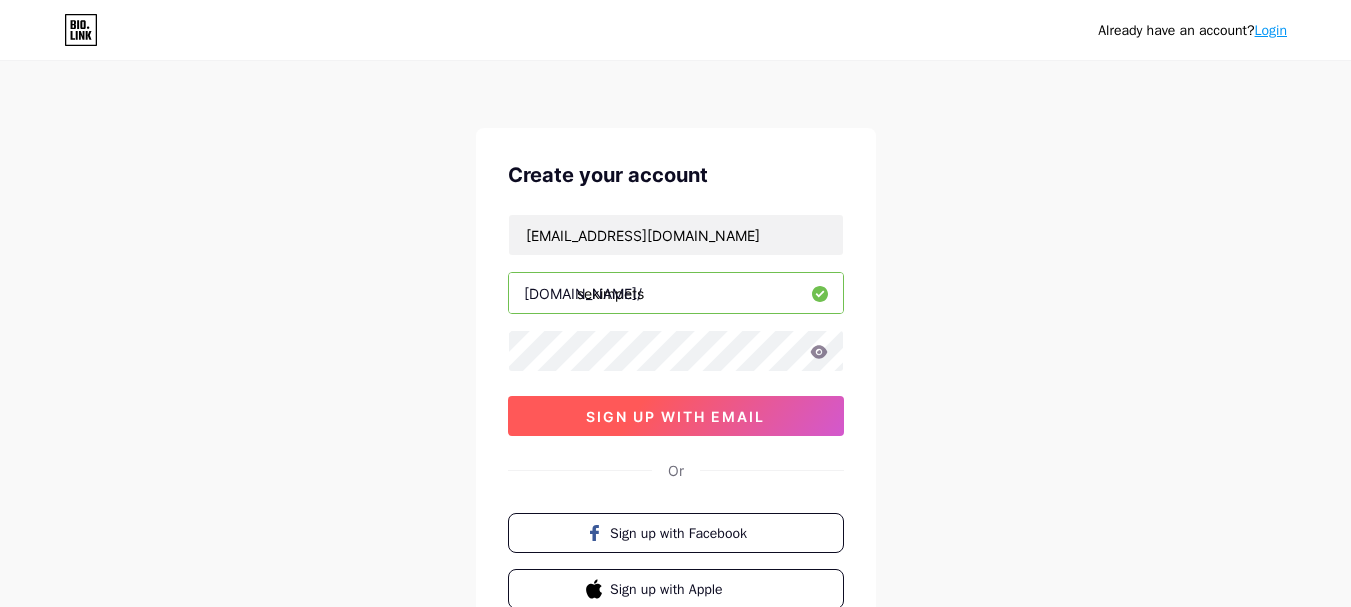 click on "sign up with email" at bounding box center (676, 416) 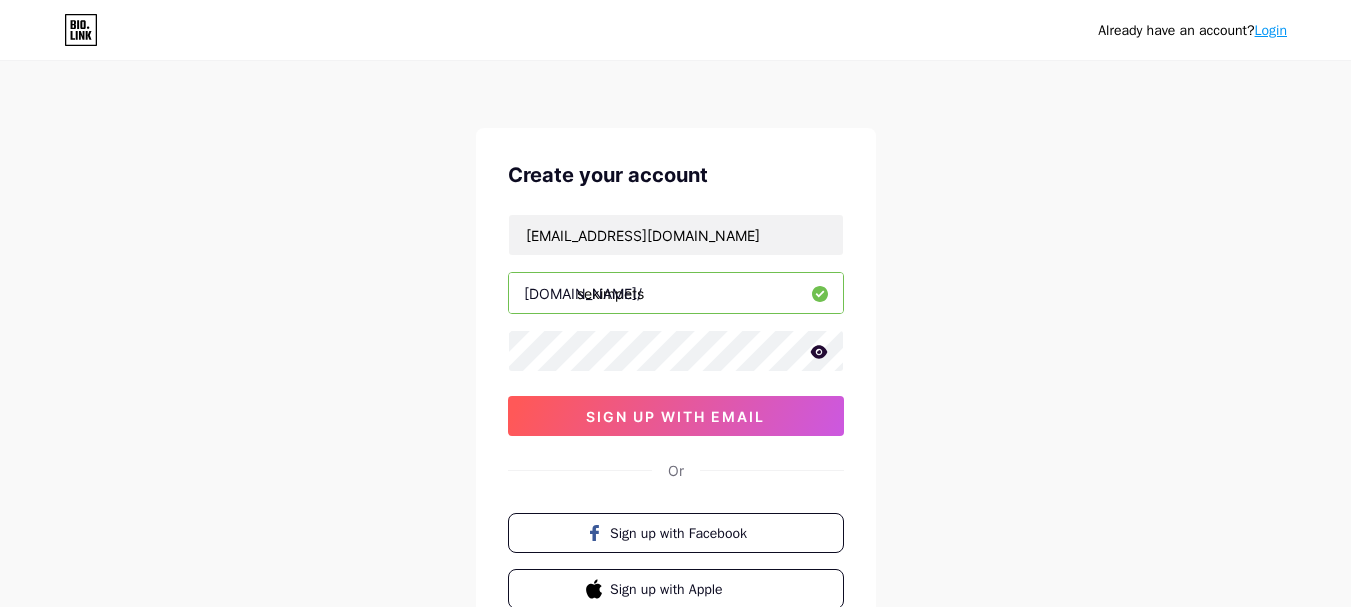 click 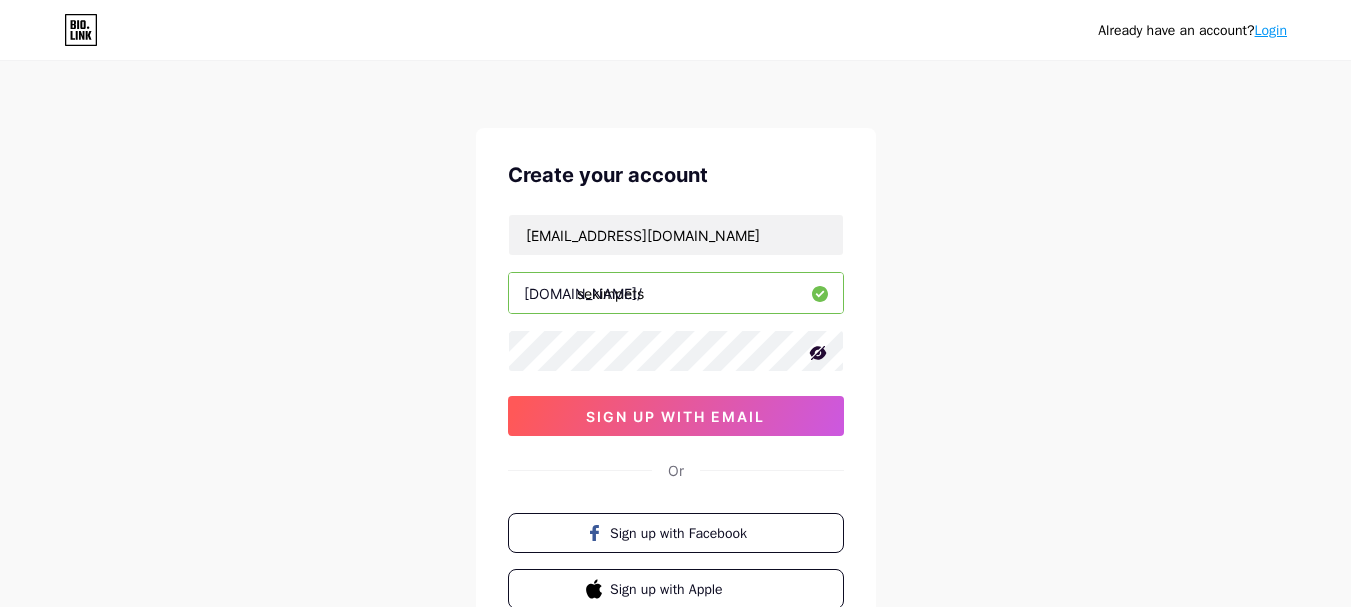 click 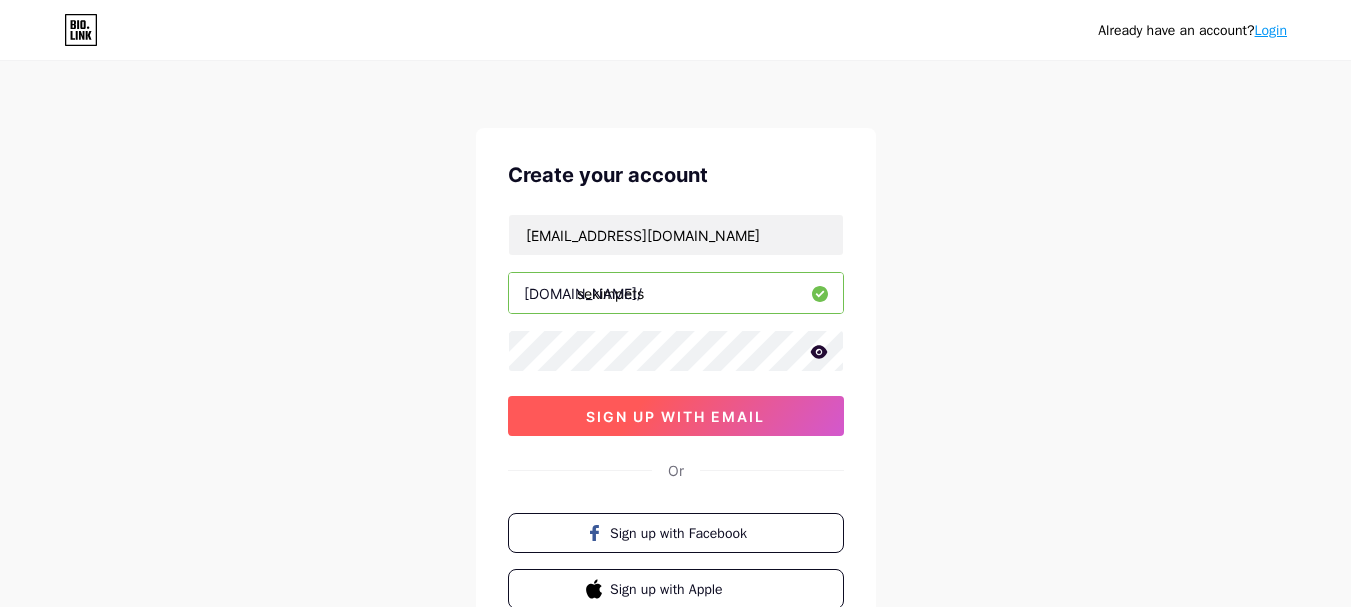 click on "sign up with email" at bounding box center (676, 416) 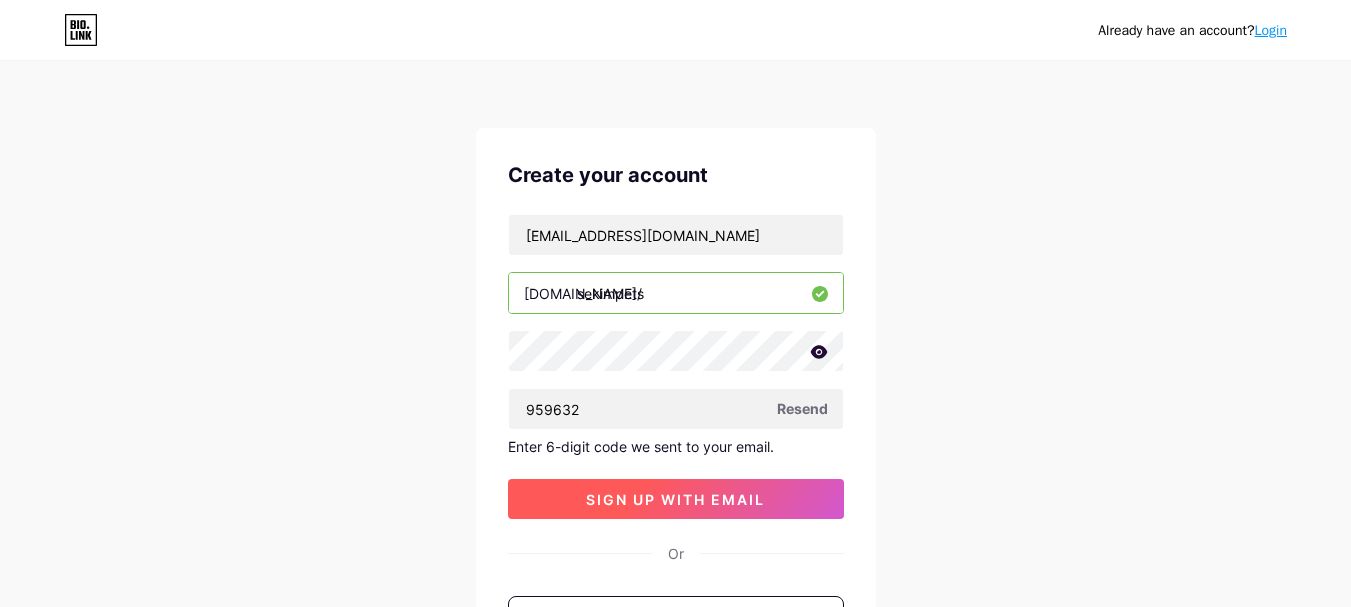 type on "959632" 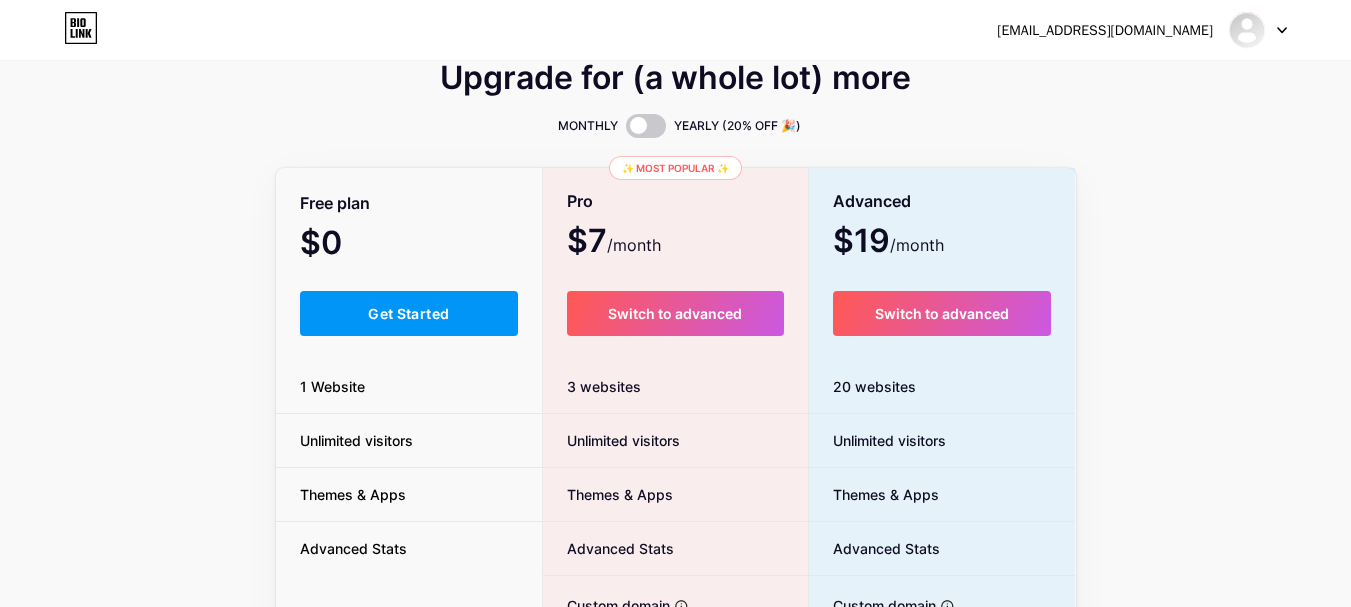 scroll, scrollTop: 0, scrollLeft: 0, axis: both 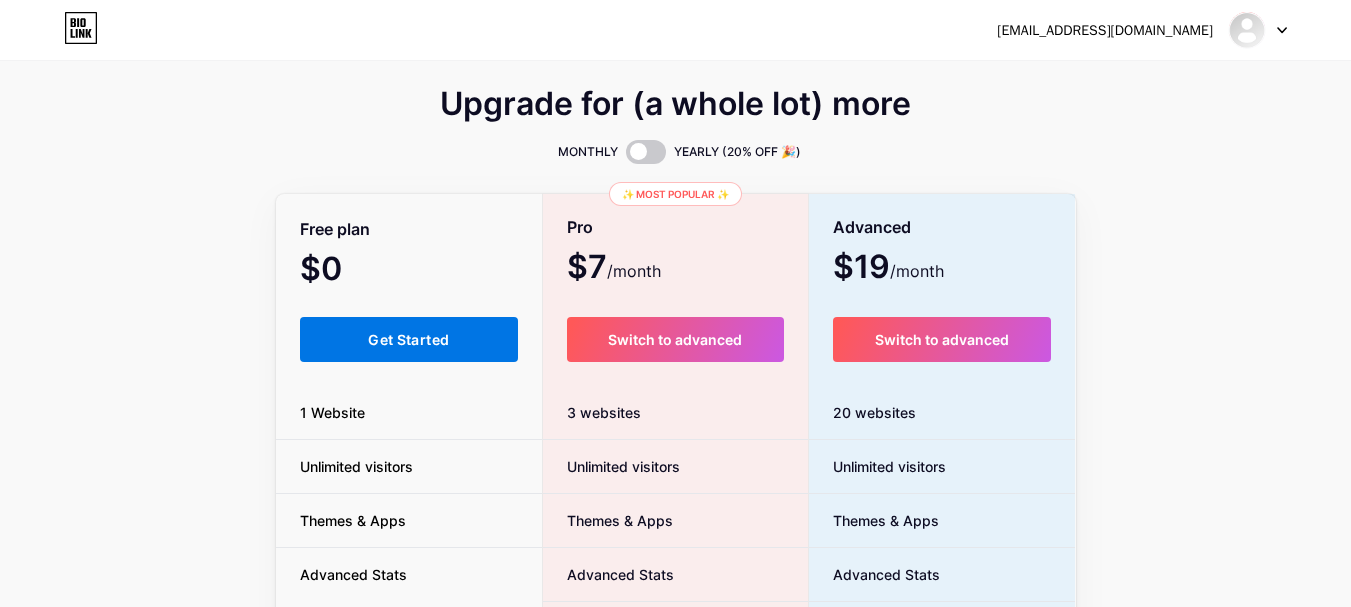 click on "Get Started" at bounding box center [409, 339] 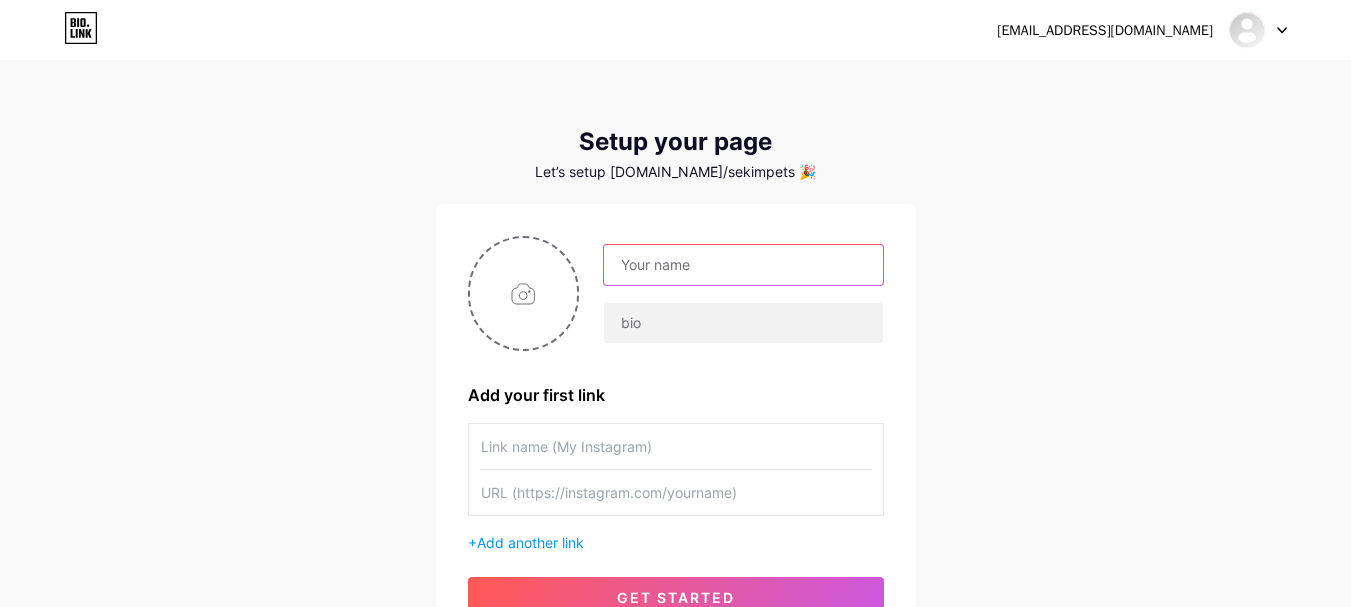 click at bounding box center [743, 265] 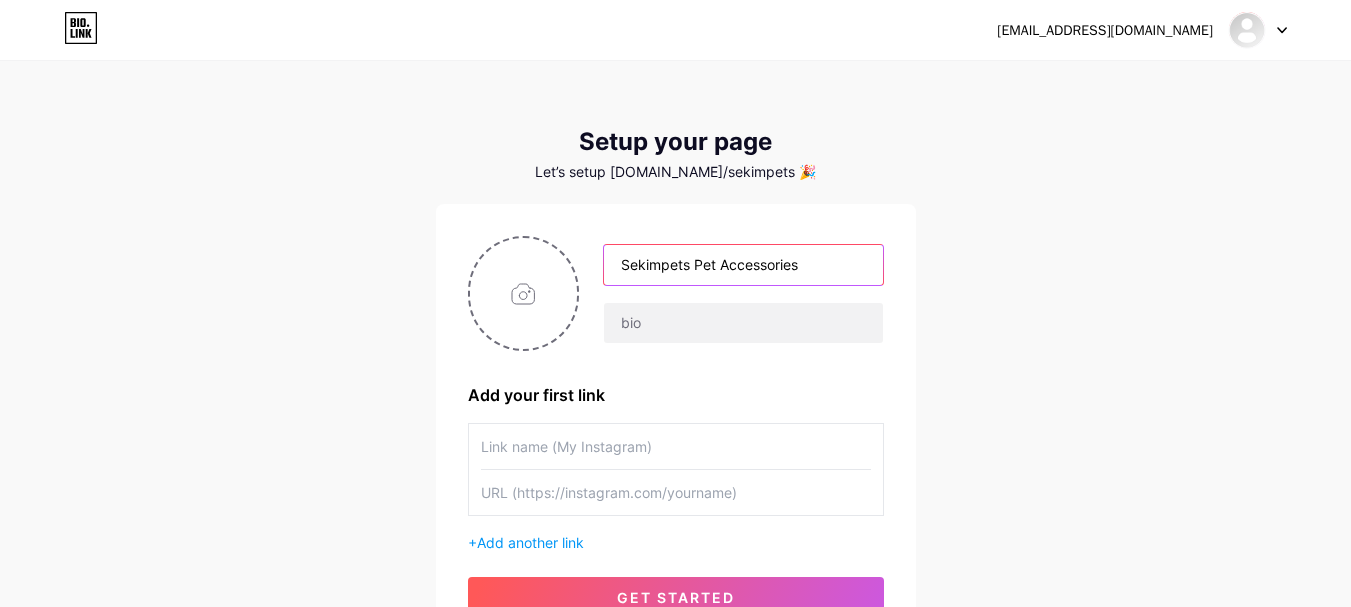 type on "Sekimpets Pet Accessories" 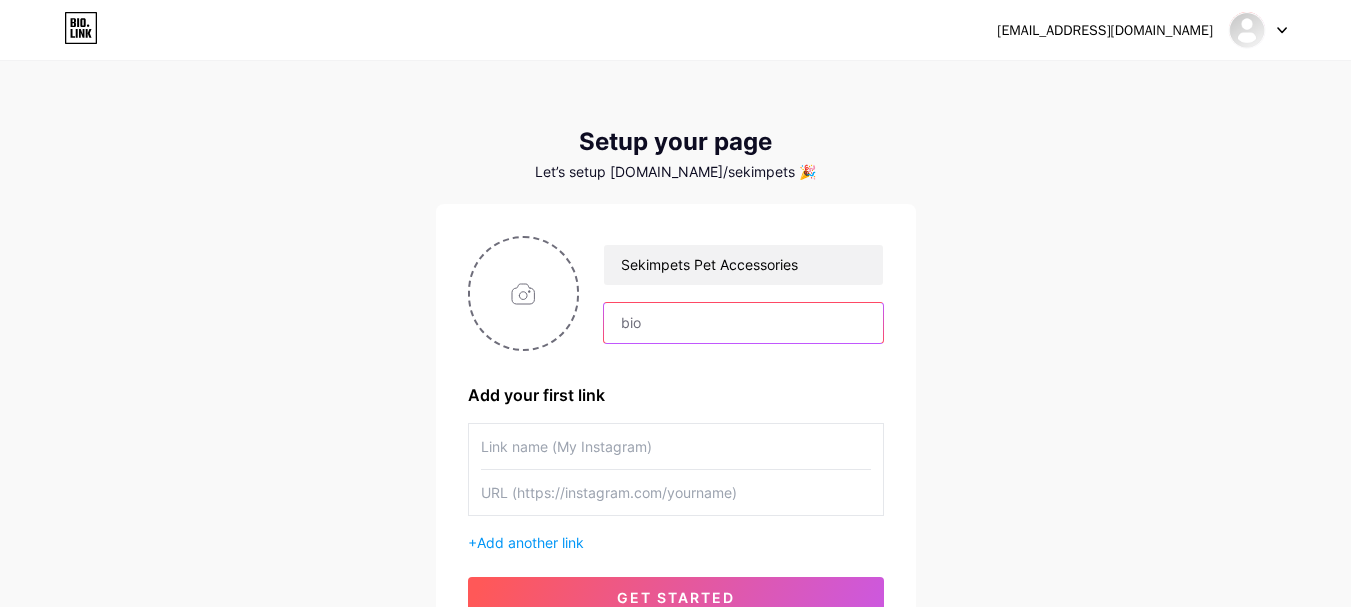 click at bounding box center (743, 323) 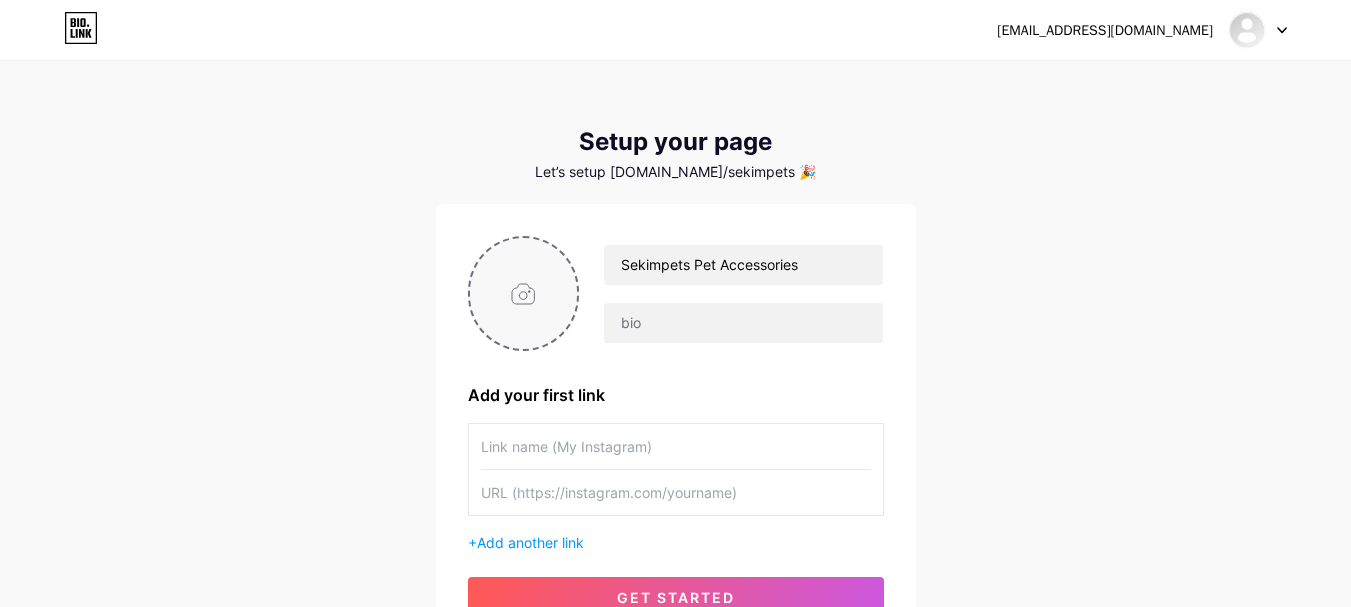 click at bounding box center [524, 293] 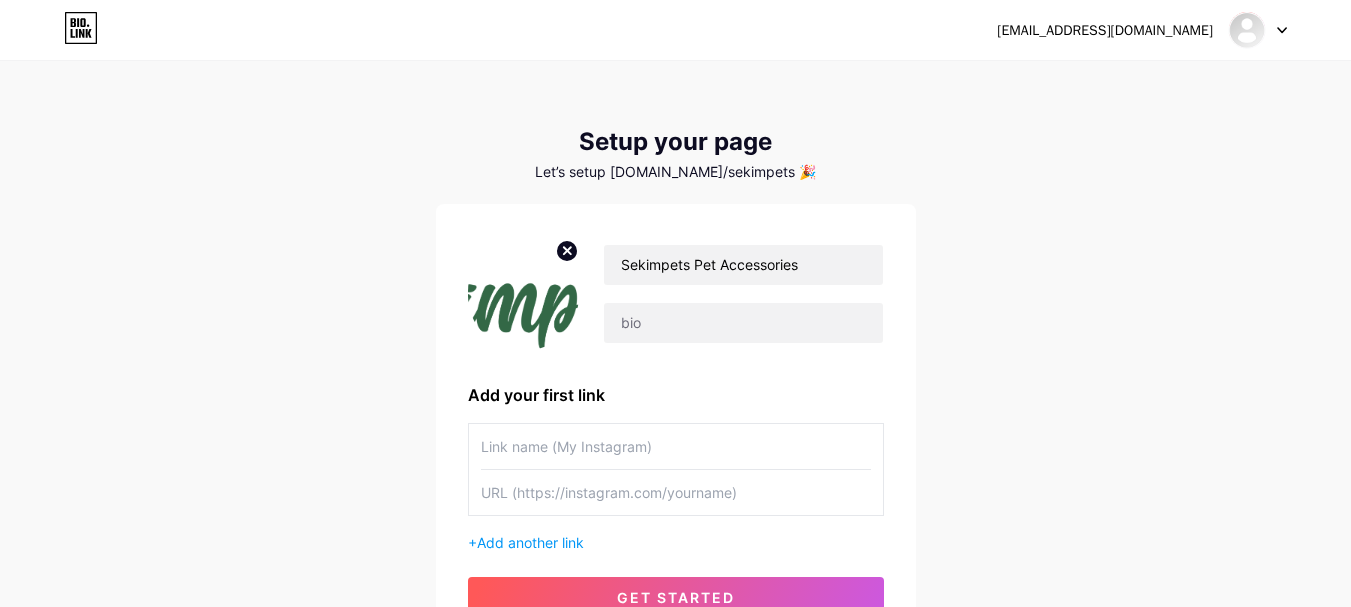 click 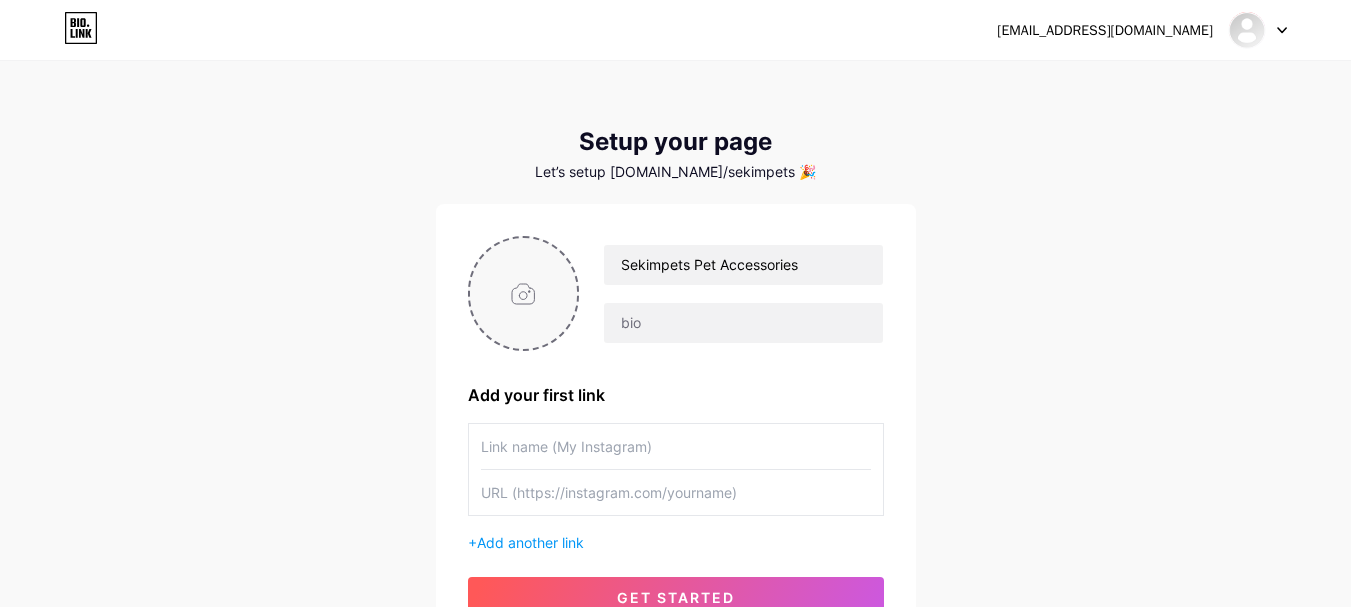click at bounding box center [524, 293] 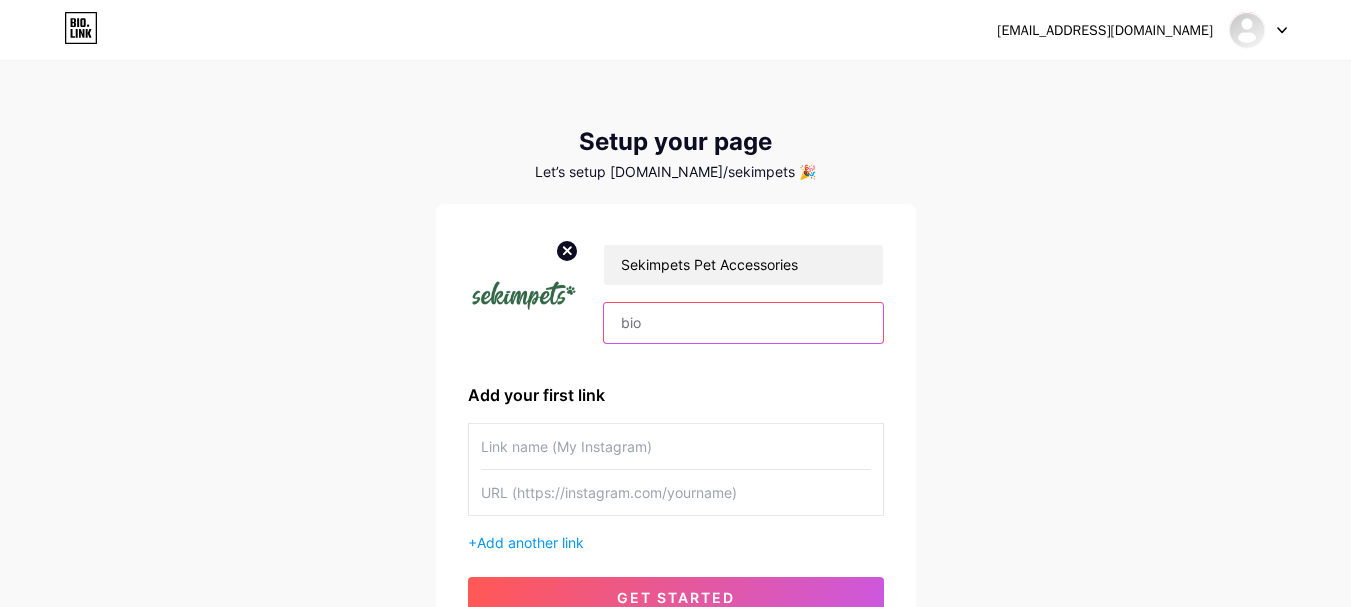 click at bounding box center (743, 323) 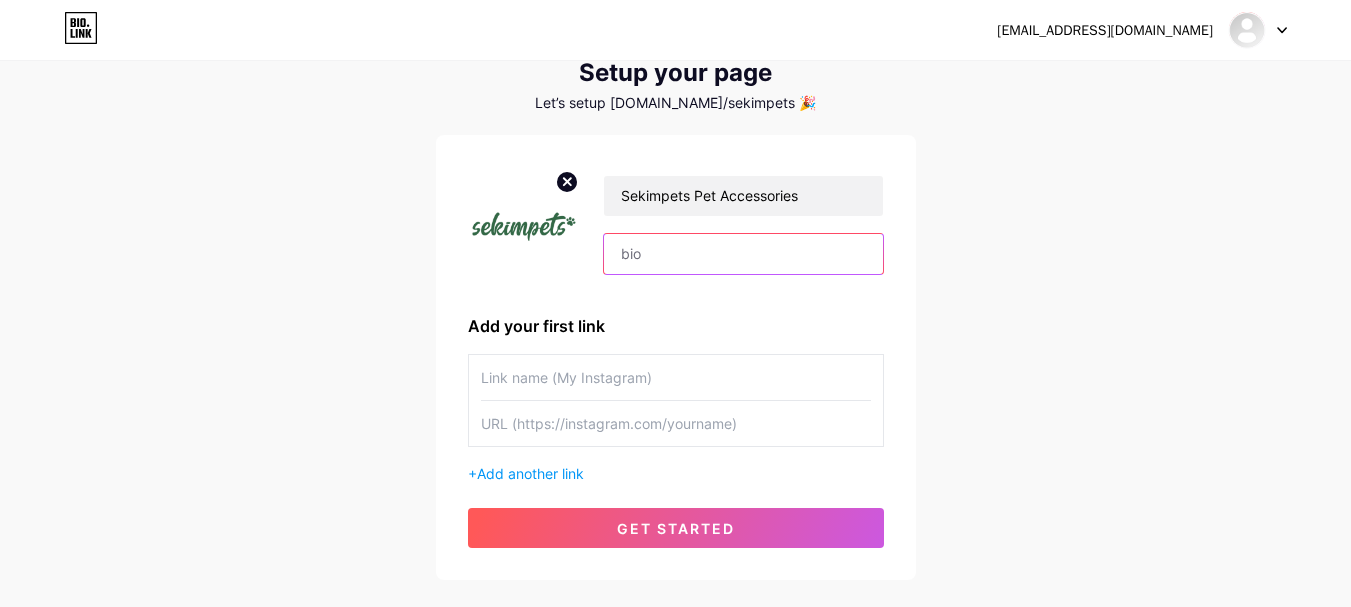 scroll, scrollTop: 100, scrollLeft: 0, axis: vertical 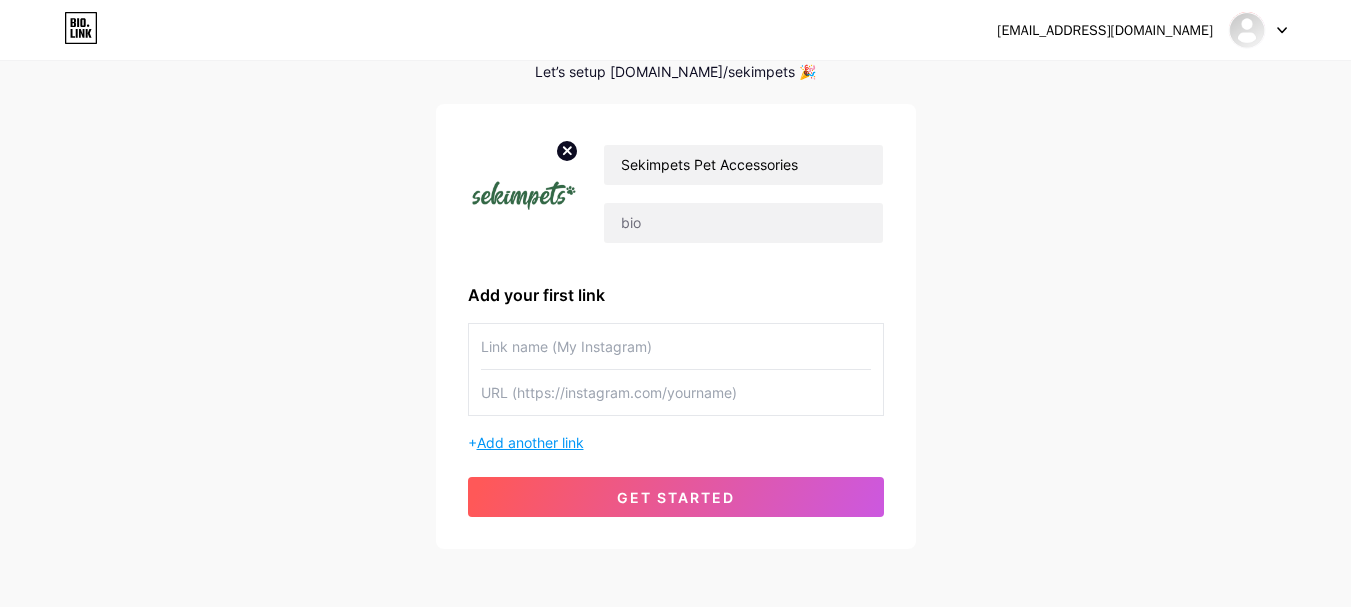 click on "Add another link" at bounding box center [530, 442] 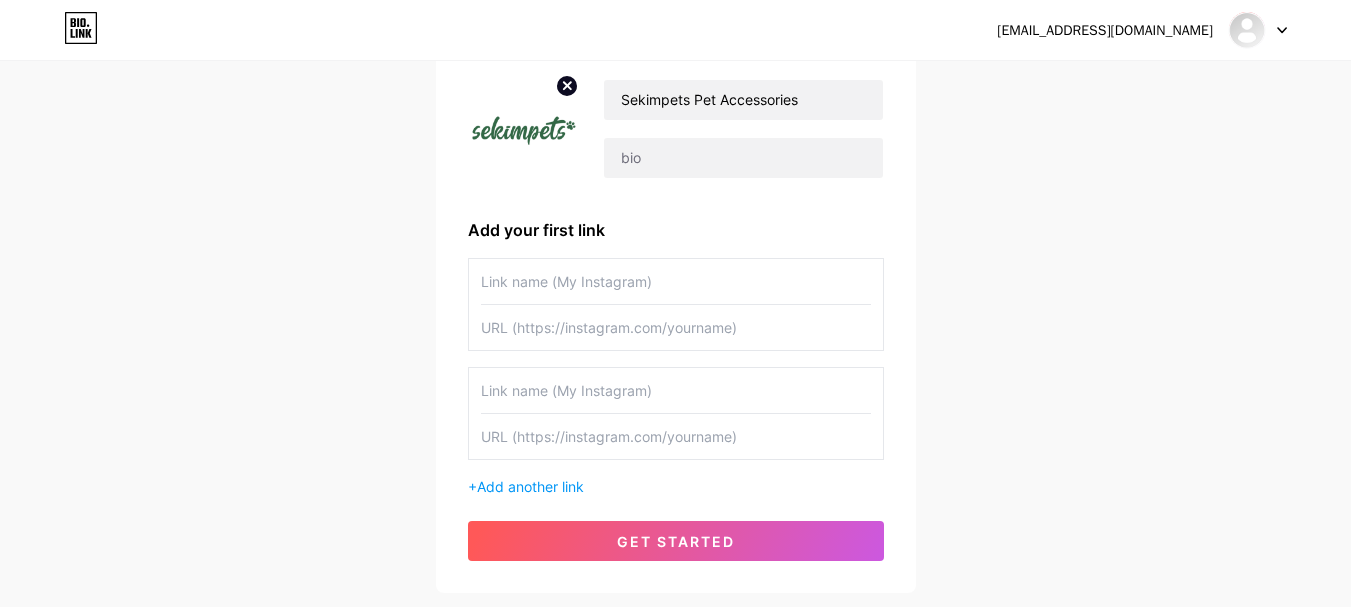 scroll, scrollTop: 200, scrollLeft: 0, axis: vertical 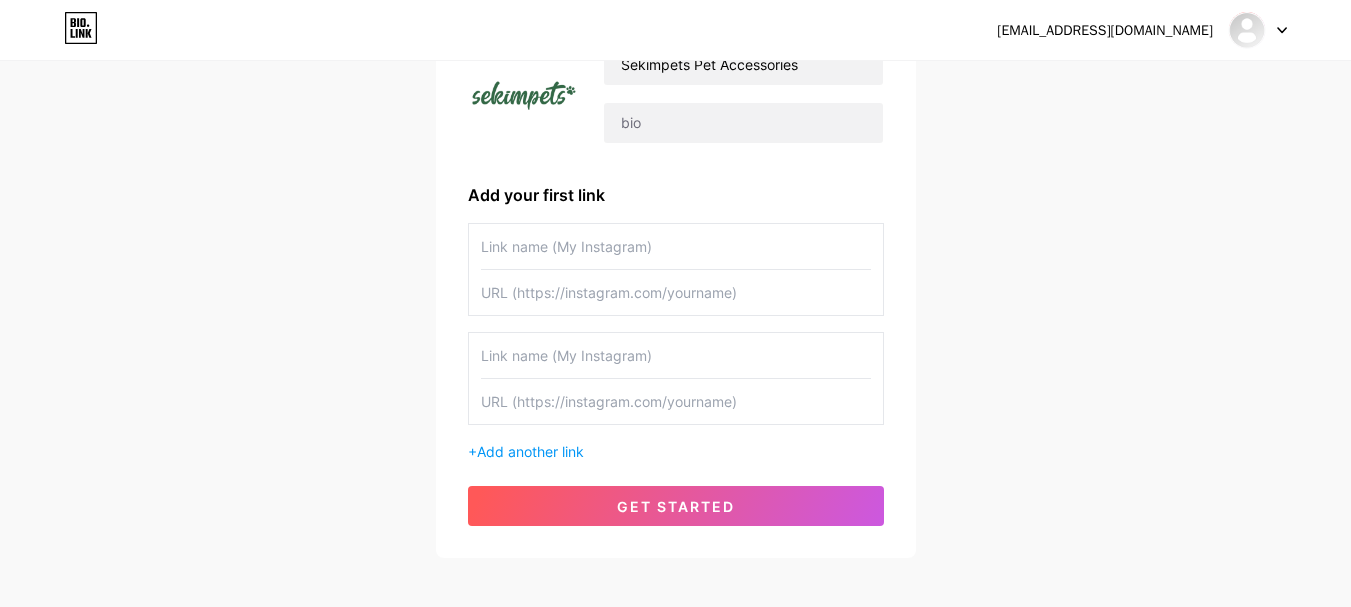 click at bounding box center (676, 246) 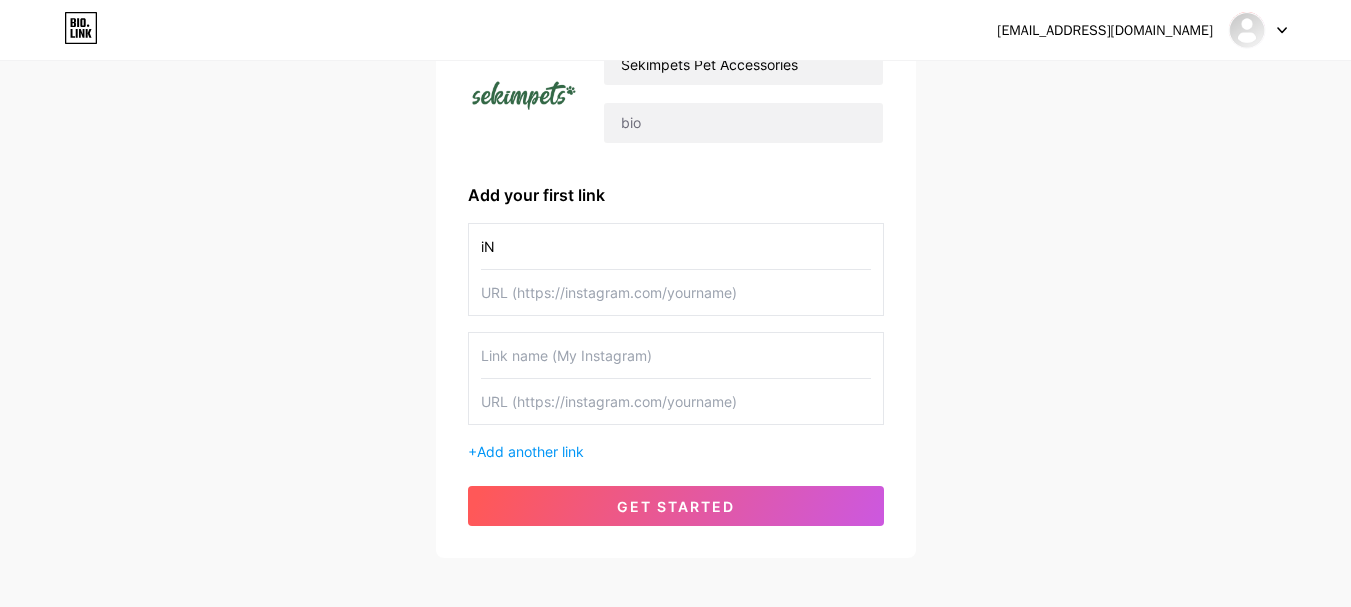 type on "i" 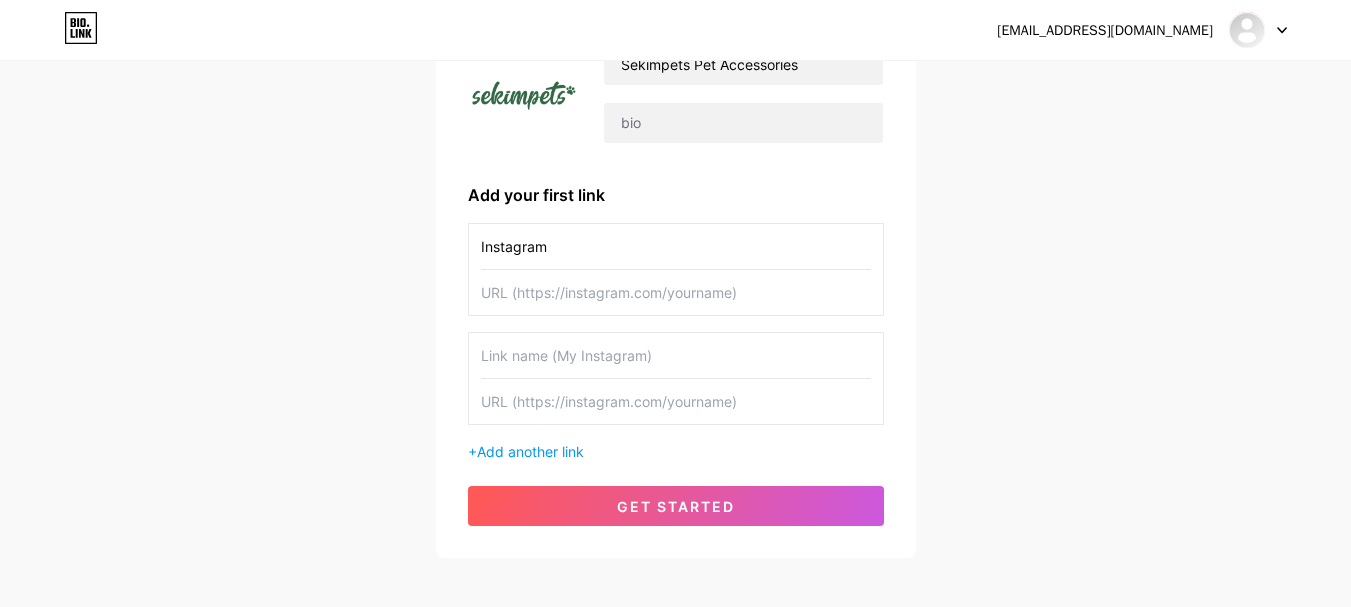 type on "Instagram" 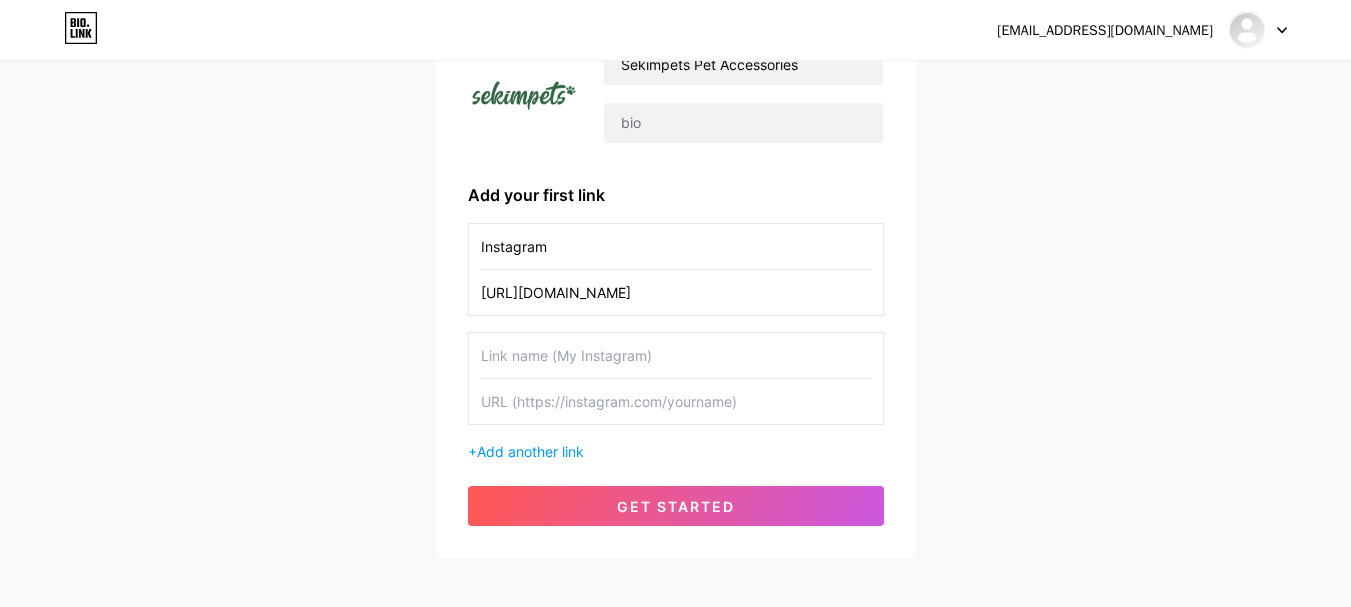 type on "[URL][DOMAIN_NAME]" 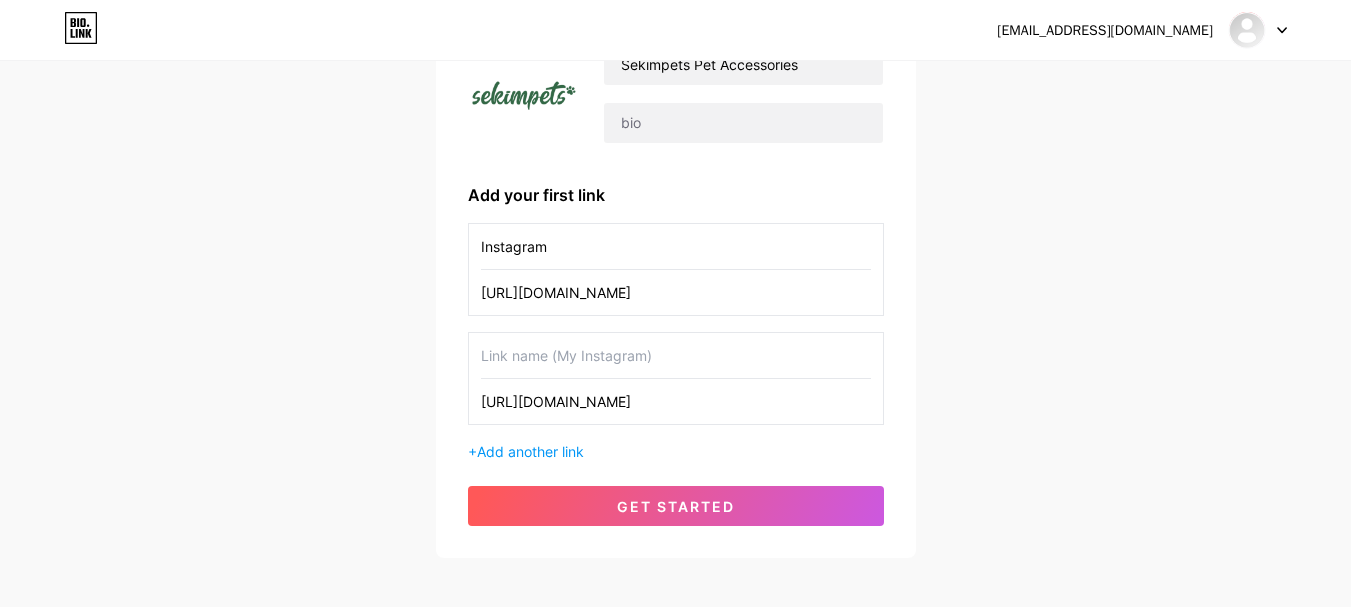 type on "[URL][DOMAIN_NAME]" 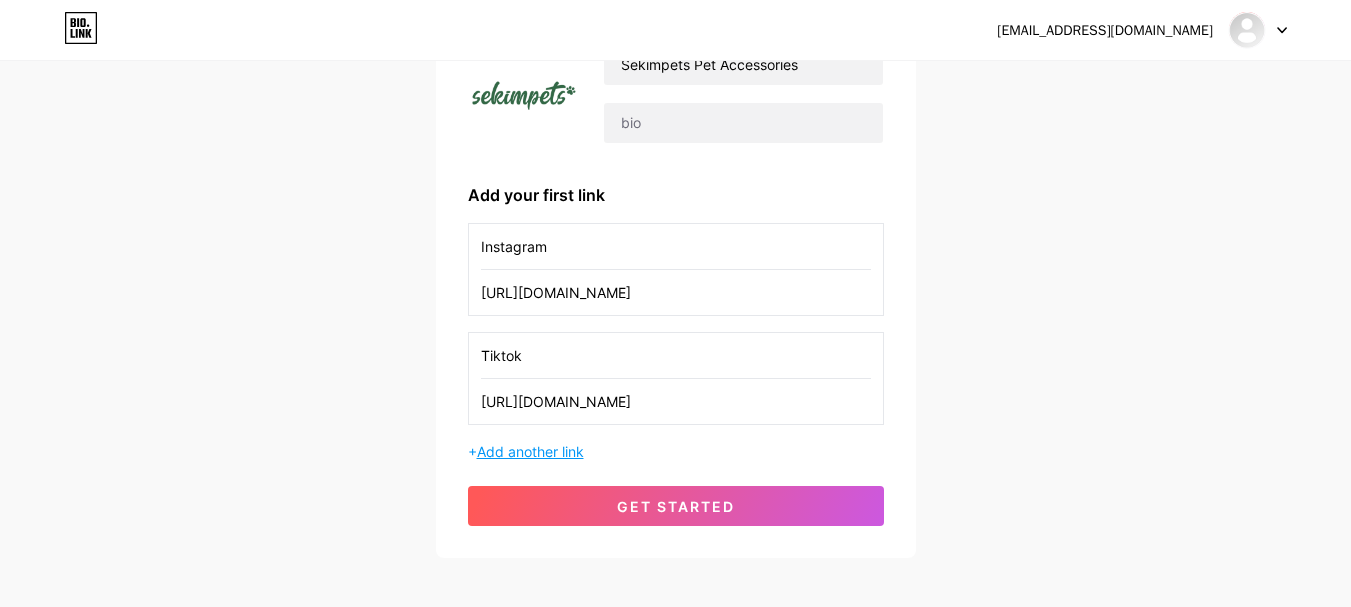 type on "Tiktok" 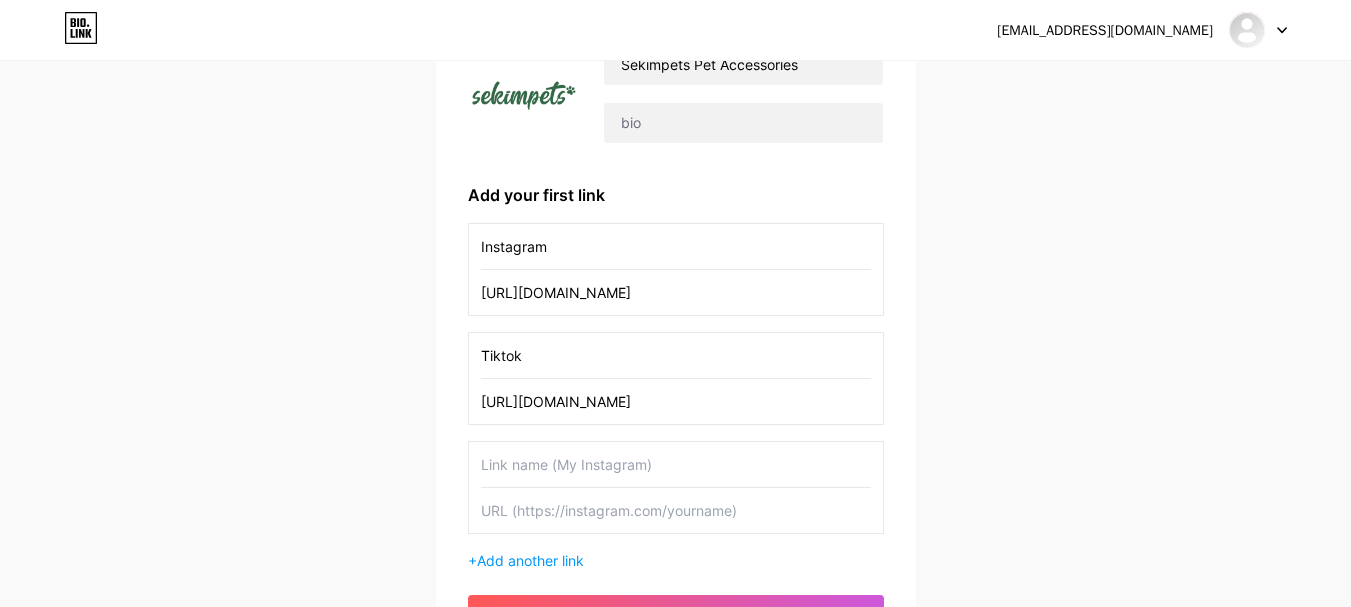click at bounding box center (676, 464) 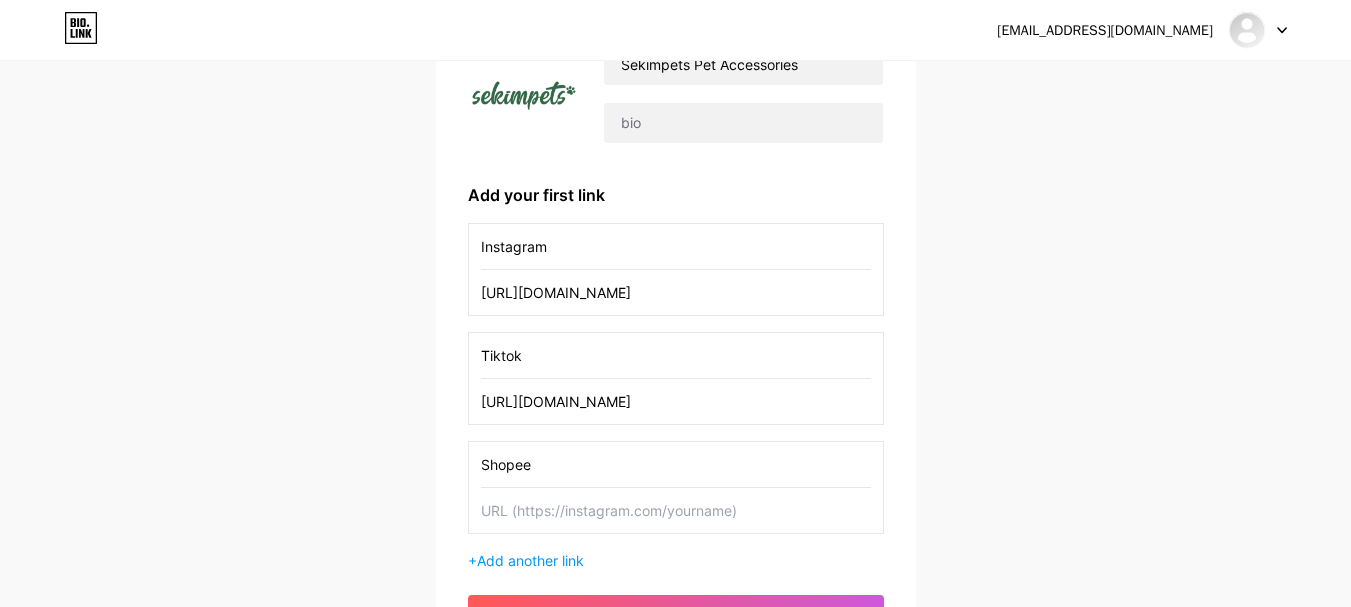 type on "Shopee" 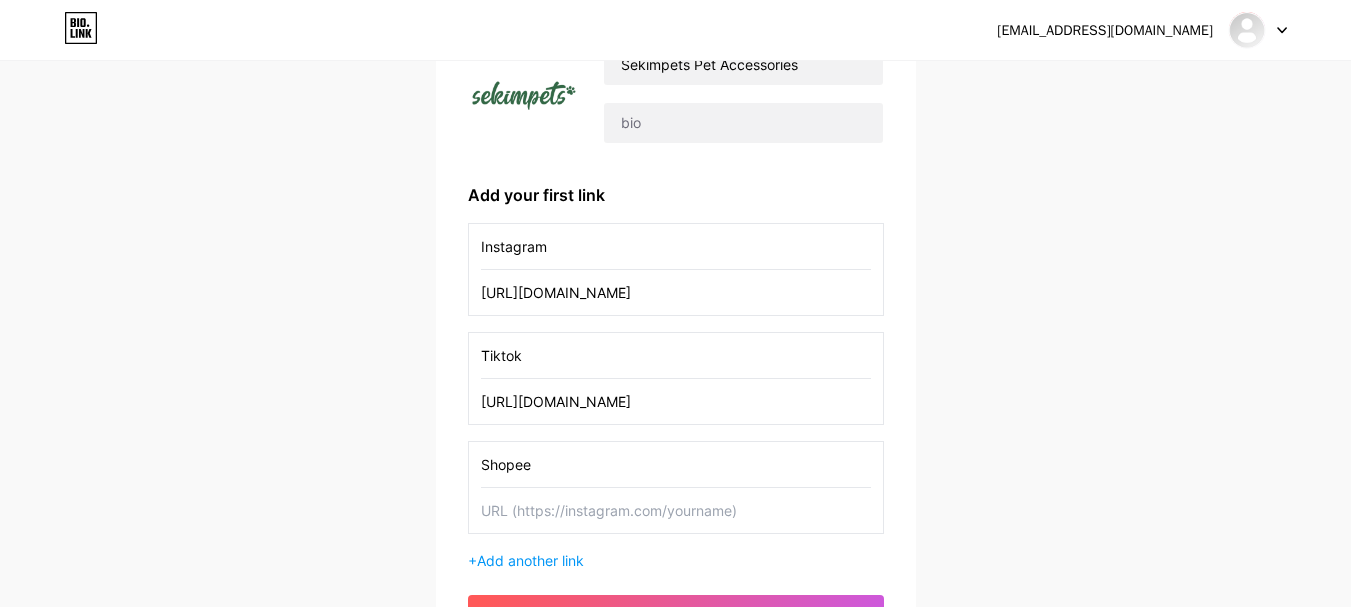 paste on "[URL][DOMAIN_NAME]" 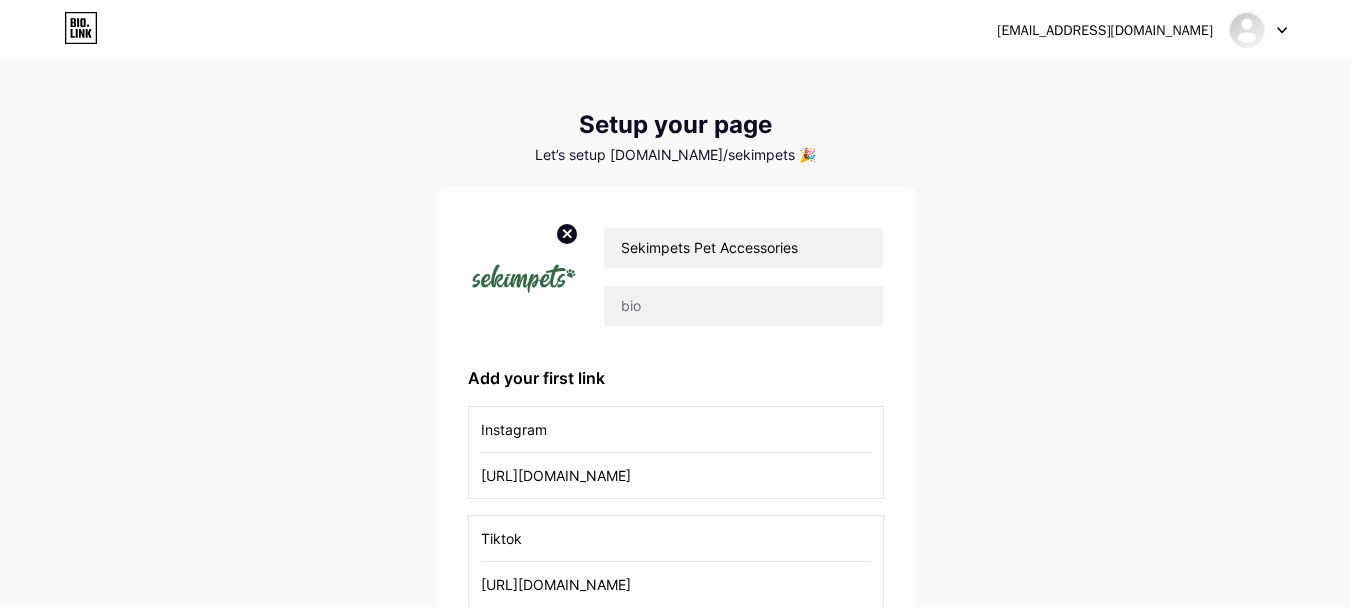 scroll, scrollTop: 0, scrollLeft: 0, axis: both 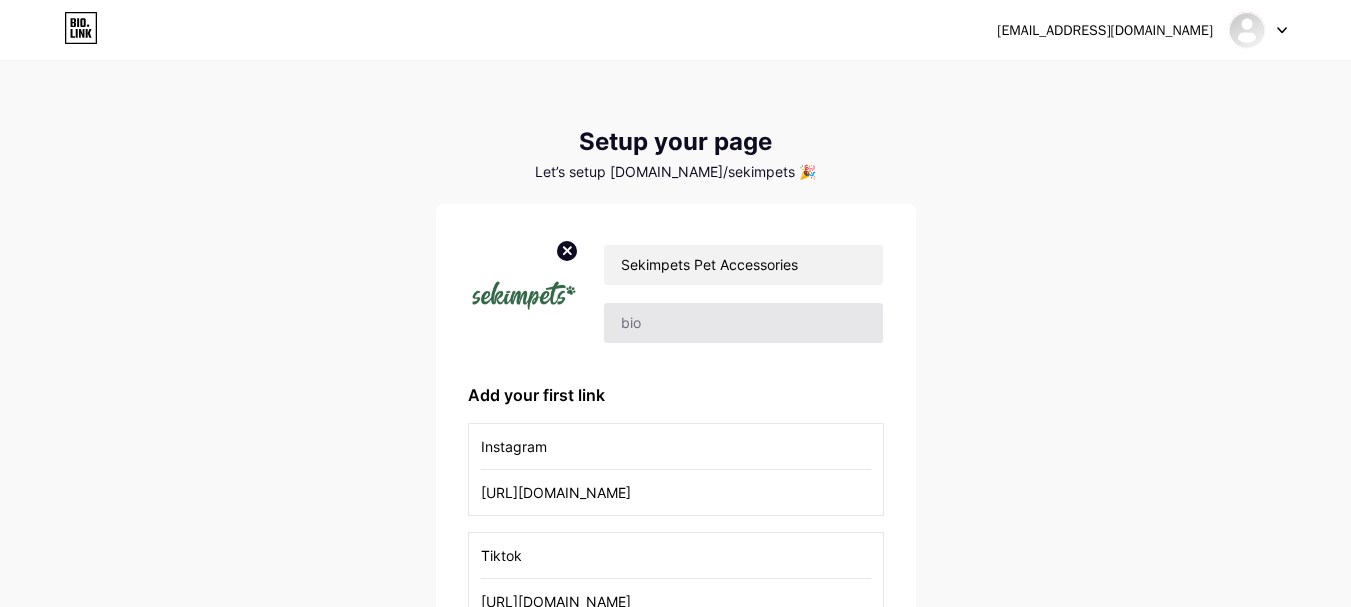 type on "[URL][DOMAIN_NAME]" 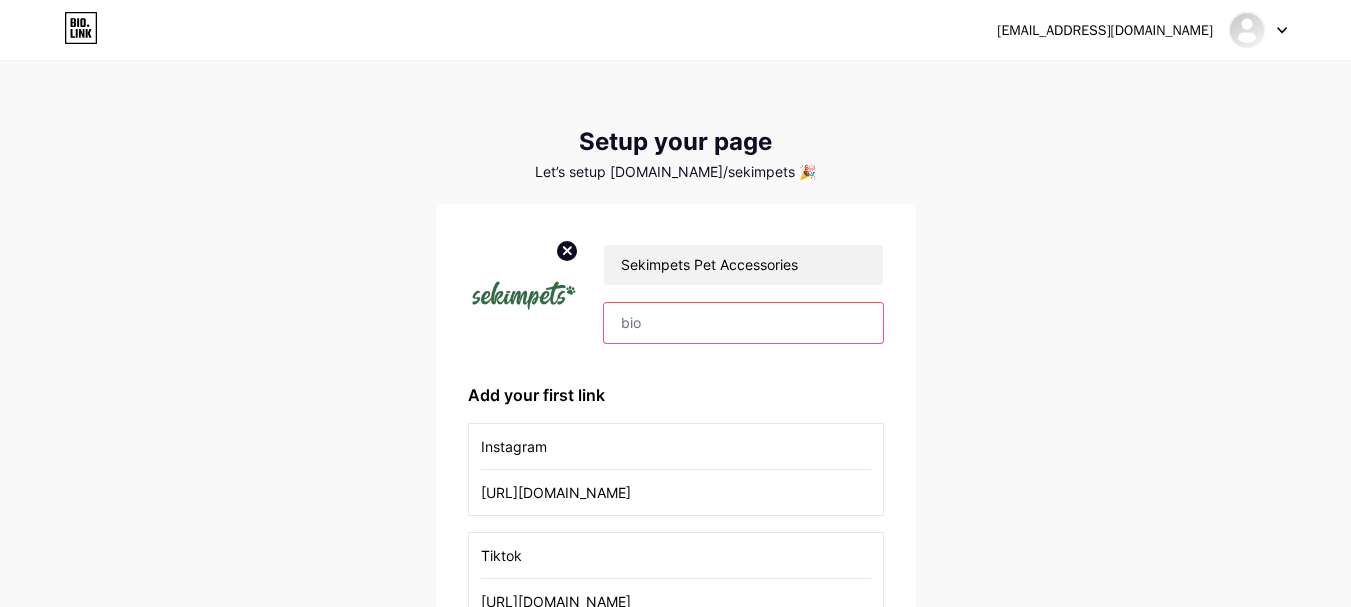 click at bounding box center (743, 323) 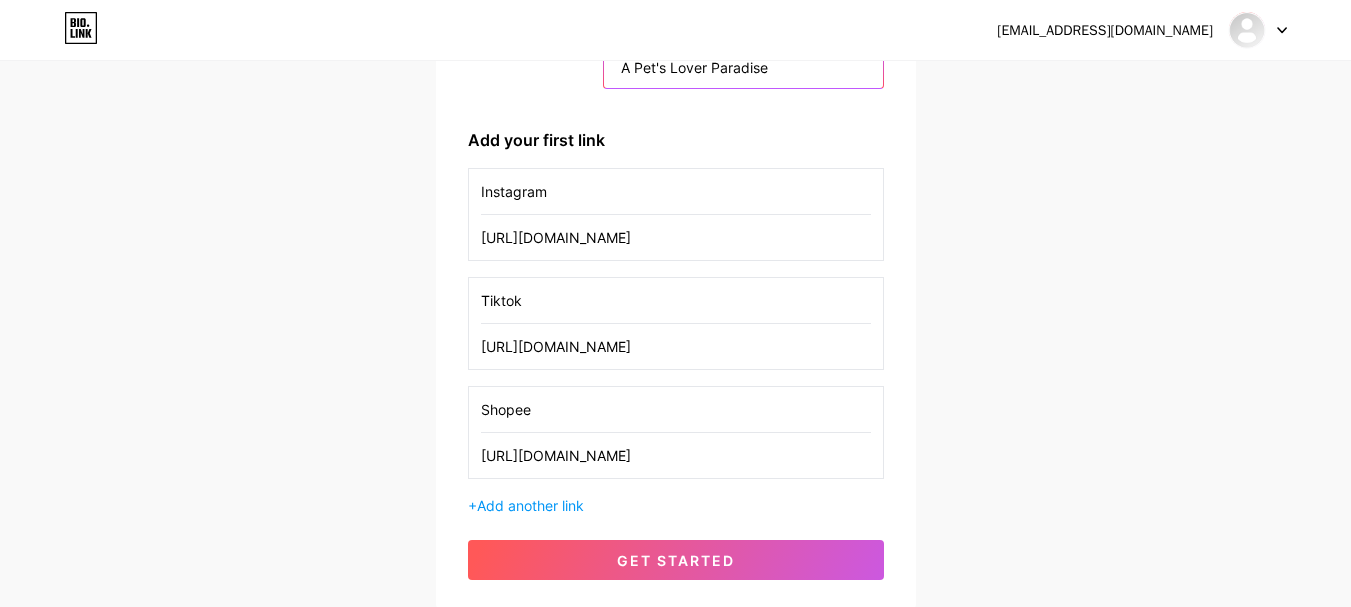 scroll, scrollTop: 304, scrollLeft: 0, axis: vertical 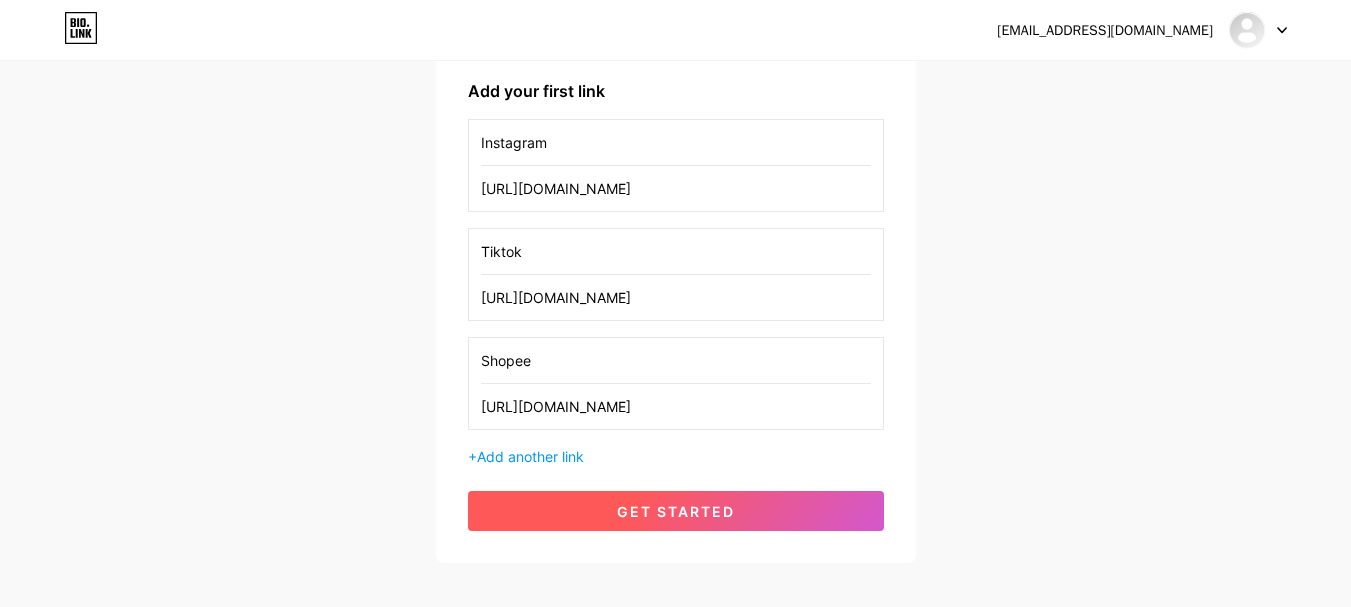 type on "A Pet's Lover Paradise" 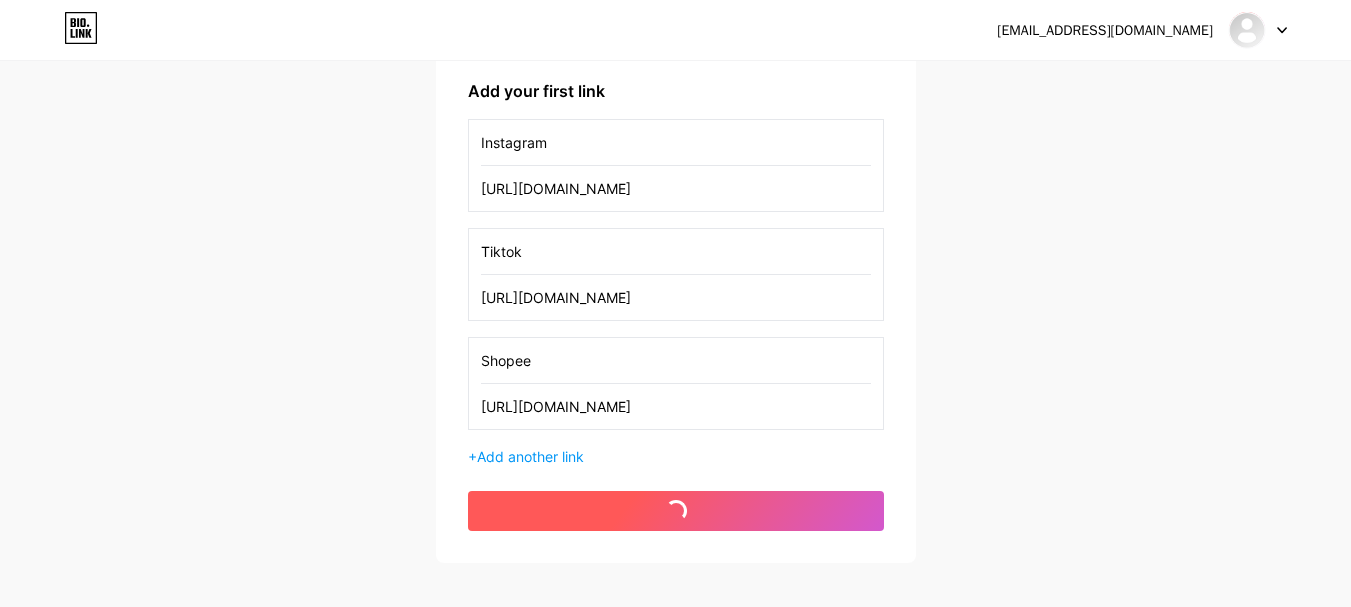 scroll, scrollTop: 0, scrollLeft: 0, axis: both 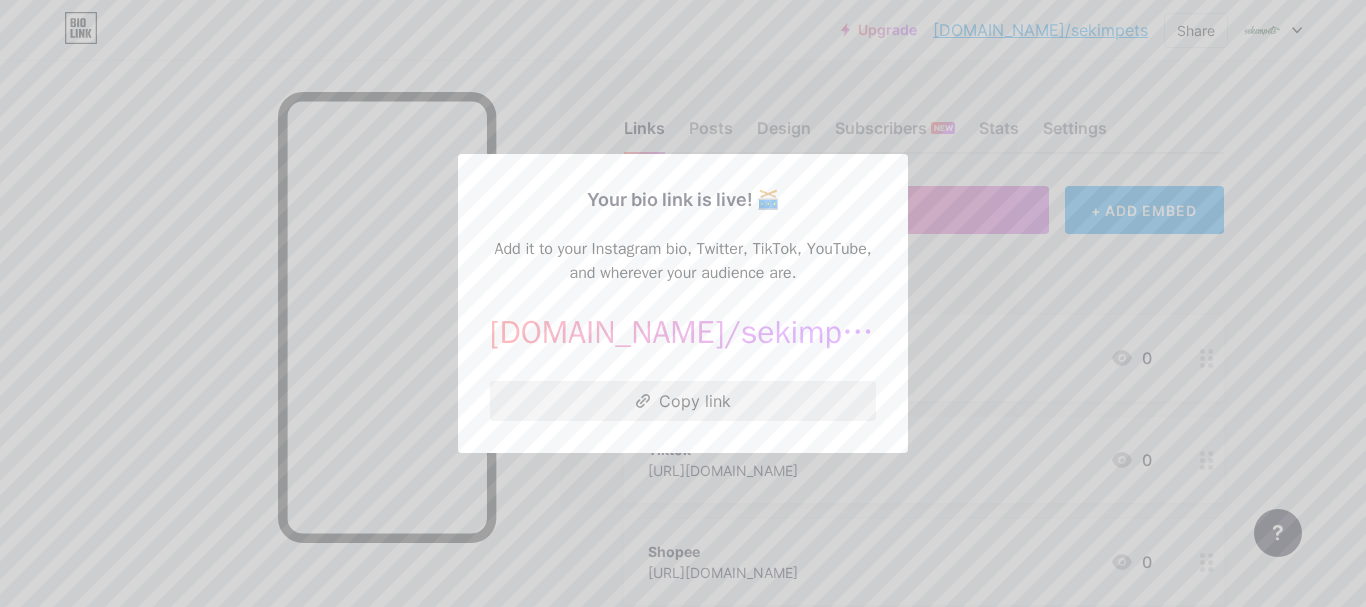 click on "Copy link" at bounding box center [683, 401] 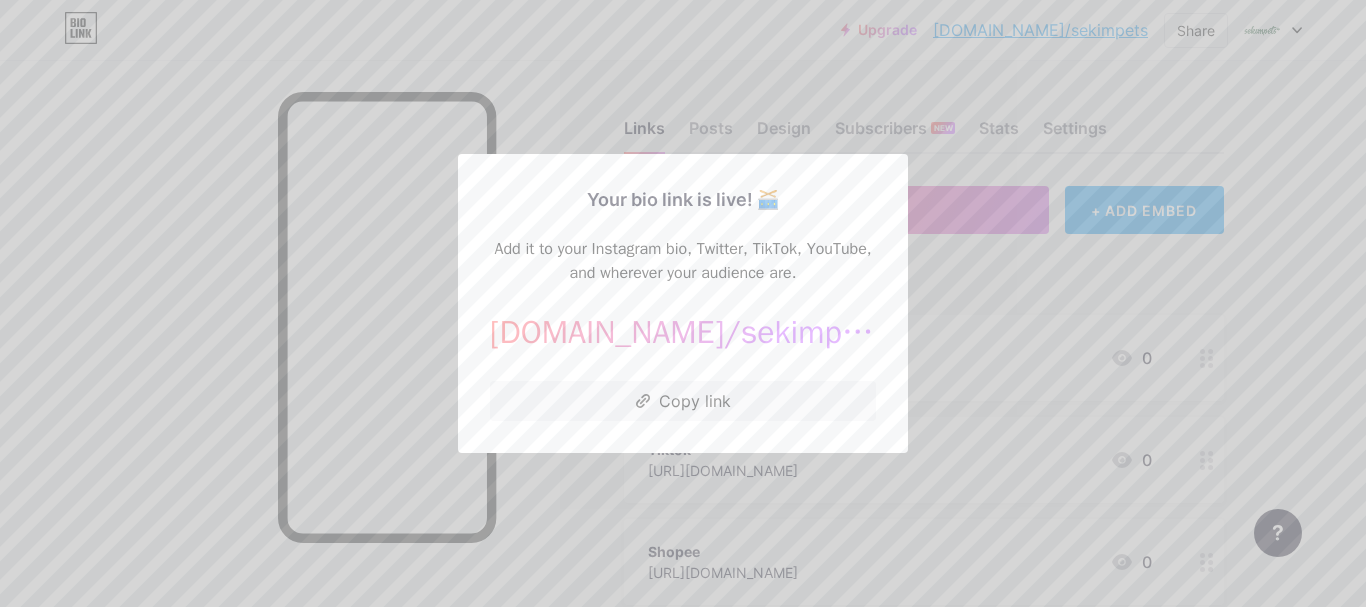 click at bounding box center [683, 303] 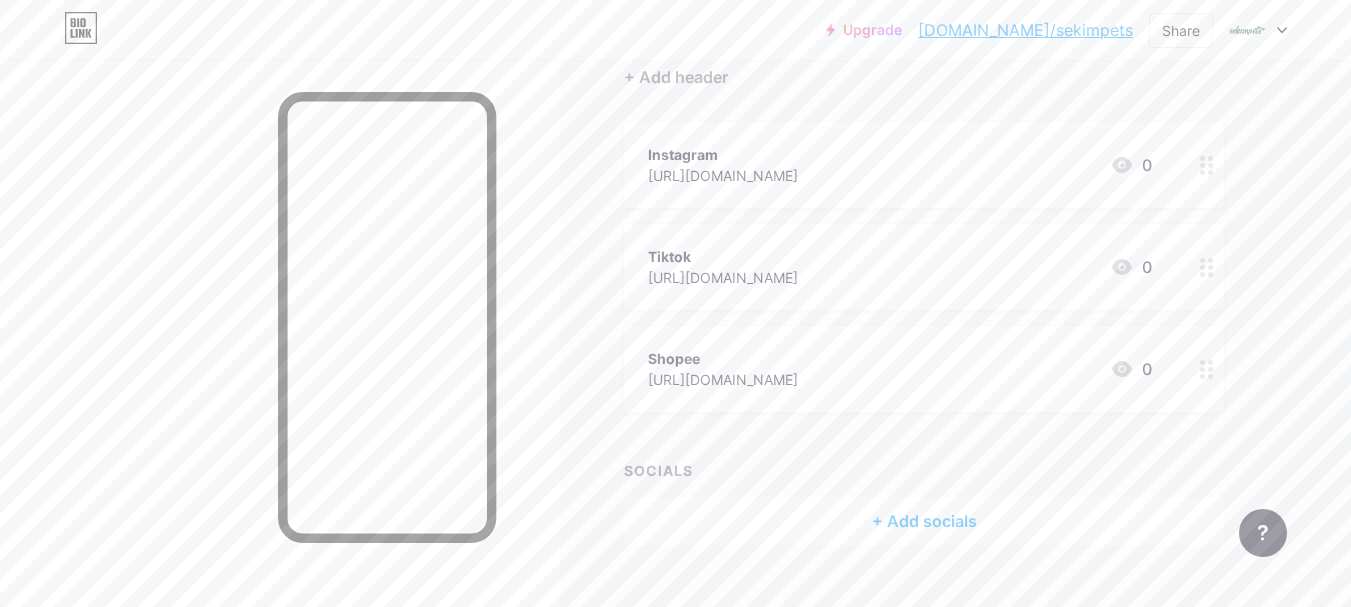 scroll, scrollTop: 230, scrollLeft: 0, axis: vertical 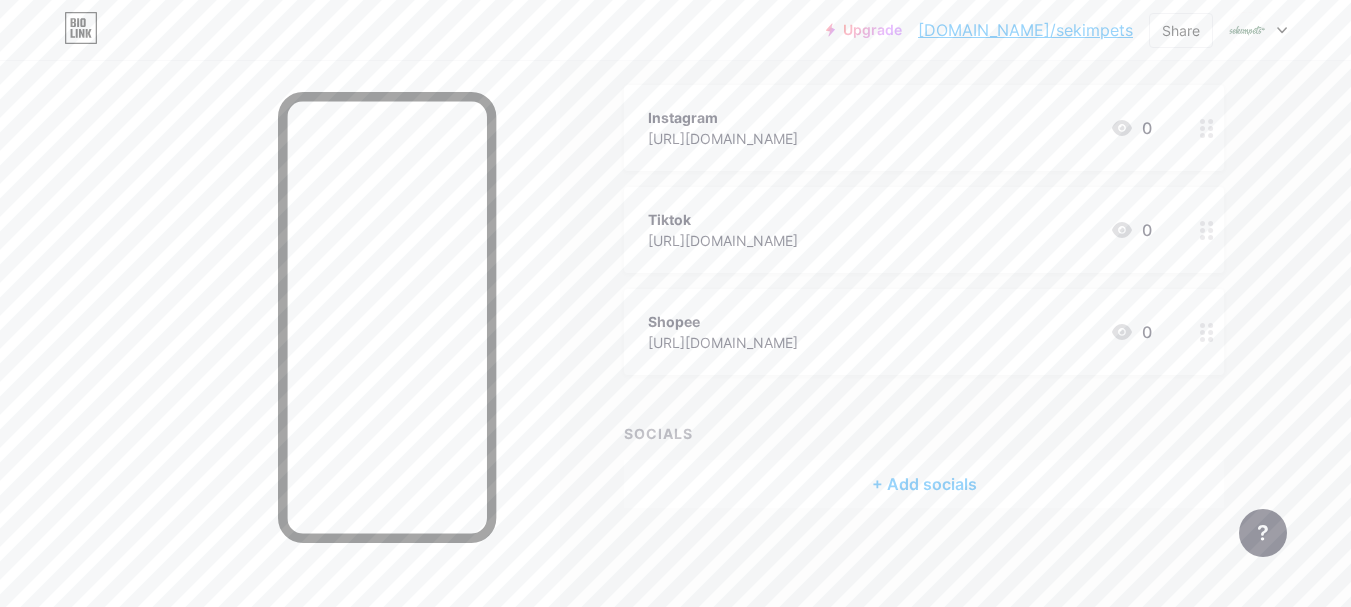 click on "+ Add socials" at bounding box center (924, 484) 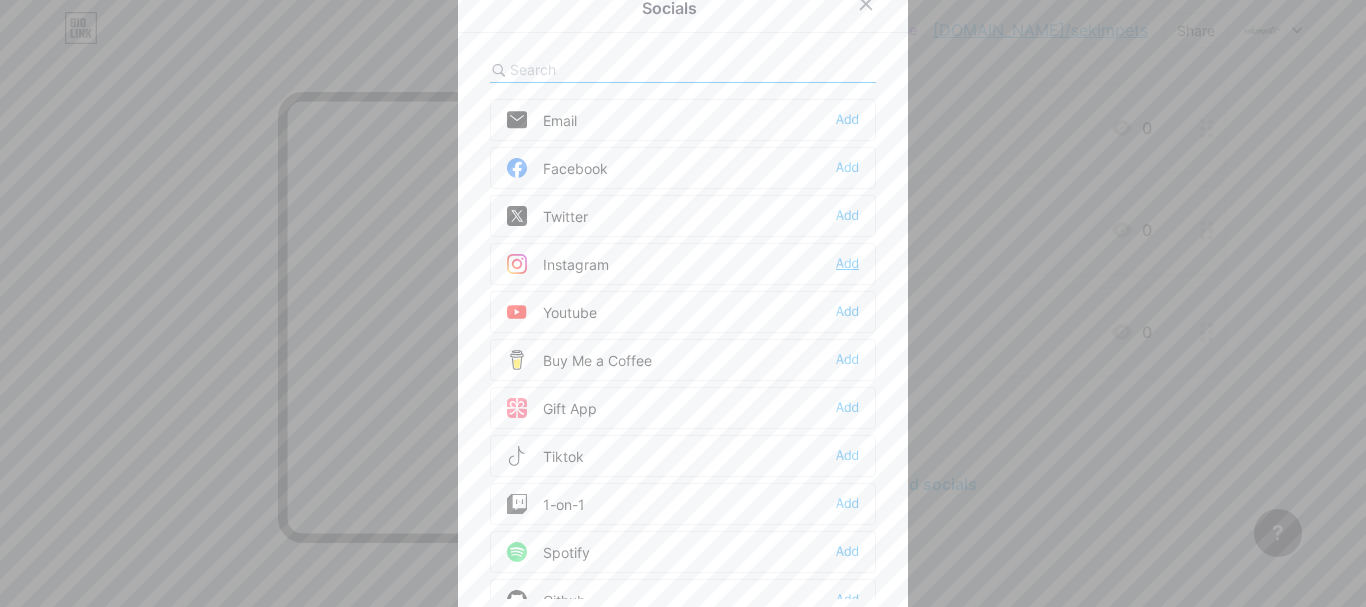 click on "Add" at bounding box center (847, 264) 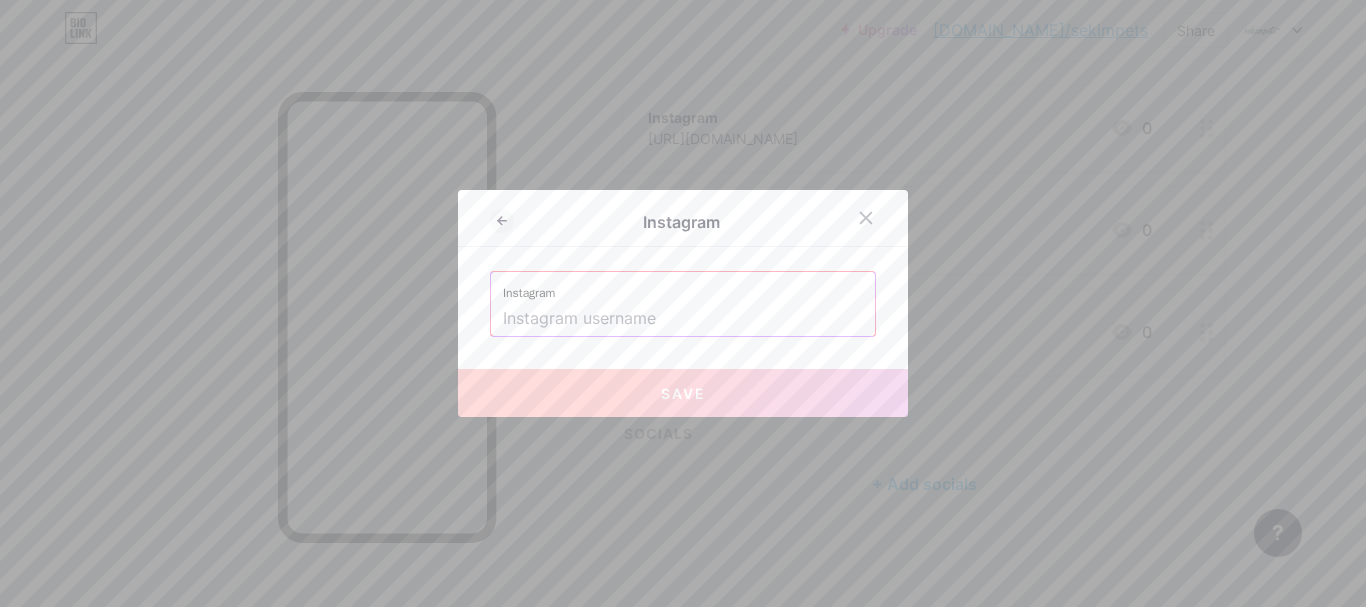 drag, startPoint x: 609, startPoint y: 306, endPoint x: 606, endPoint y: 326, distance: 20.22375 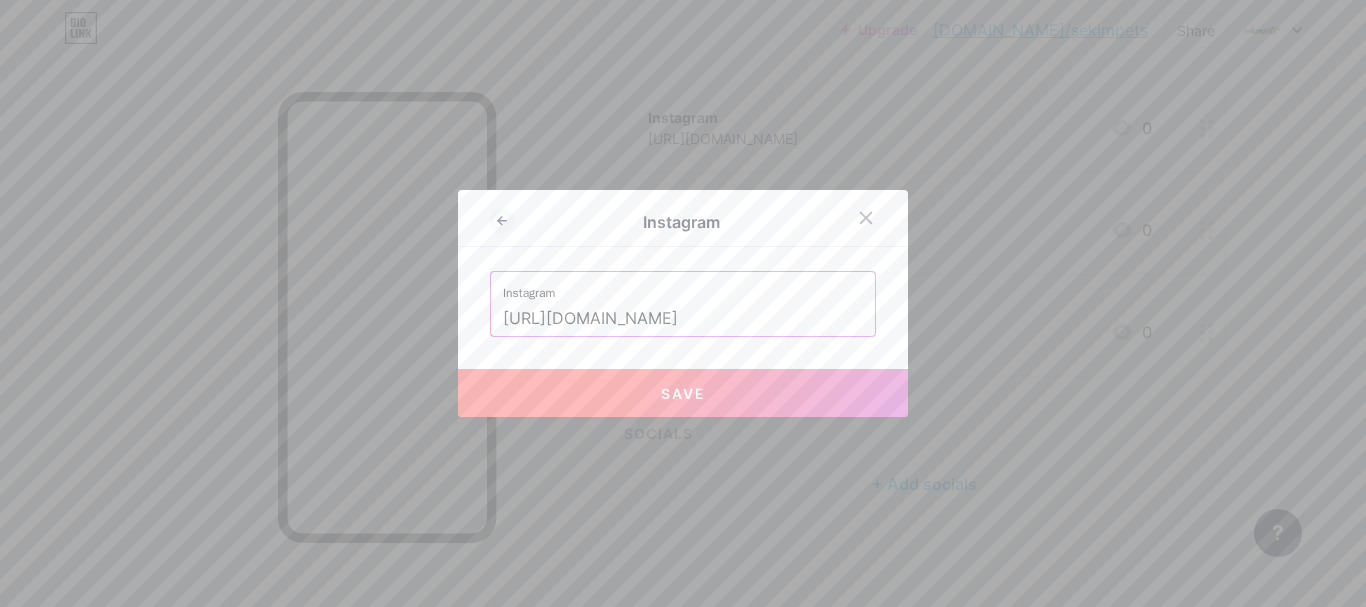 click on "Save" at bounding box center [683, 393] 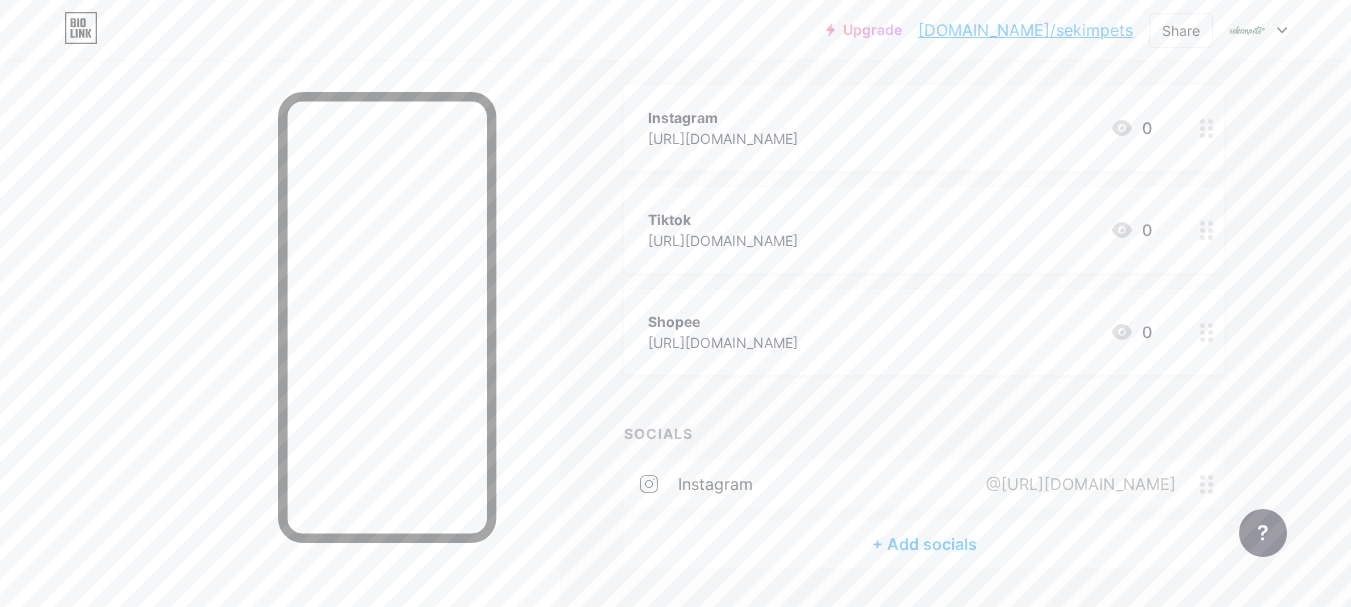 click 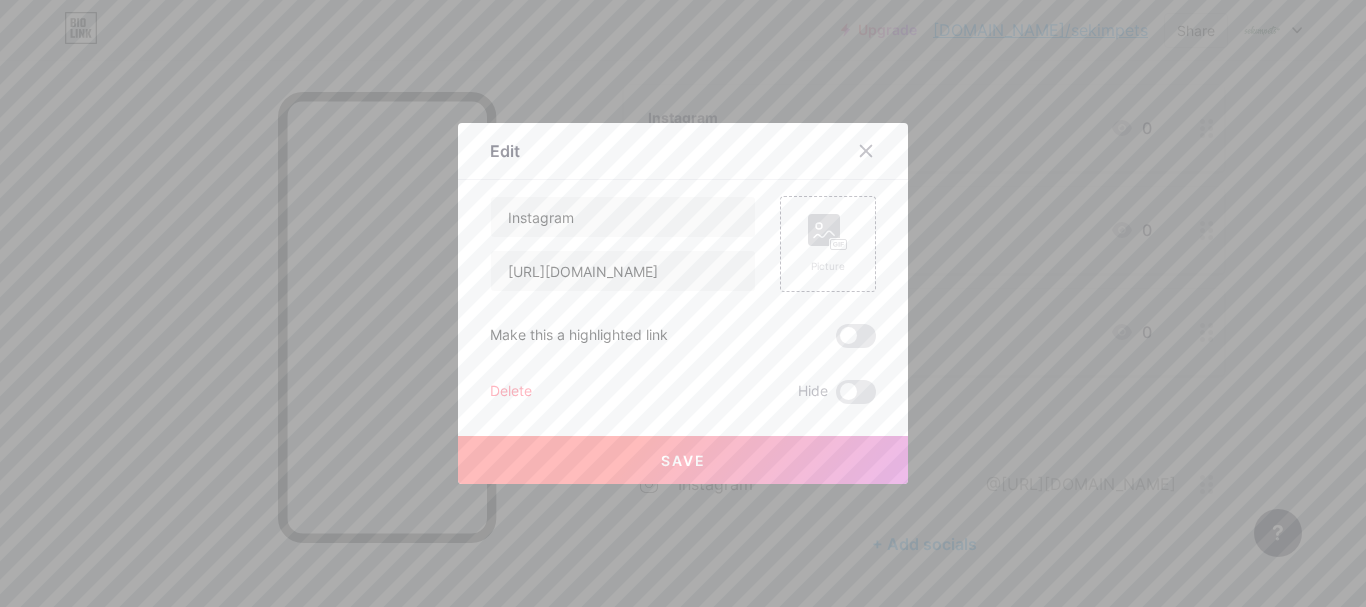 click on "Delete" at bounding box center [511, 392] 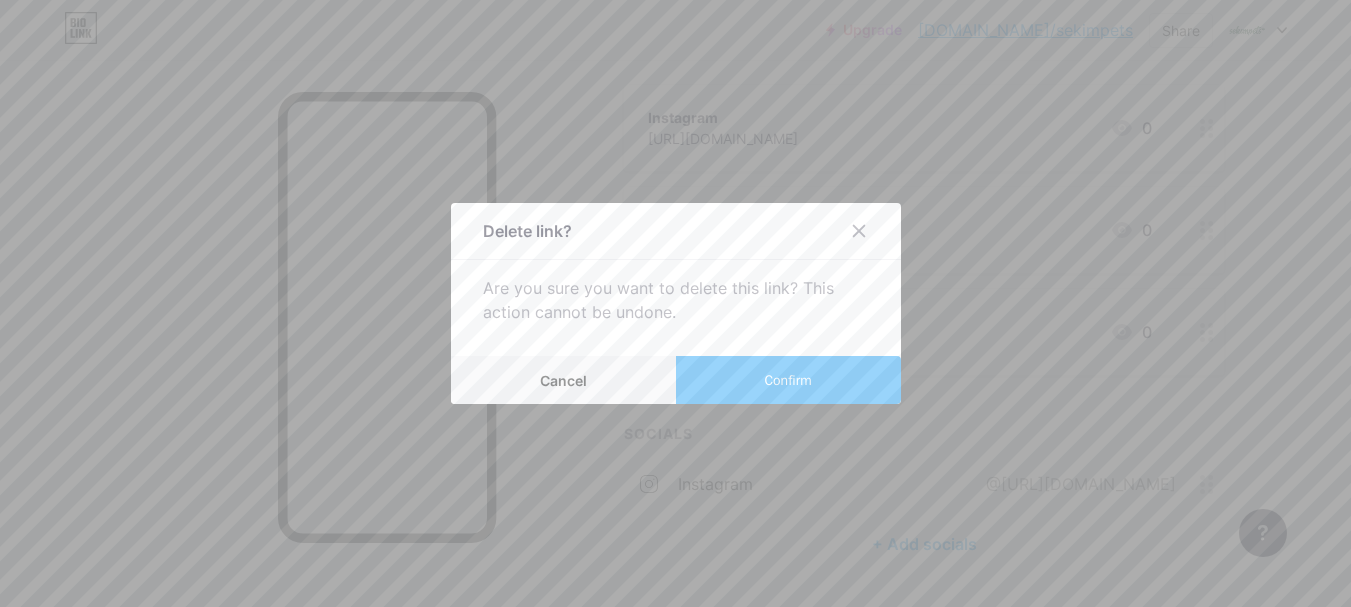 click on "Confirm" at bounding box center (788, 380) 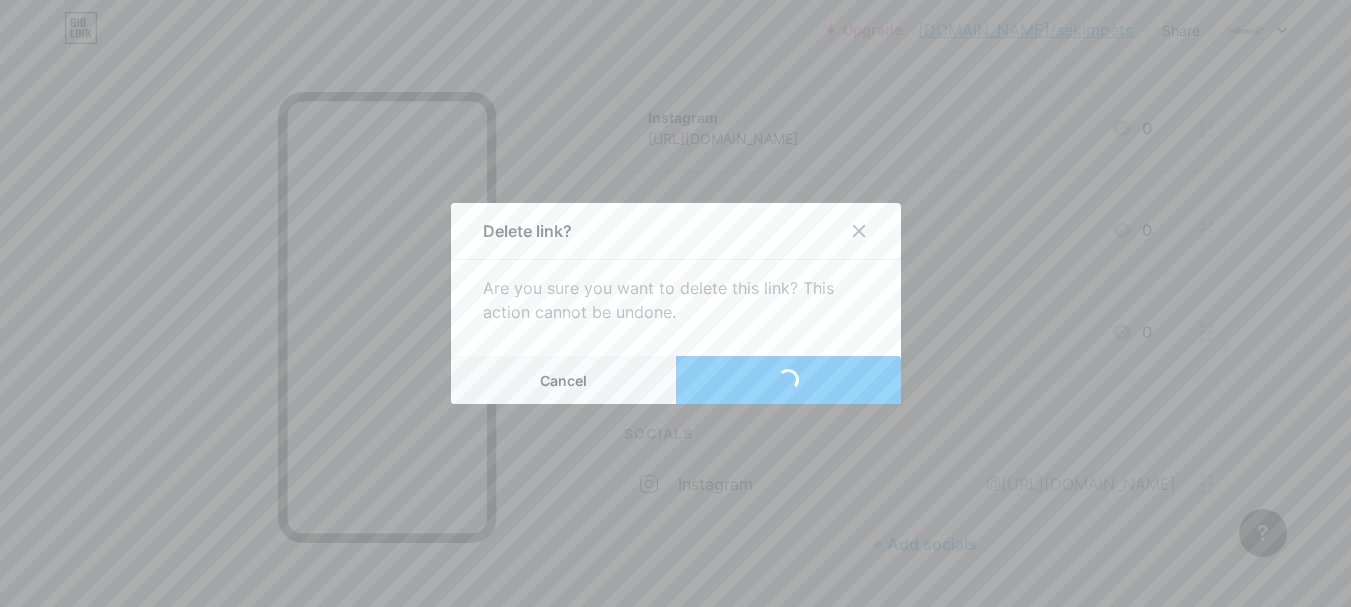 scroll, scrollTop: 188, scrollLeft: 0, axis: vertical 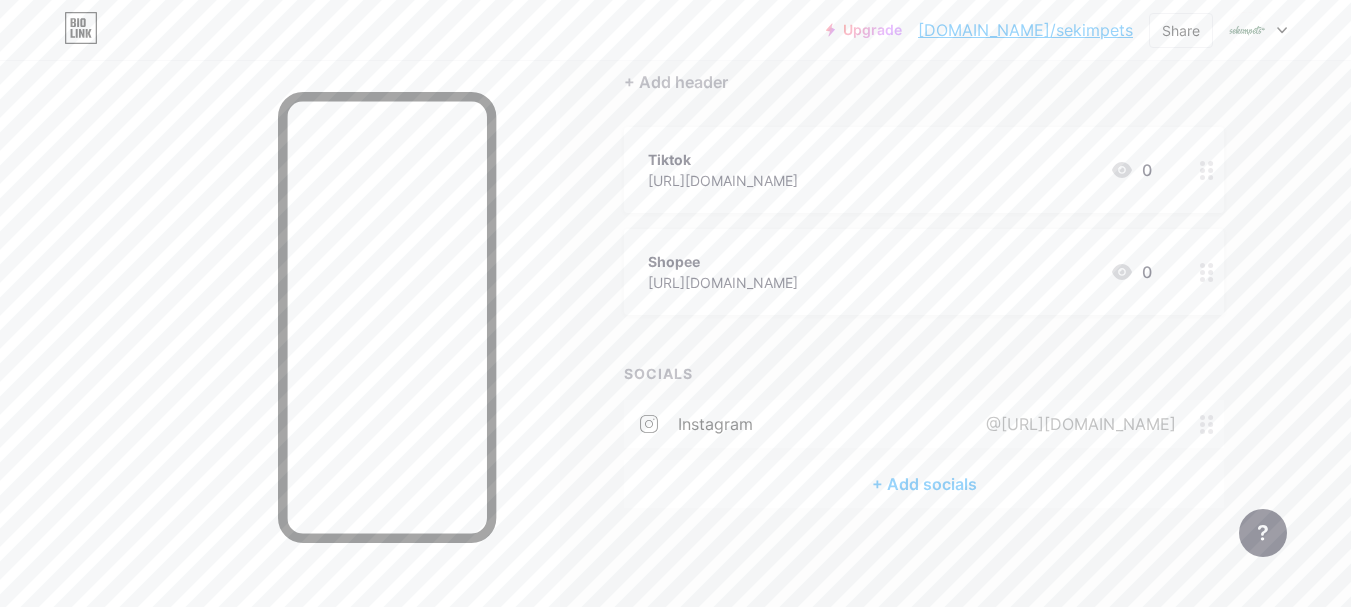 click on "+ Add socials" at bounding box center (924, 484) 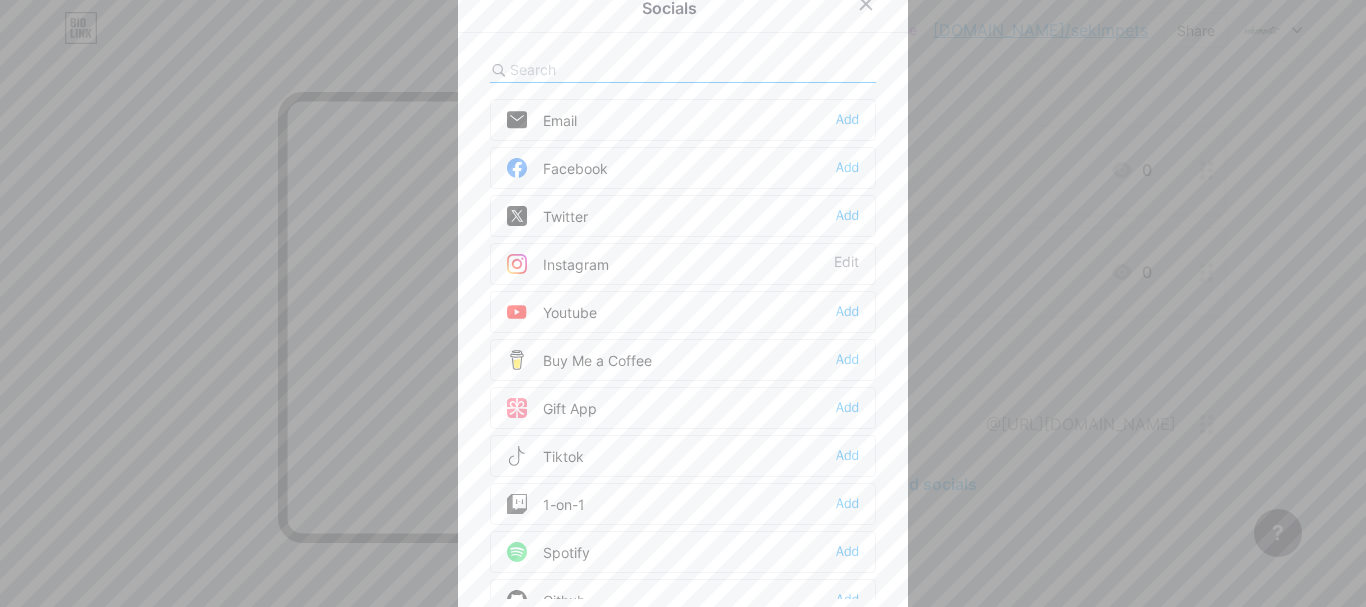 click on "Tiktok
Add" at bounding box center (683, 456) 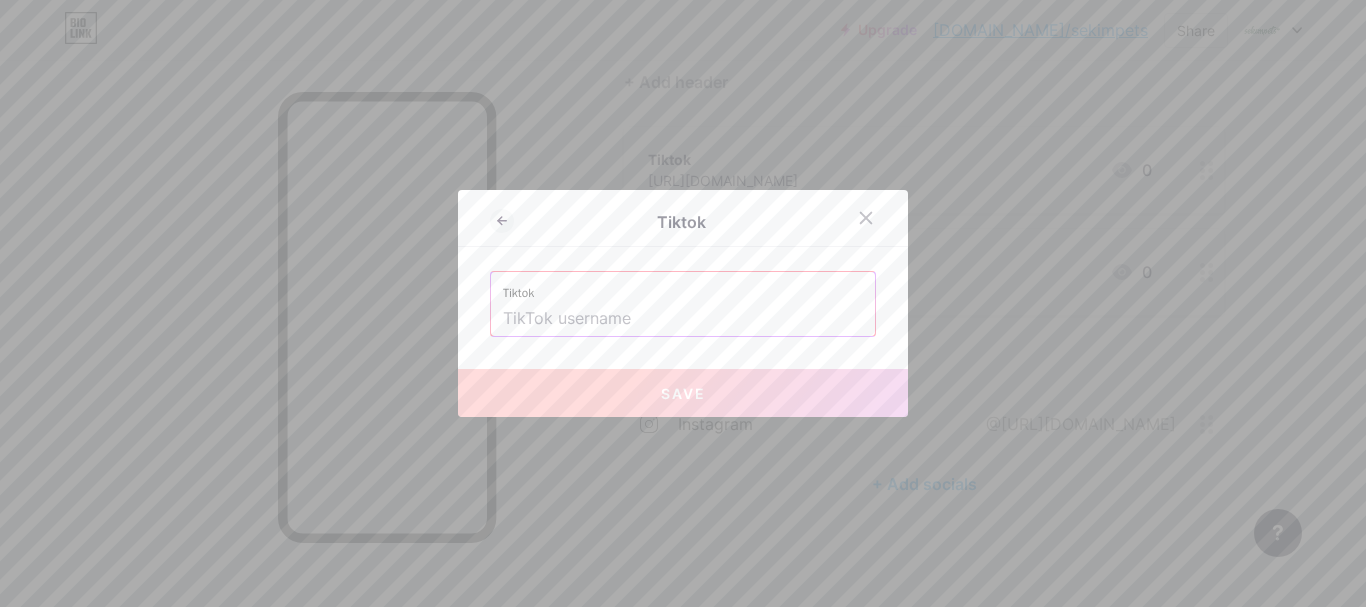 click at bounding box center (683, 319) 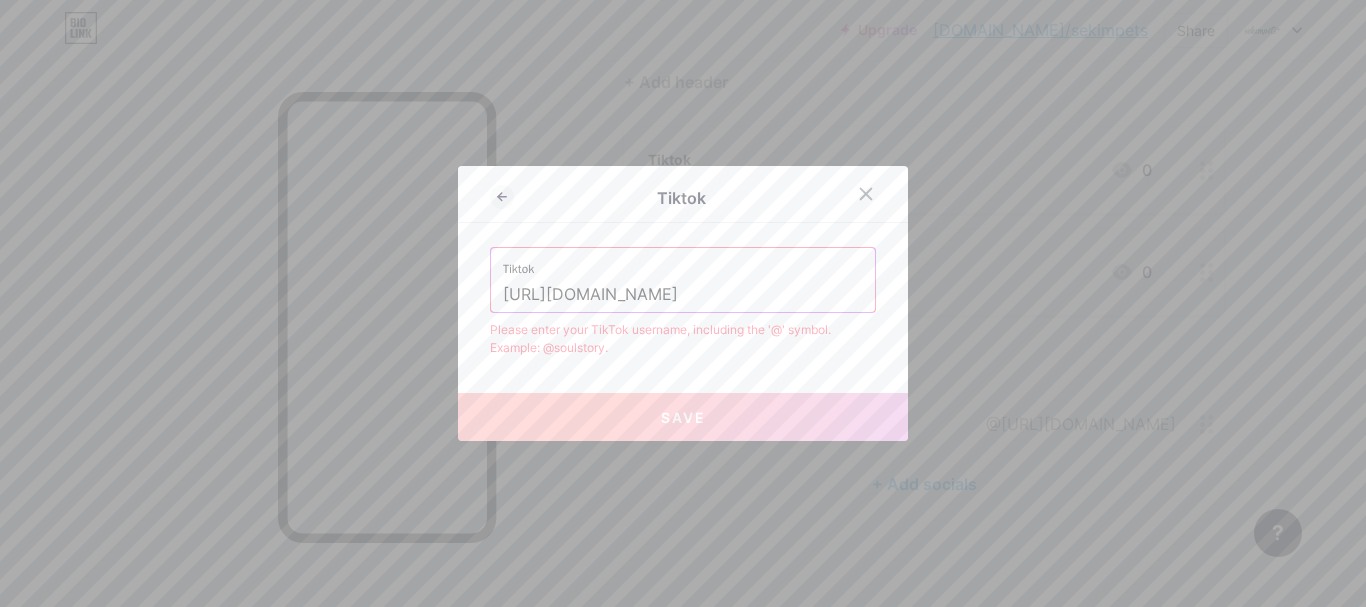 type on "[URL][DOMAIN_NAME]" 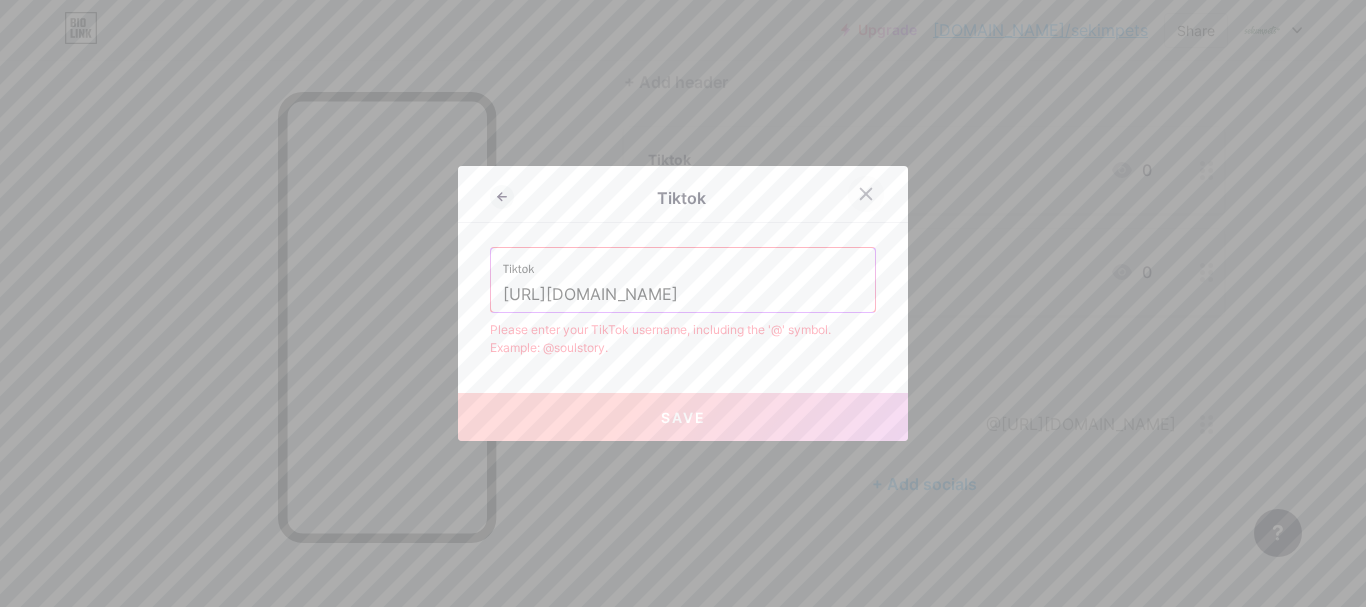 click at bounding box center [866, 194] 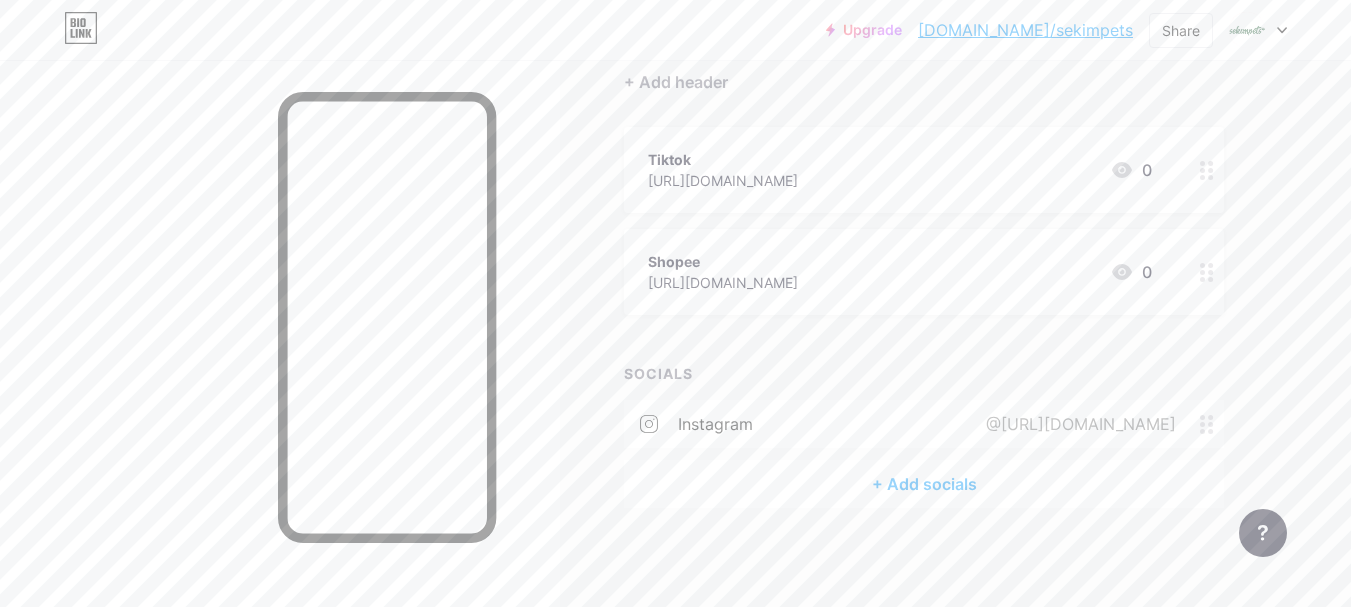 click 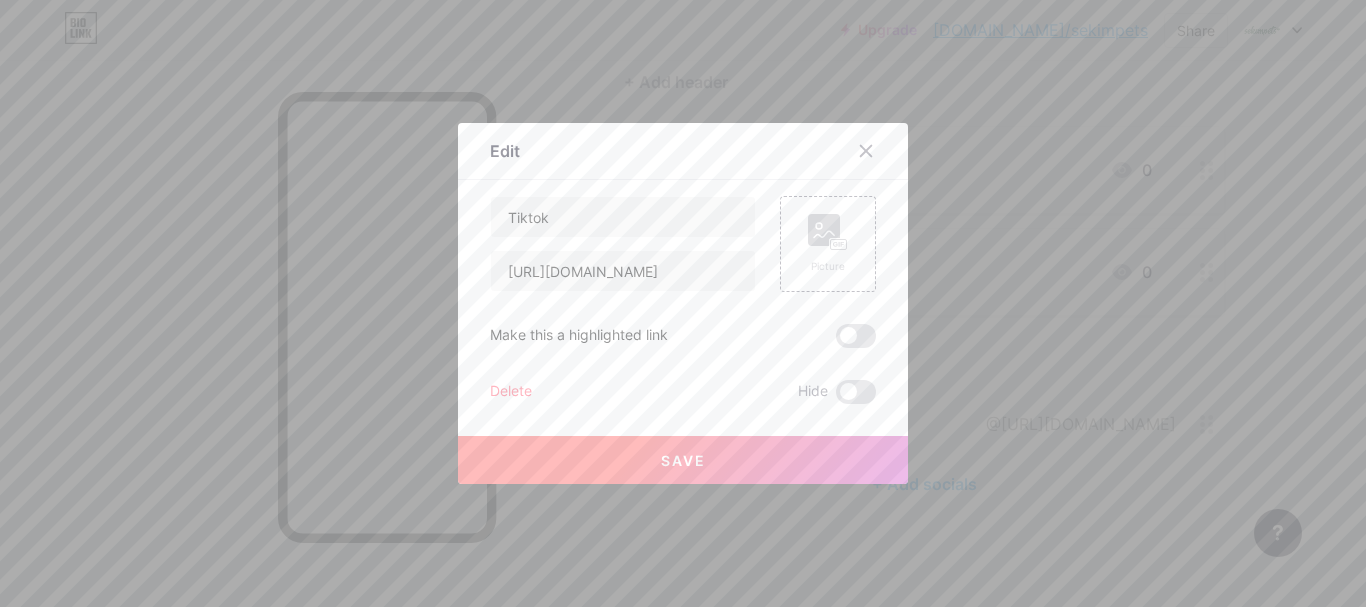 click on "Tiktok     [URL][DOMAIN_NAME]                     Picture
Make this a highlighted link
Delete
Hide         Save" at bounding box center (683, 300) 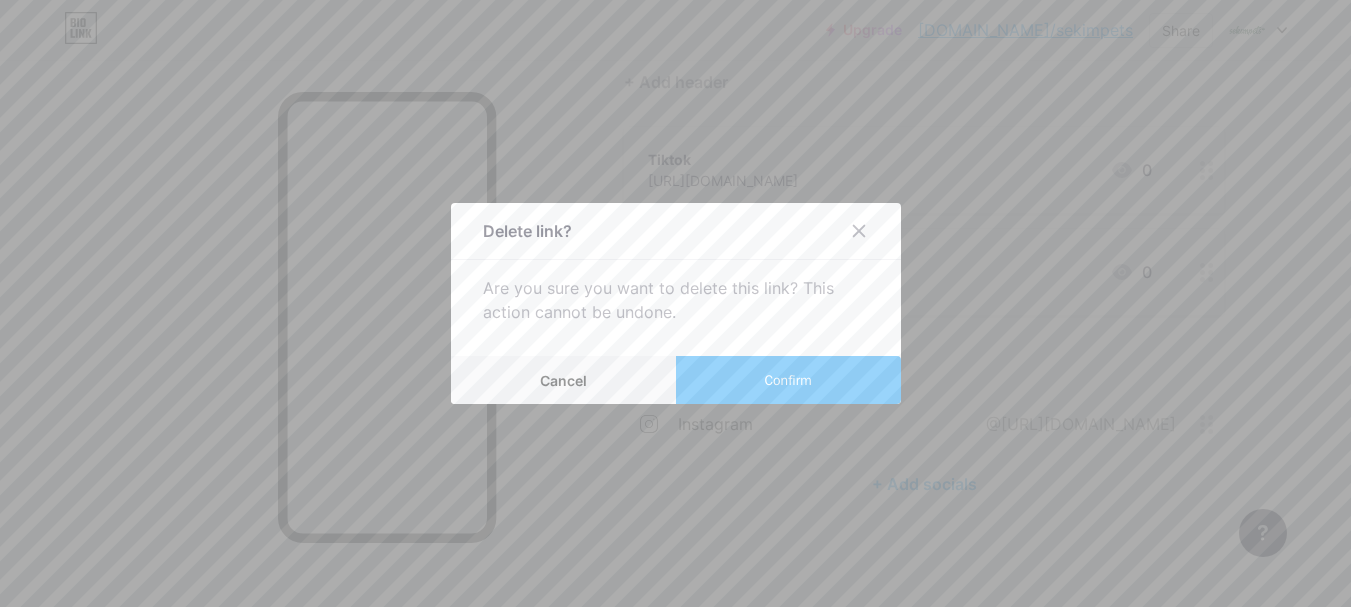 click on "Confirm" at bounding box center [788, 380] 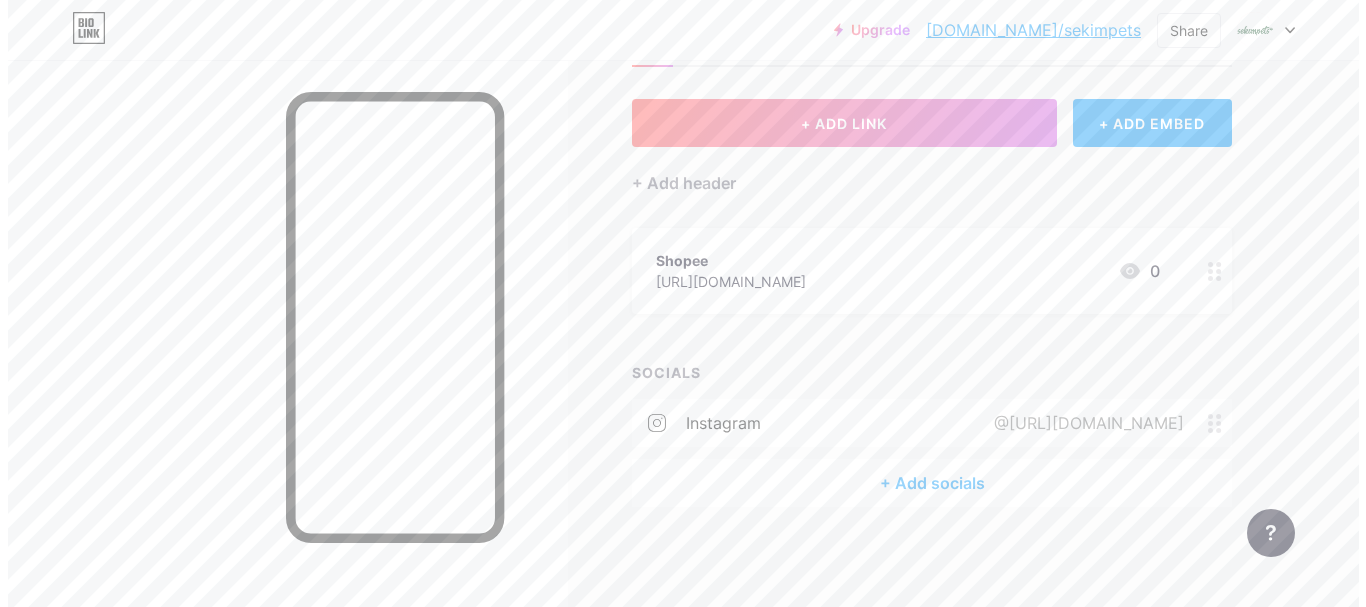scroll, scrollTop: 86, scrollLeft: 0, axis: vertical 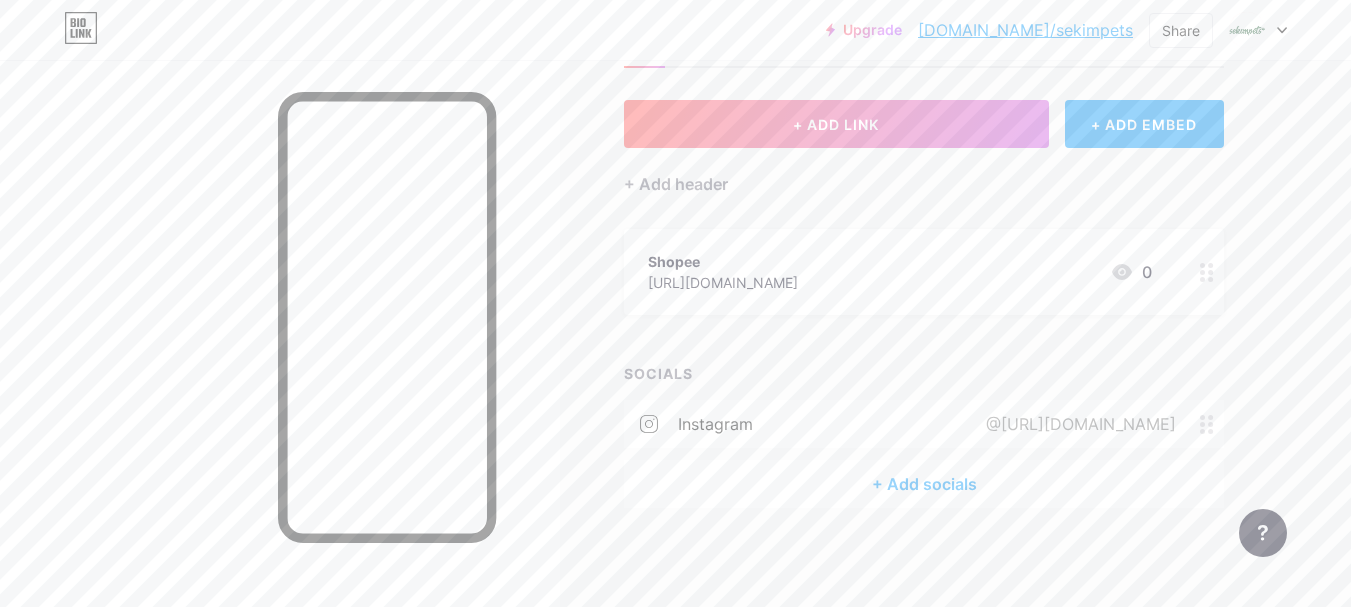 click on "+ Add socials" at bounding box center (924, 484) 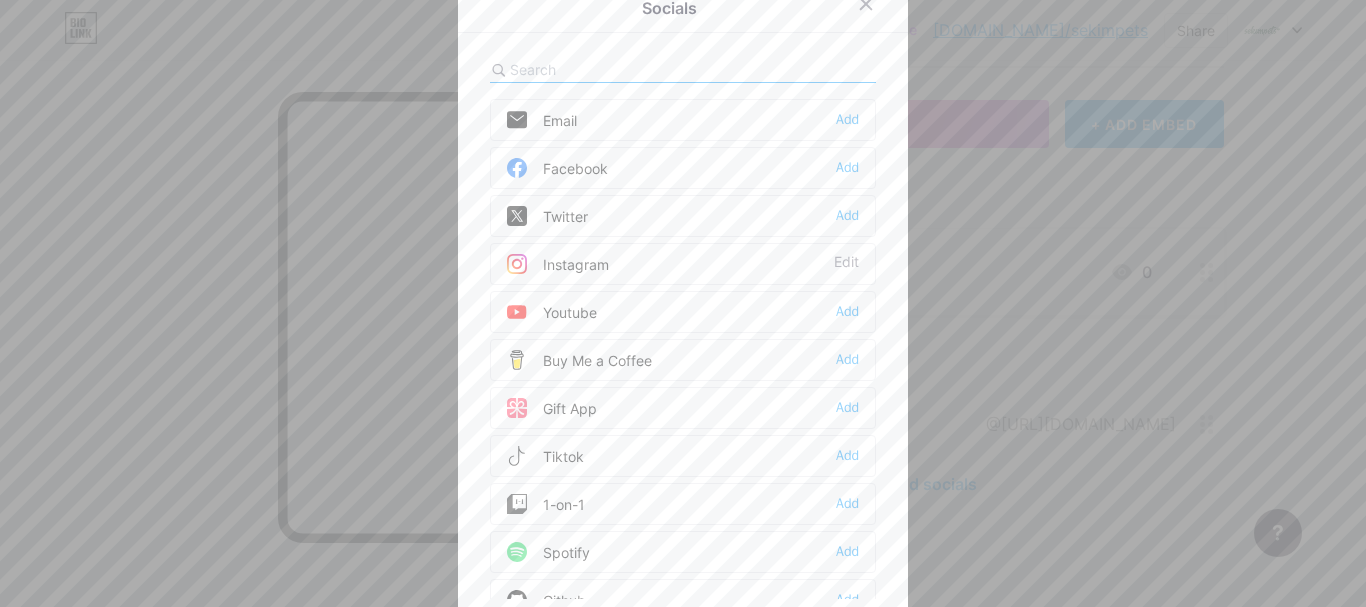 click on "Tiktok" at bounding box center (545, 456) 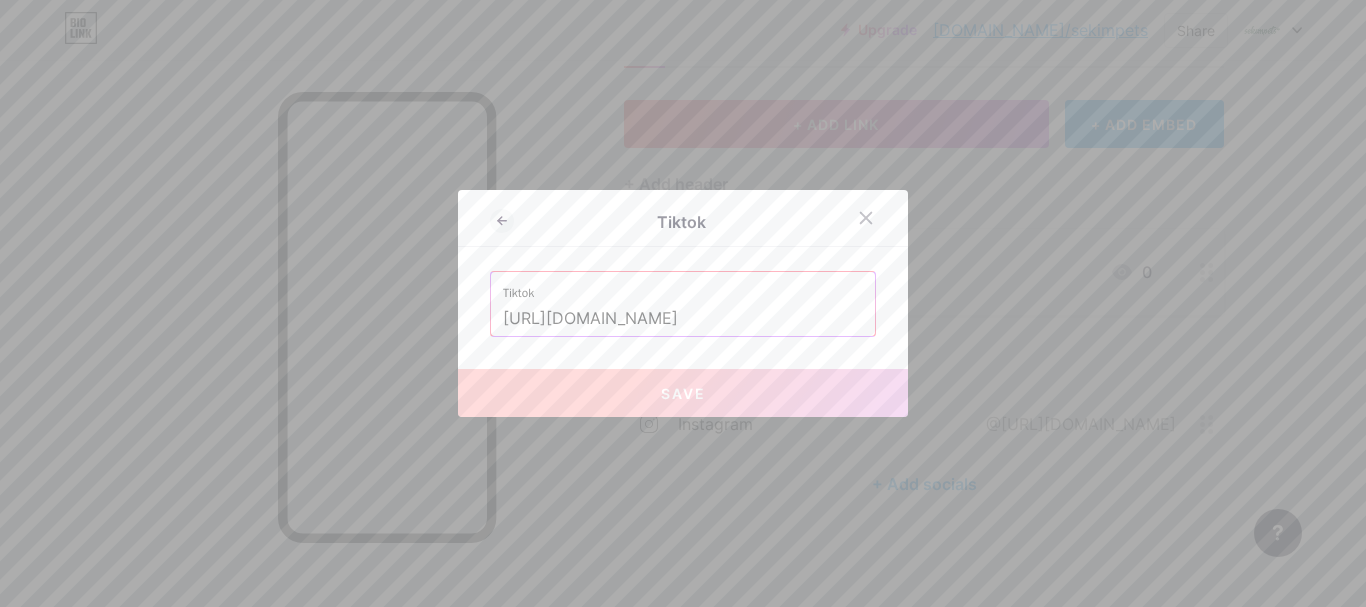 click on "Save" at bounding box center (683, 393) 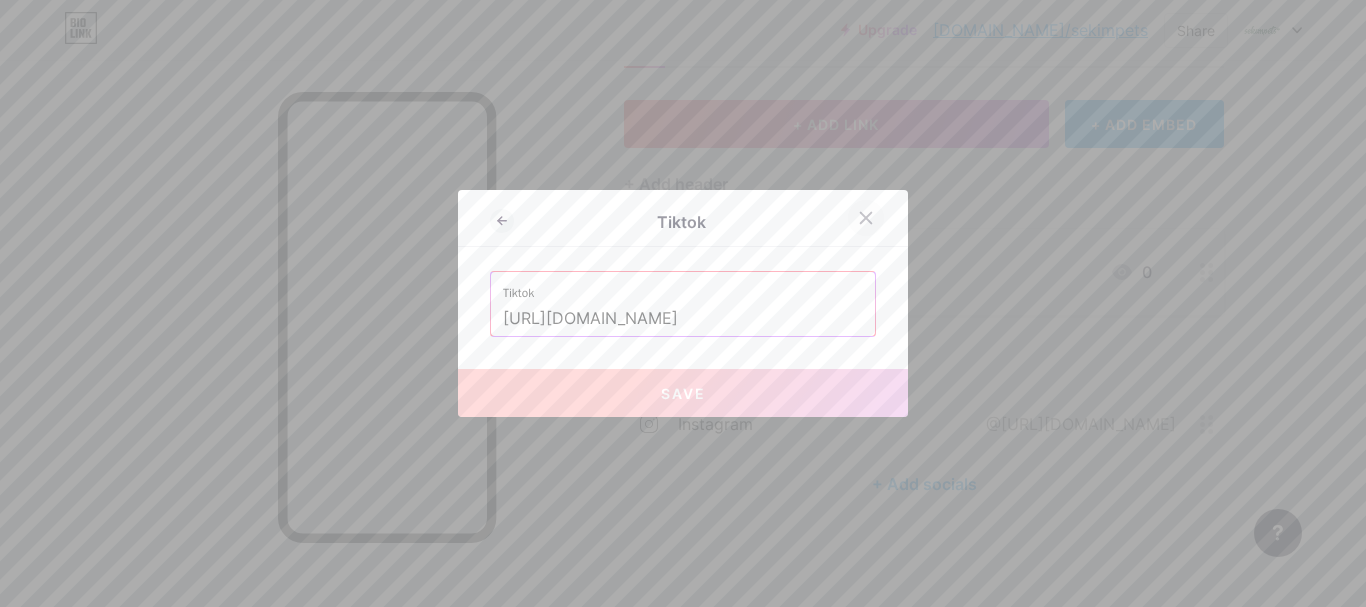 drag, startPoint x: 830, startPoint y: 316, endPoint x: 849, endPoint y: 227, distance: 91.00549 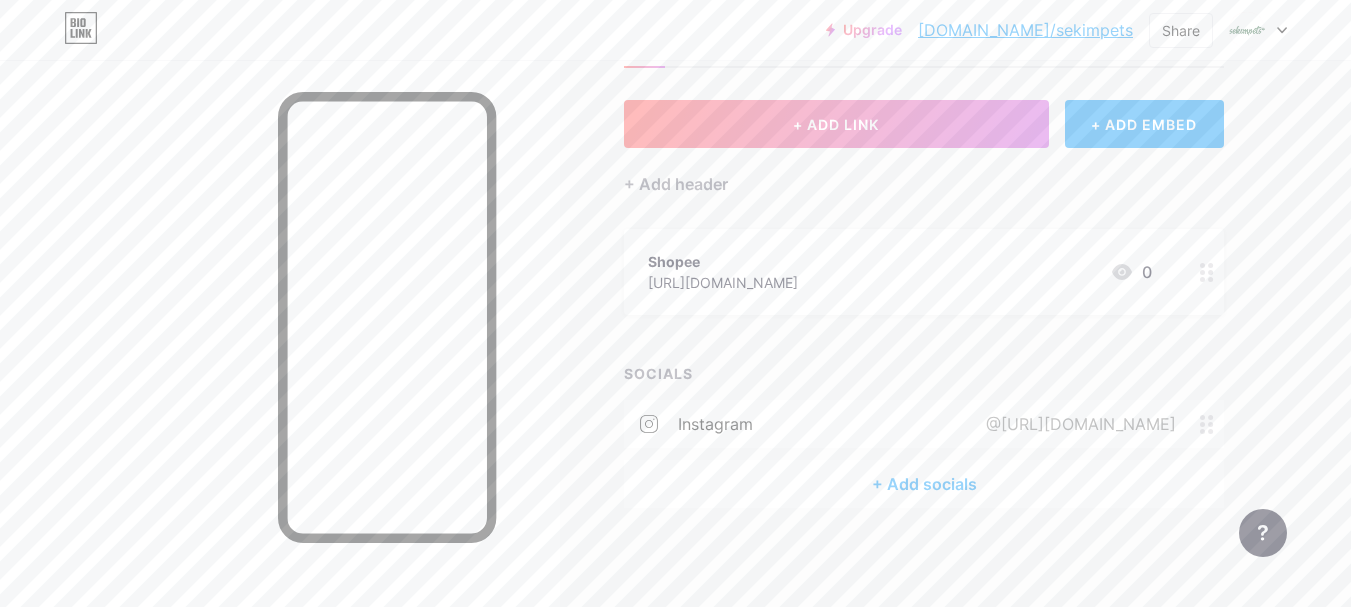 drag, startPoint x: 860, startPoint y: 285, endPoint x: 834, endPoint y: 286, distance: 26.019224 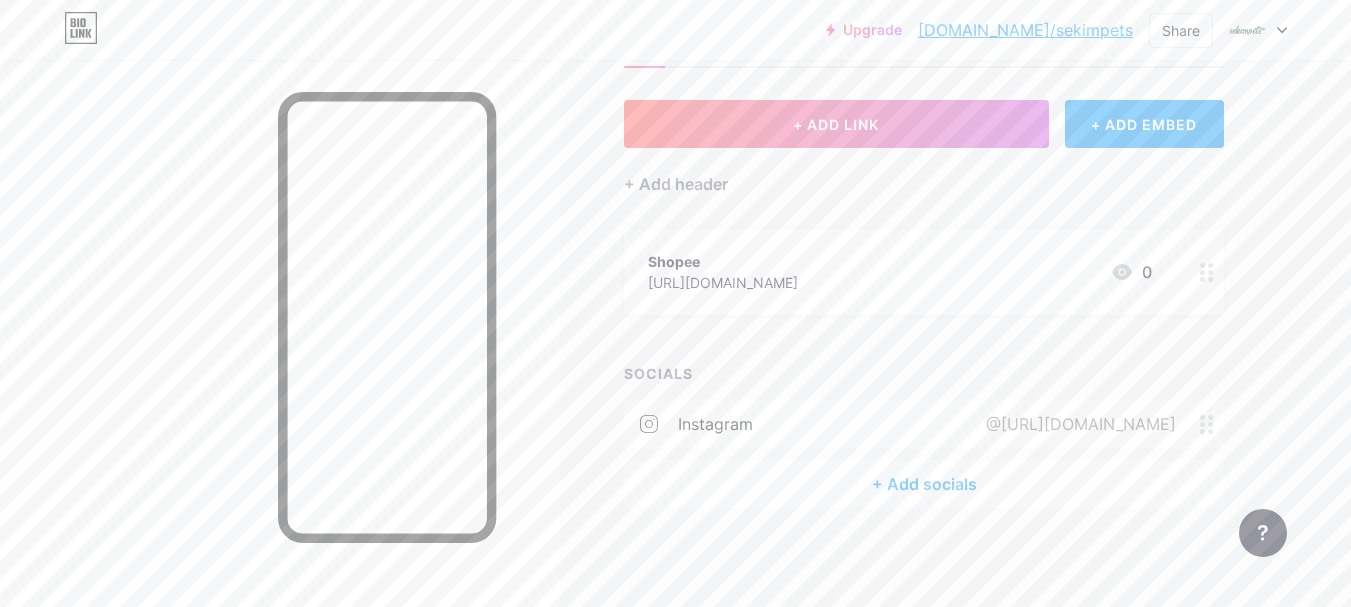 click on "Shopee
[URL][DOMAIN_NAME]
0" at bounding box center [900, 272] 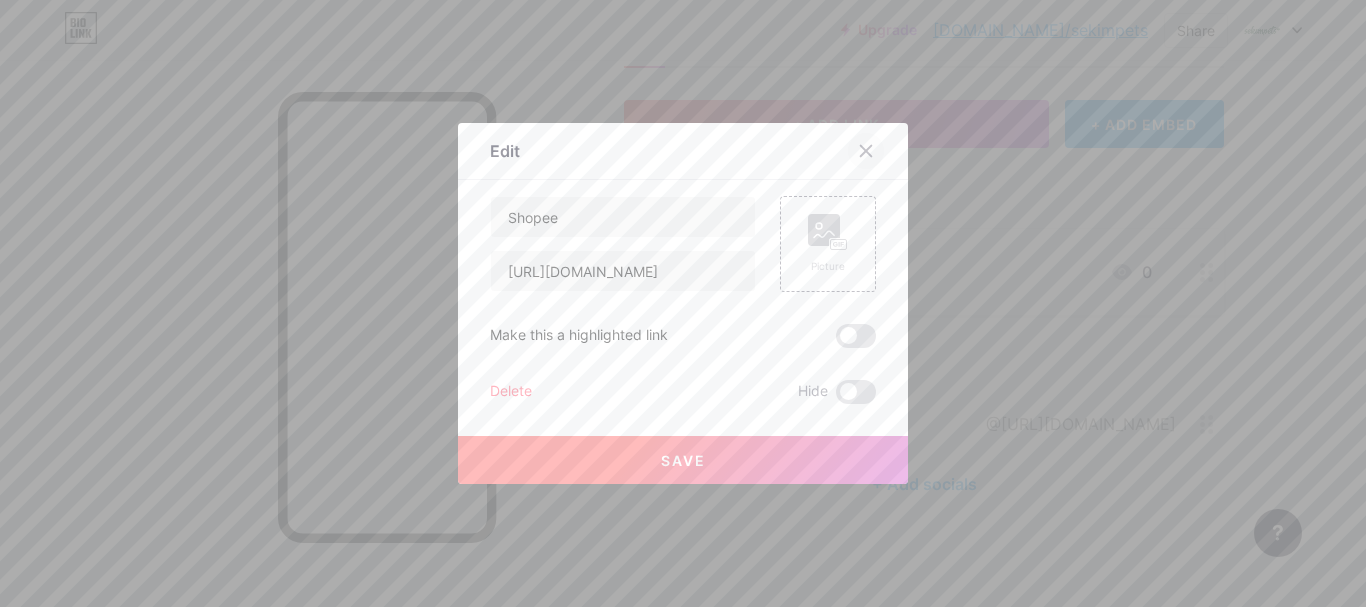 click 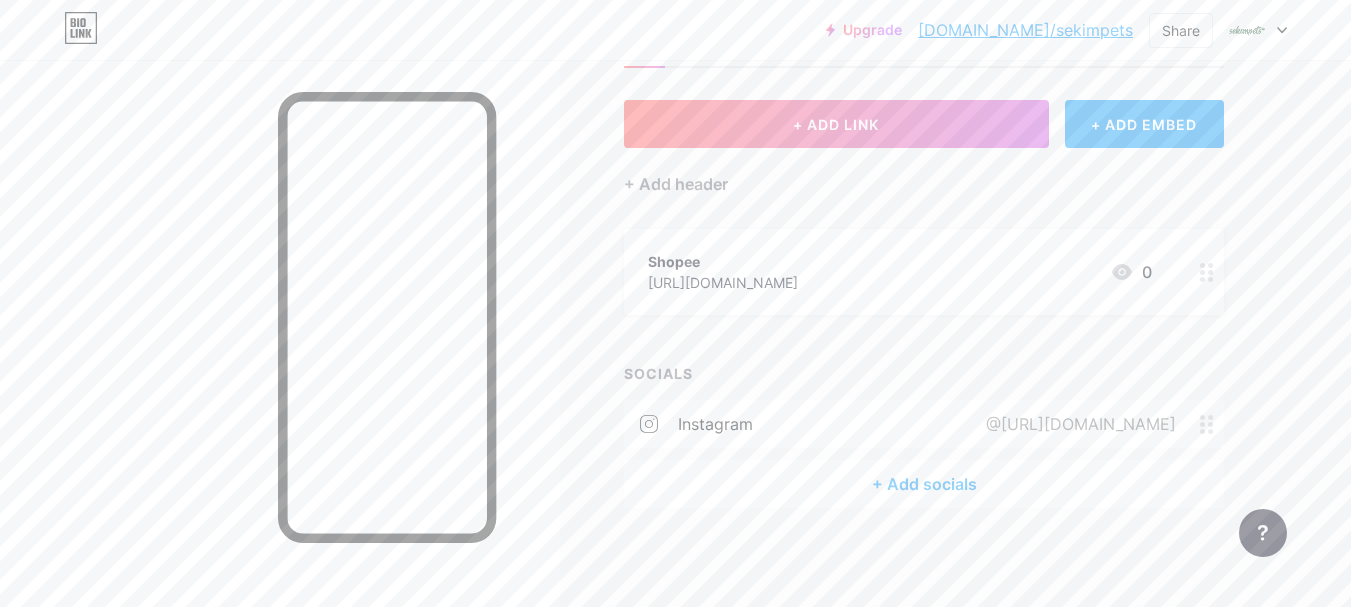 drag, startPoint x: 862, startPoint y: 284, endPoint x: 608, endPoint y: 304, distance: 254.78618 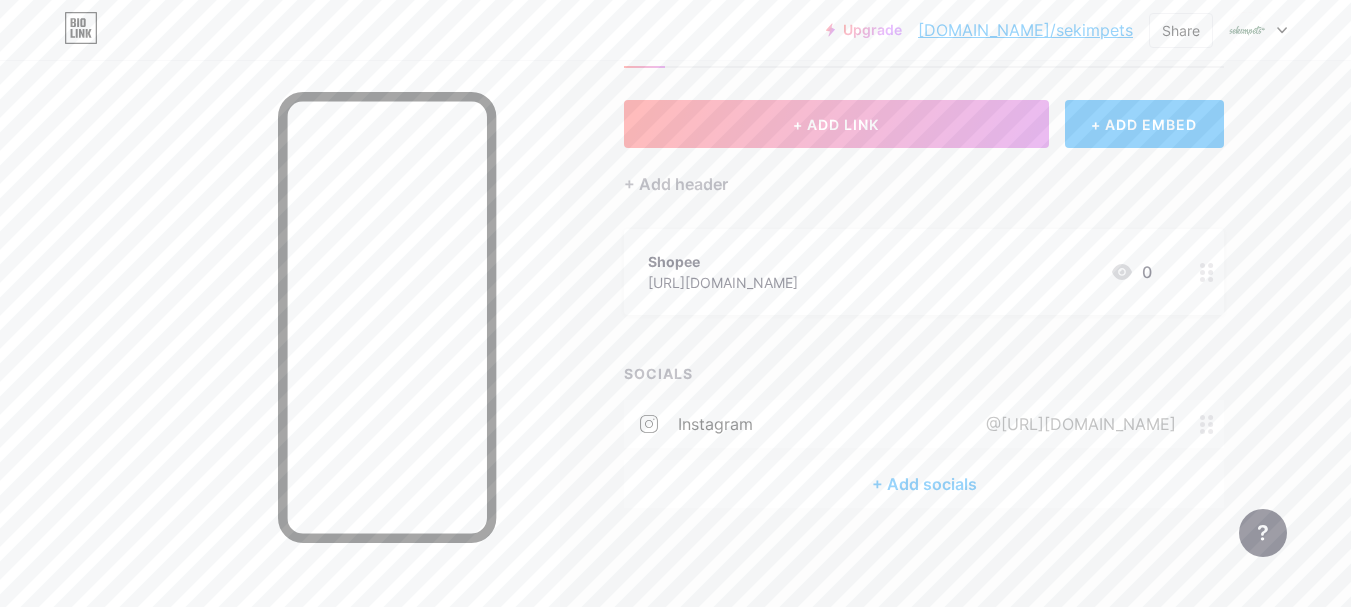 click on "Links
Posts
Design
Subscribers
NEW
Stats
Settings       + ADD LINK     + ADD EMBED
+ Add header
Shopee
[URL][DOMAIN_NAME]
0
SOCIALS
instagram
@[URL][DOMAIN_NAME]               + Add socials                       Feature requests             Help center         Contact support" at bounding box center (654, 291) 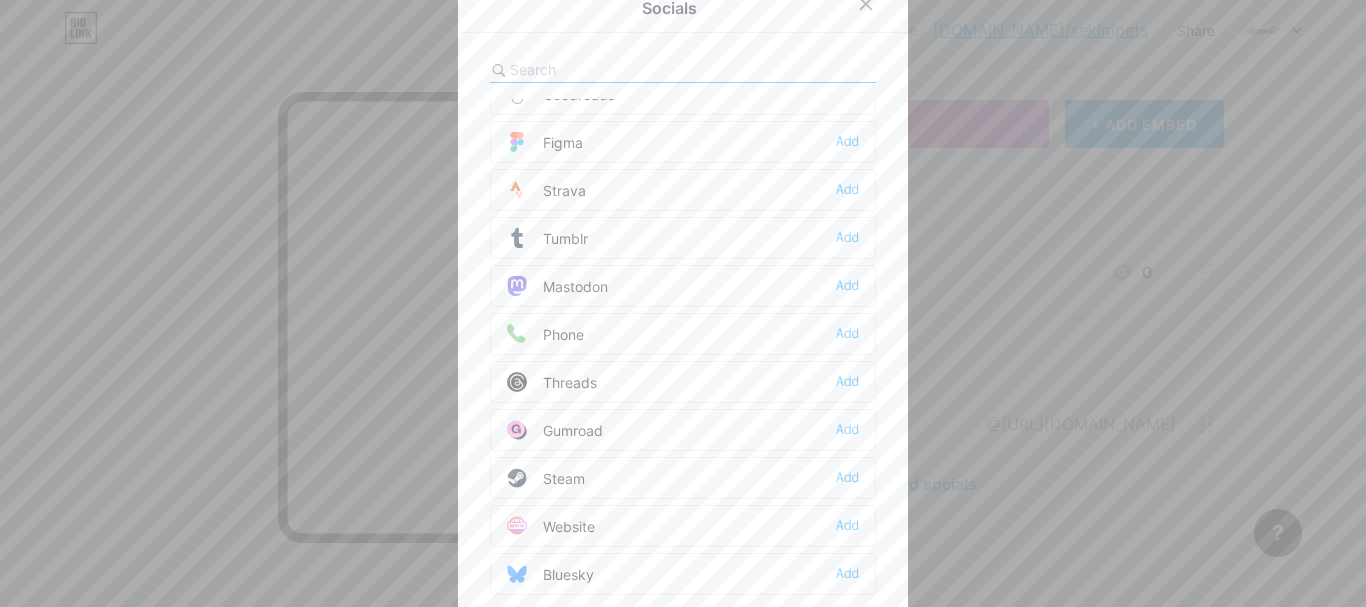 scroll, scrollTop: 1804, scrollLeft: 0, axis: vertical 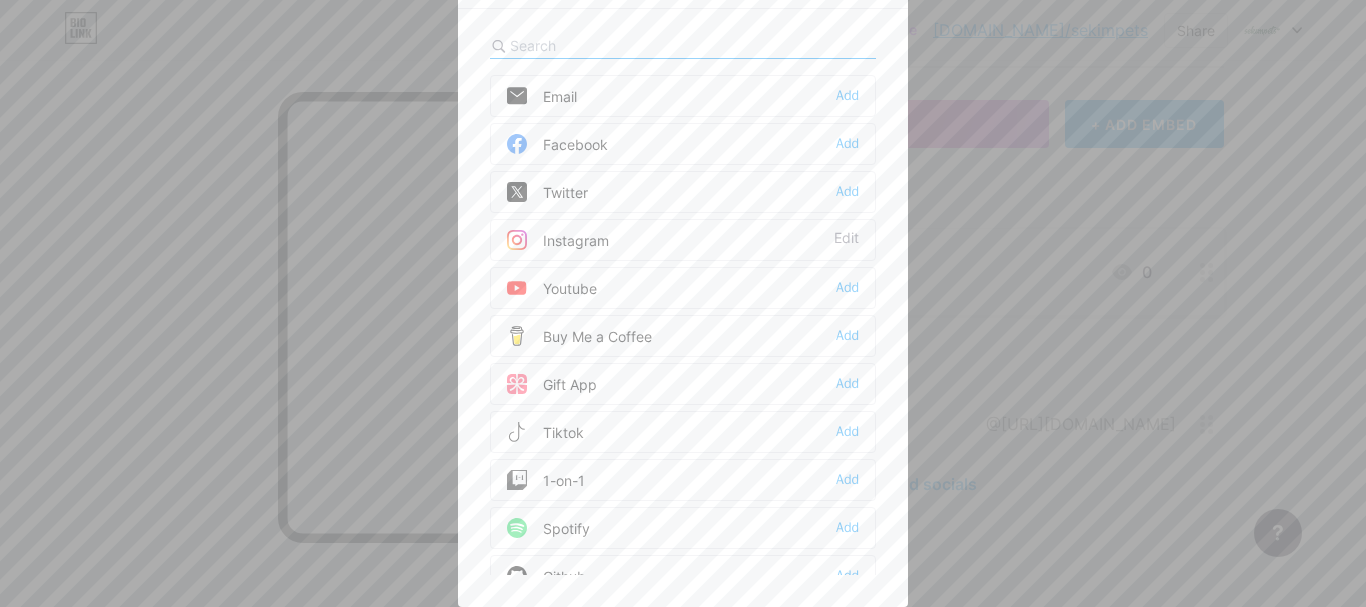 click at bounding box center (620, 45) 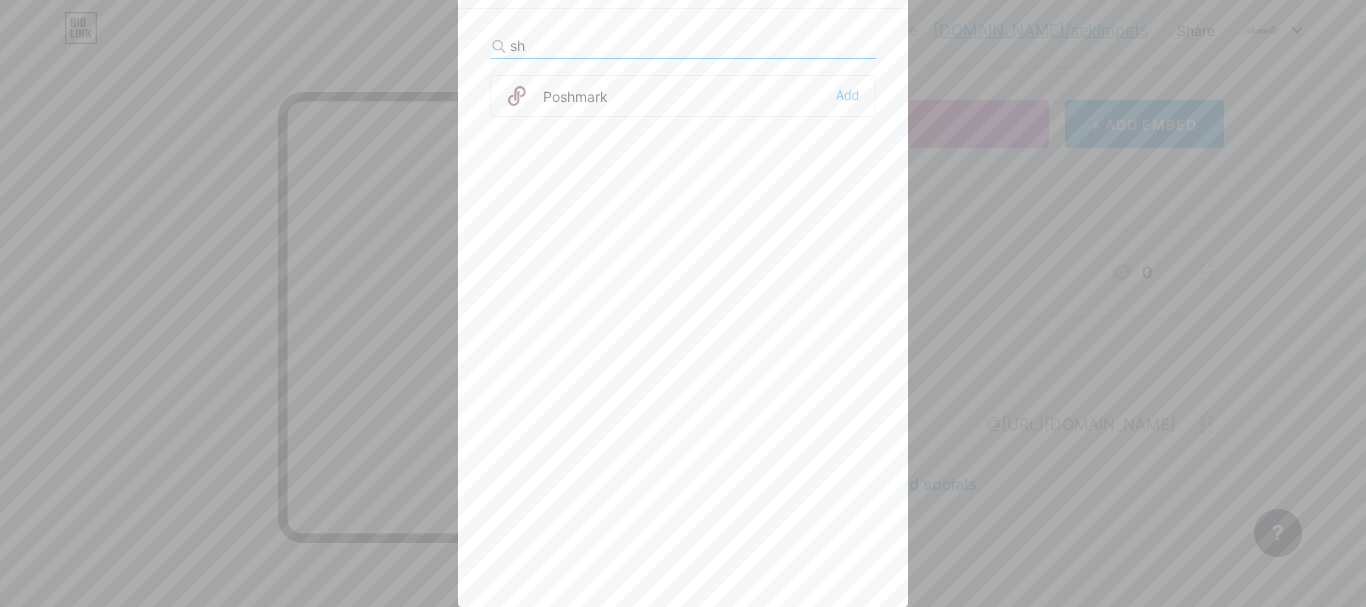 type on "sho" 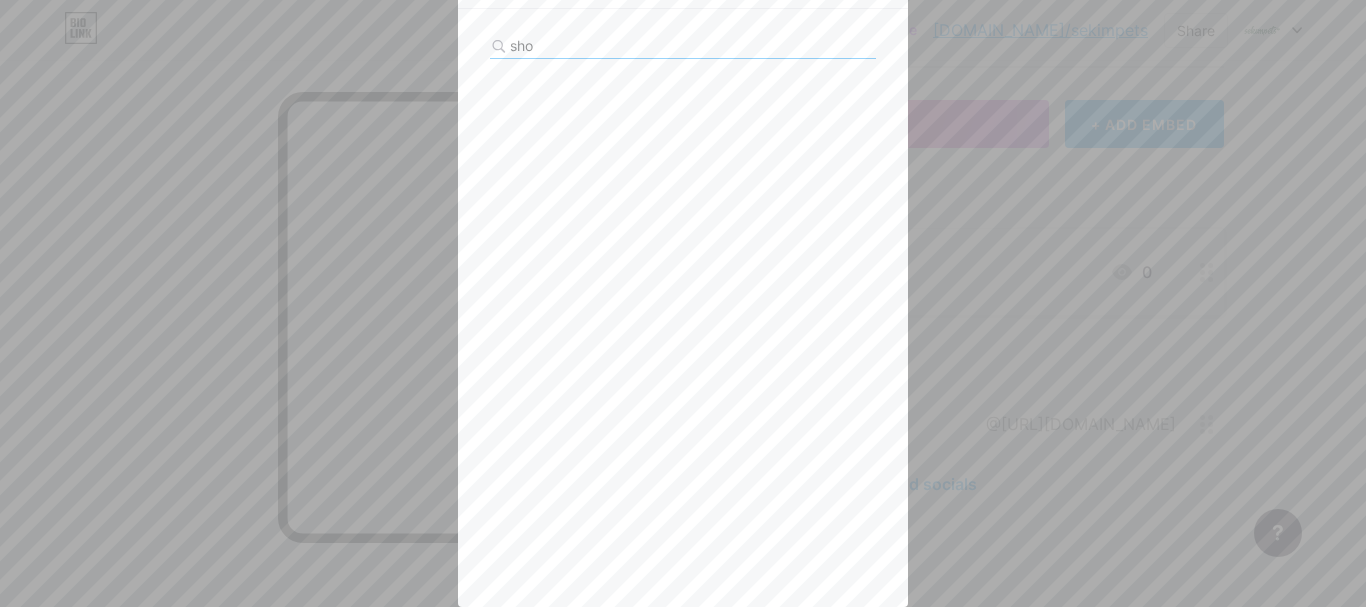 drag, startPoint x: 593, startPoint y: 42, endPoint x: 424, endPoint y: 28, distance: 169.57889 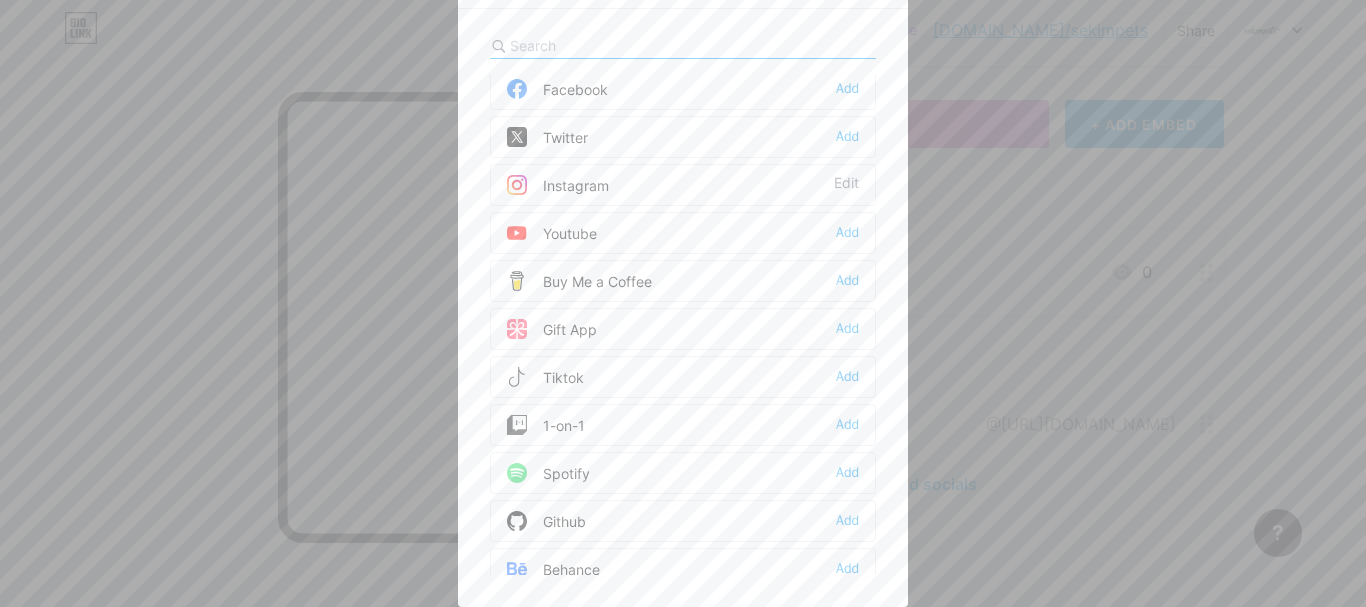 scroll, scrollTop: 100, scrollLeft: 0, axis: vertical 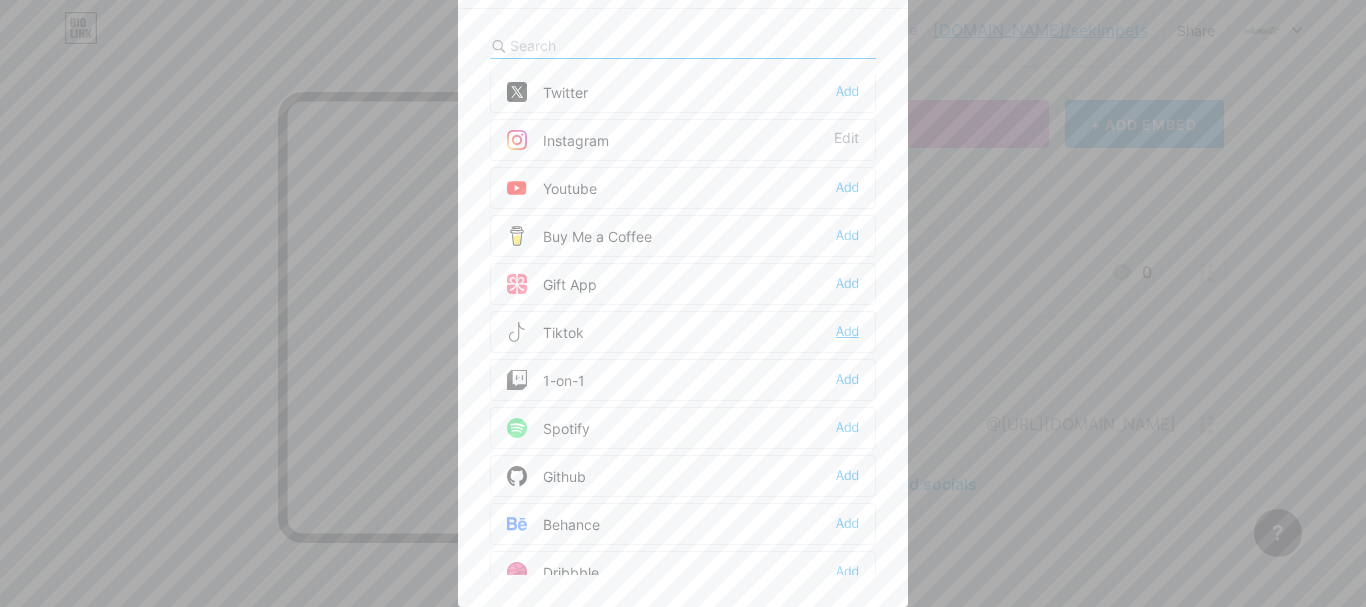 click on "Add" at bounding box center (847, 332) 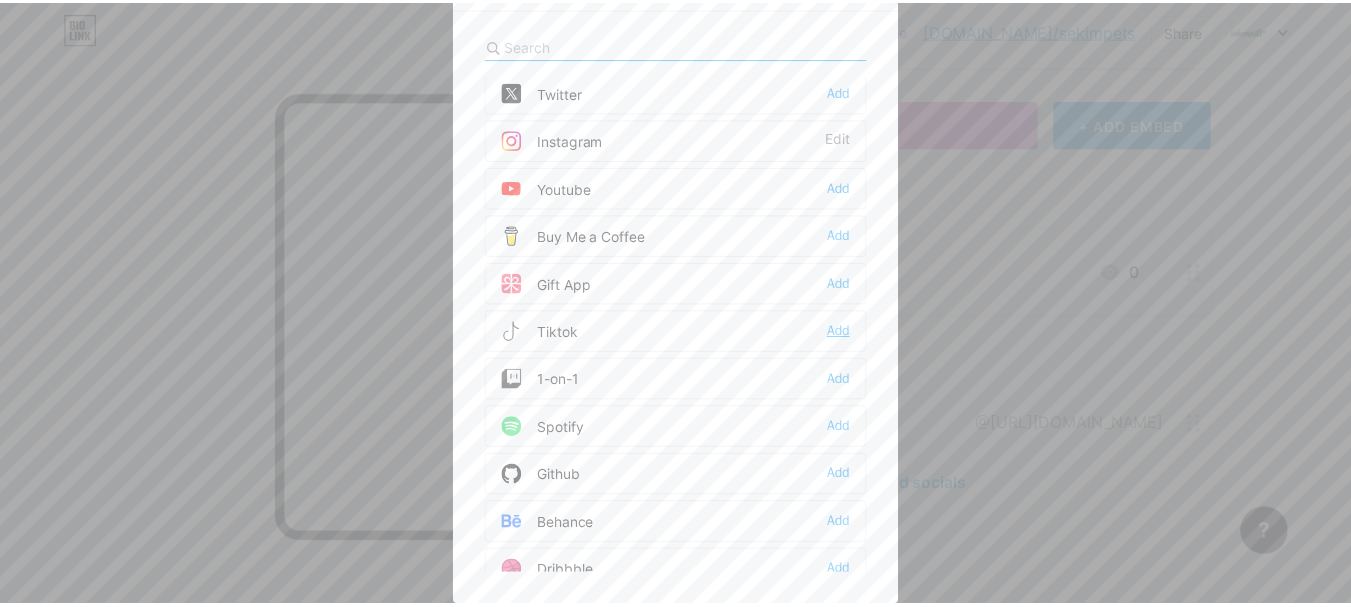 scroll, scrollTop: 0, scrollLeft: 0, axis: both 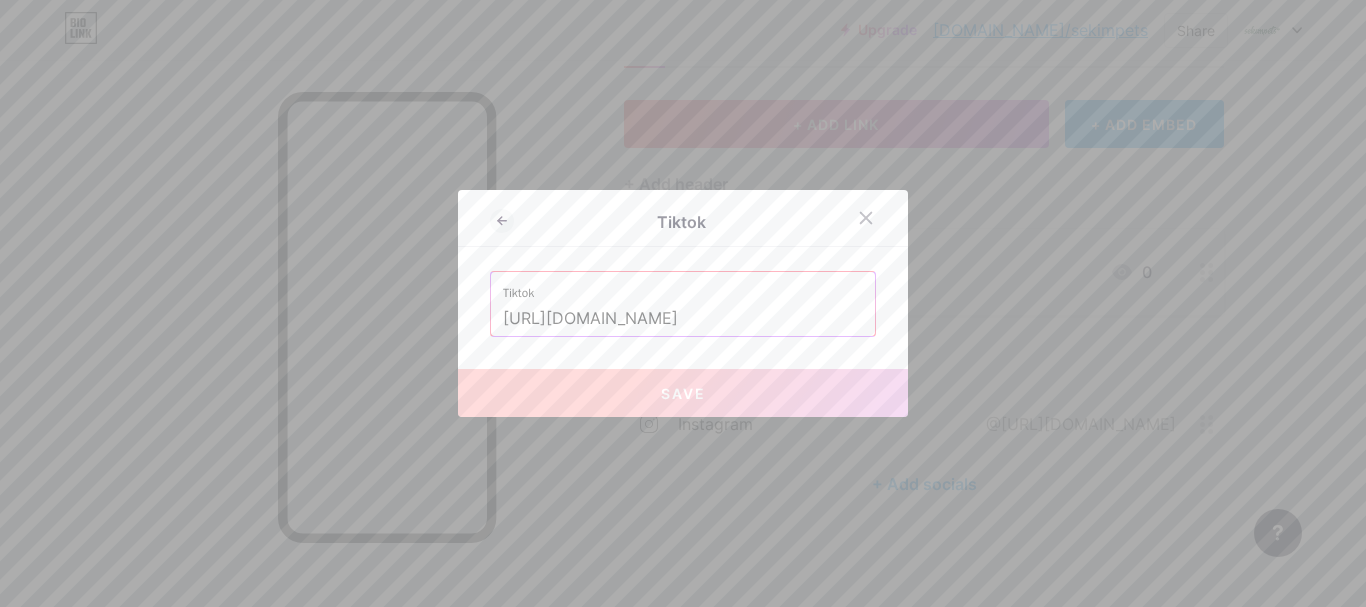 click on "Save" at bounding box center (683, 393) 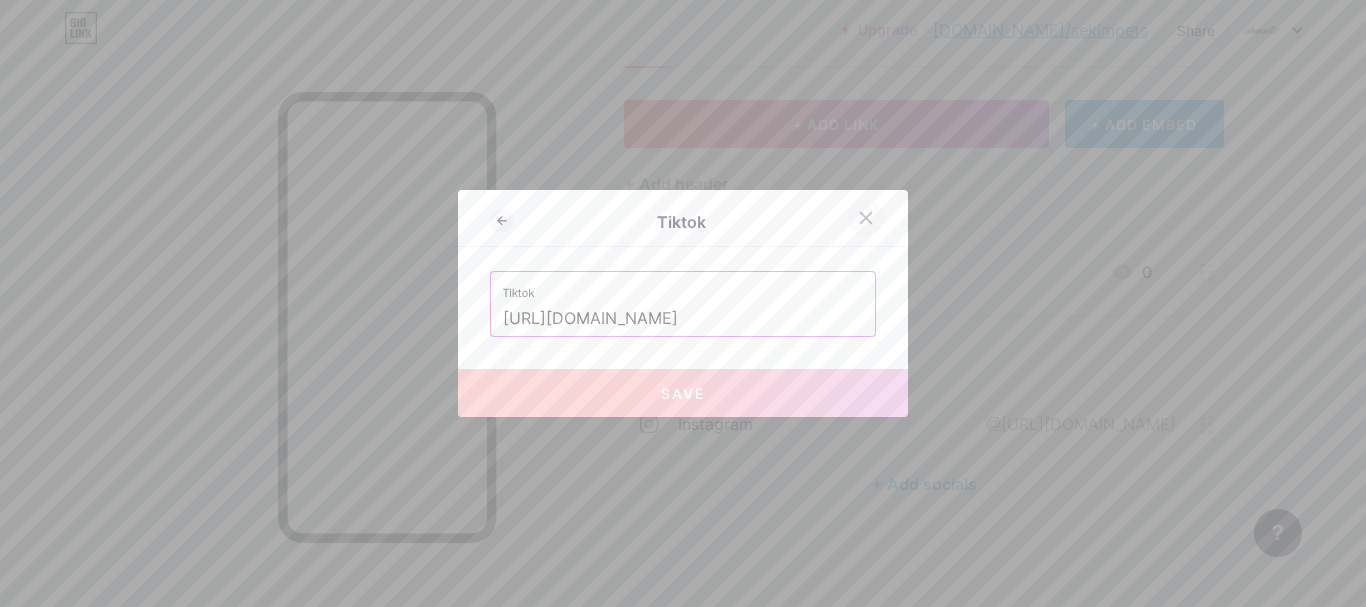 click 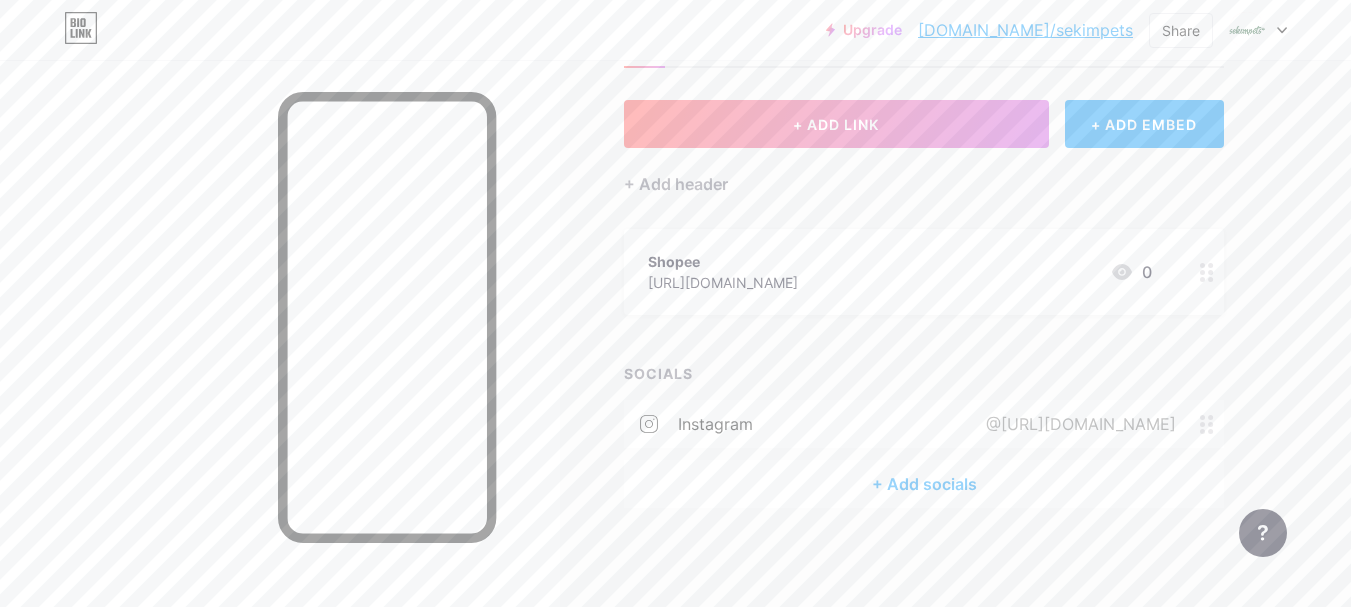 click on "+ Add socials" at bounding box center (924, 484) 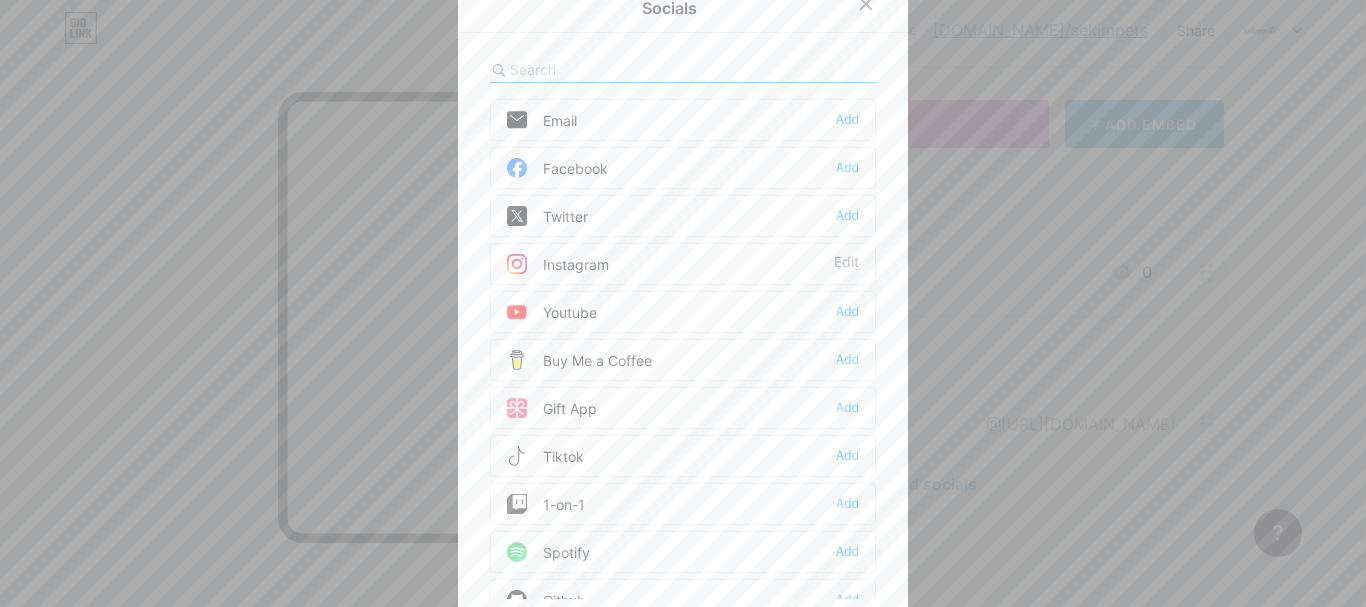 click at bounding box center [525, 456] 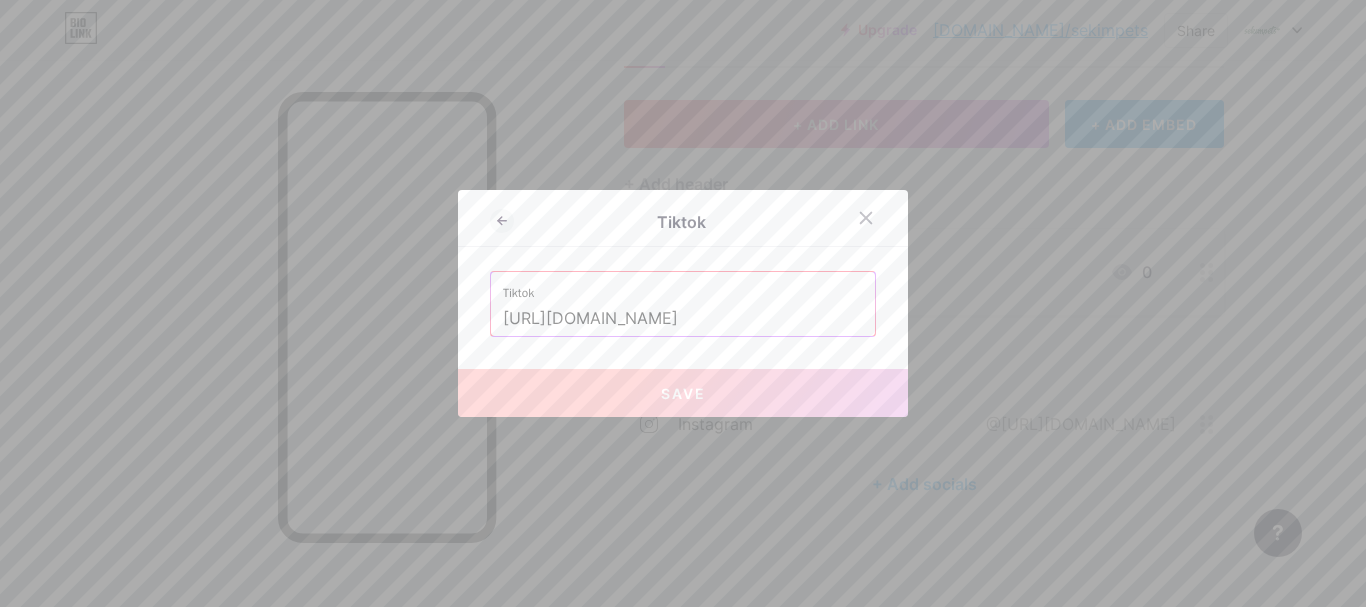 click on "[URL][DOMAIN_NAME]" at bounding box center (683, 319) 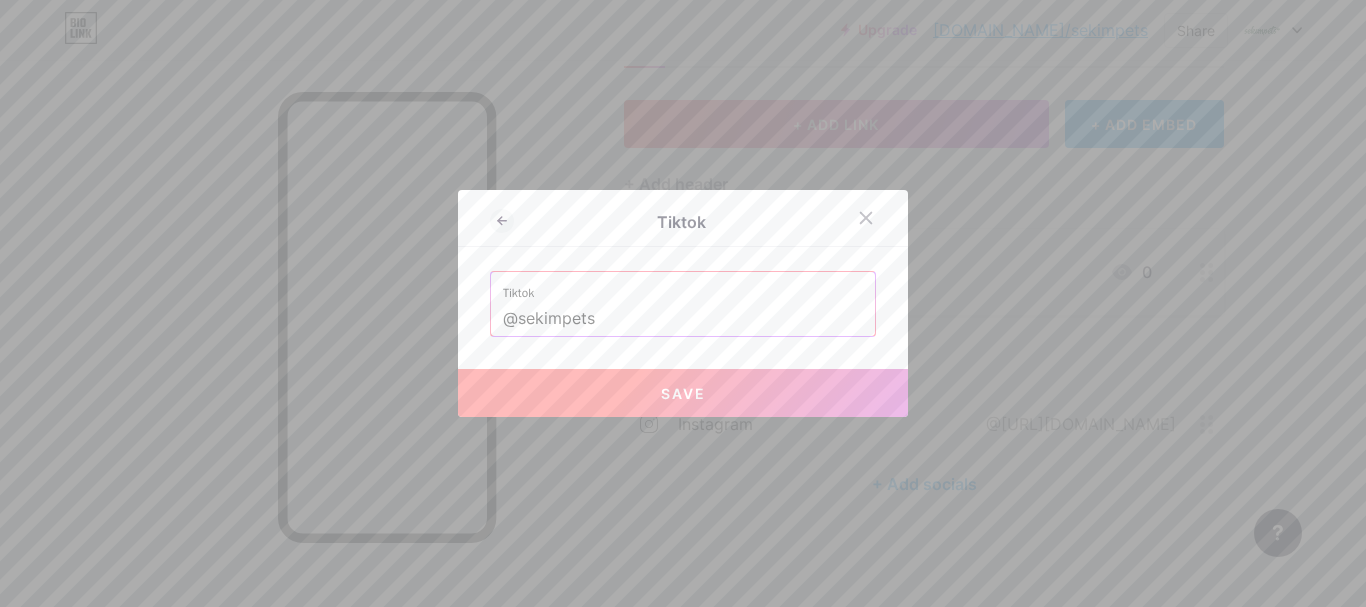 click on "Save" at bounding box center [683, 393] 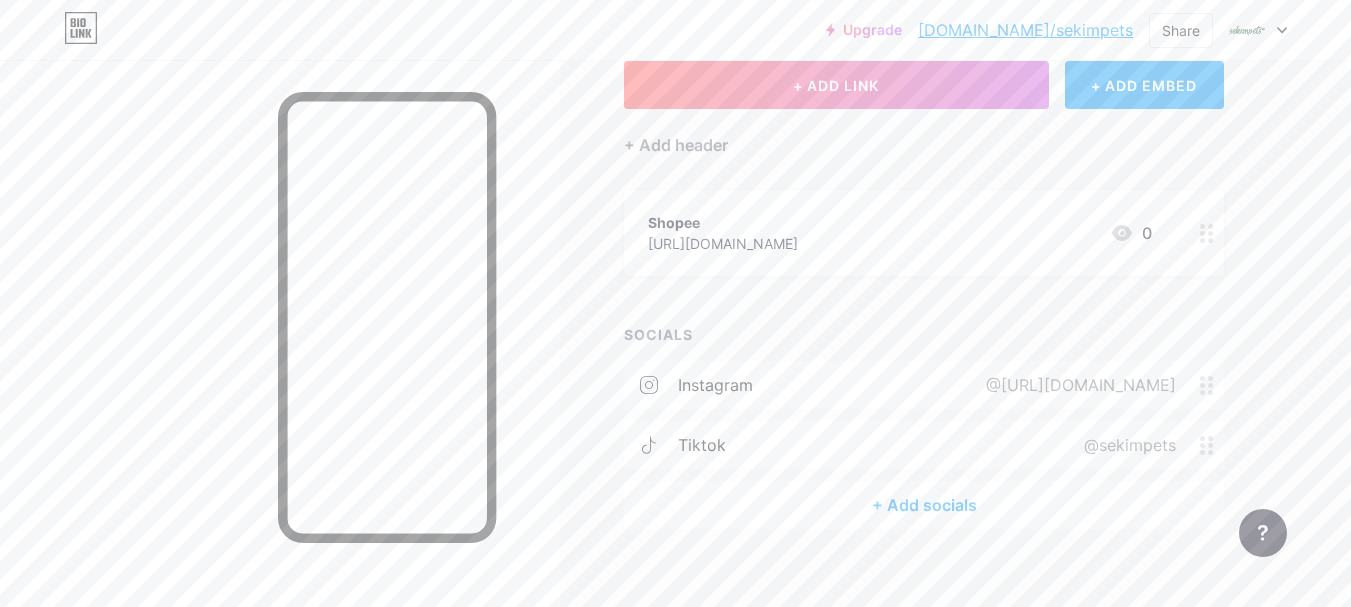 scroll, scrollTop: 146, scrollLeft: 0, axis: vertical 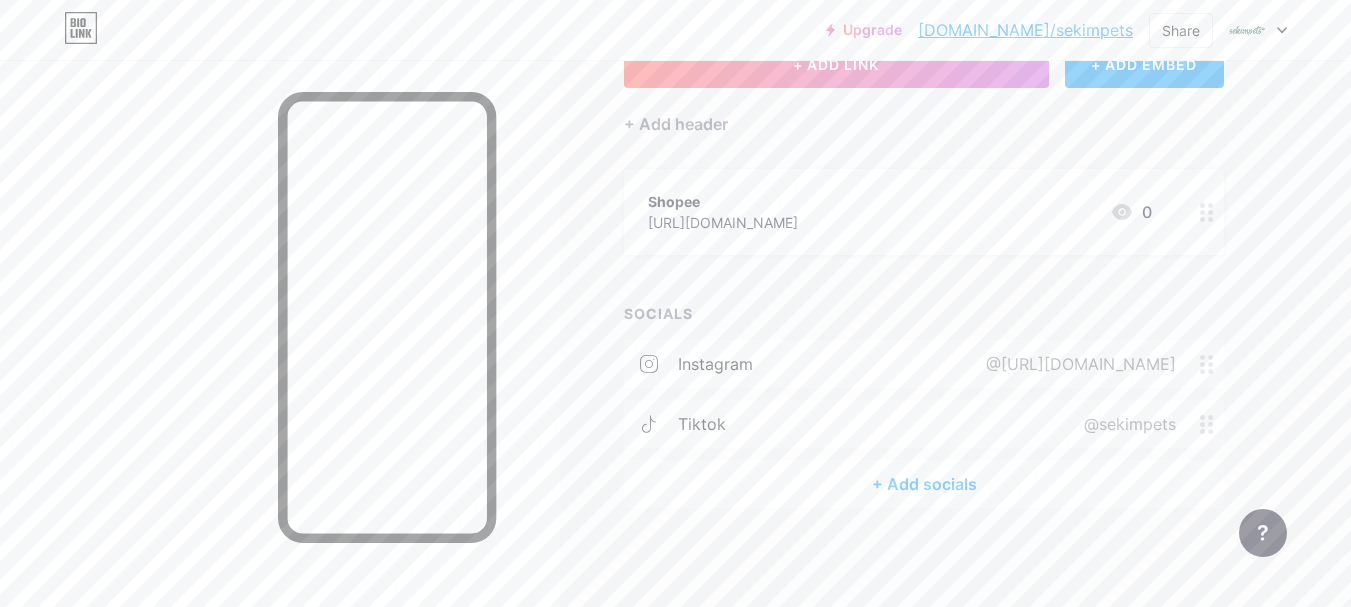 click on "+ Add socials" at bounding box center [924, 484] 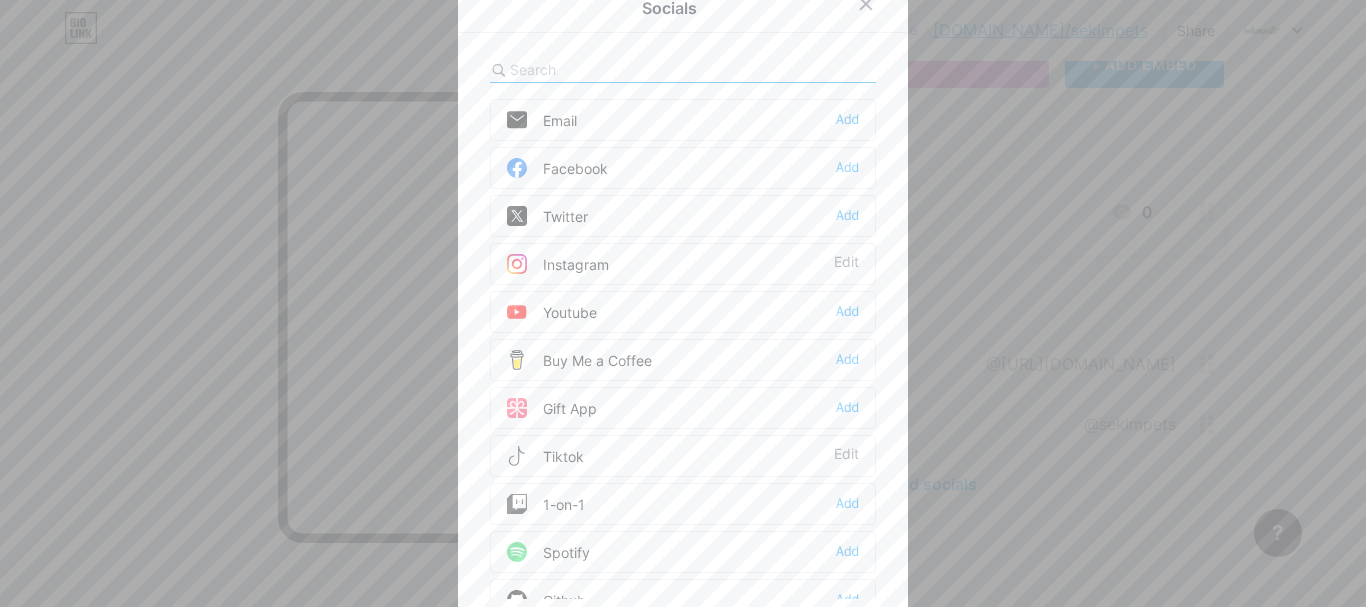 click at bounding box center (620, 69) 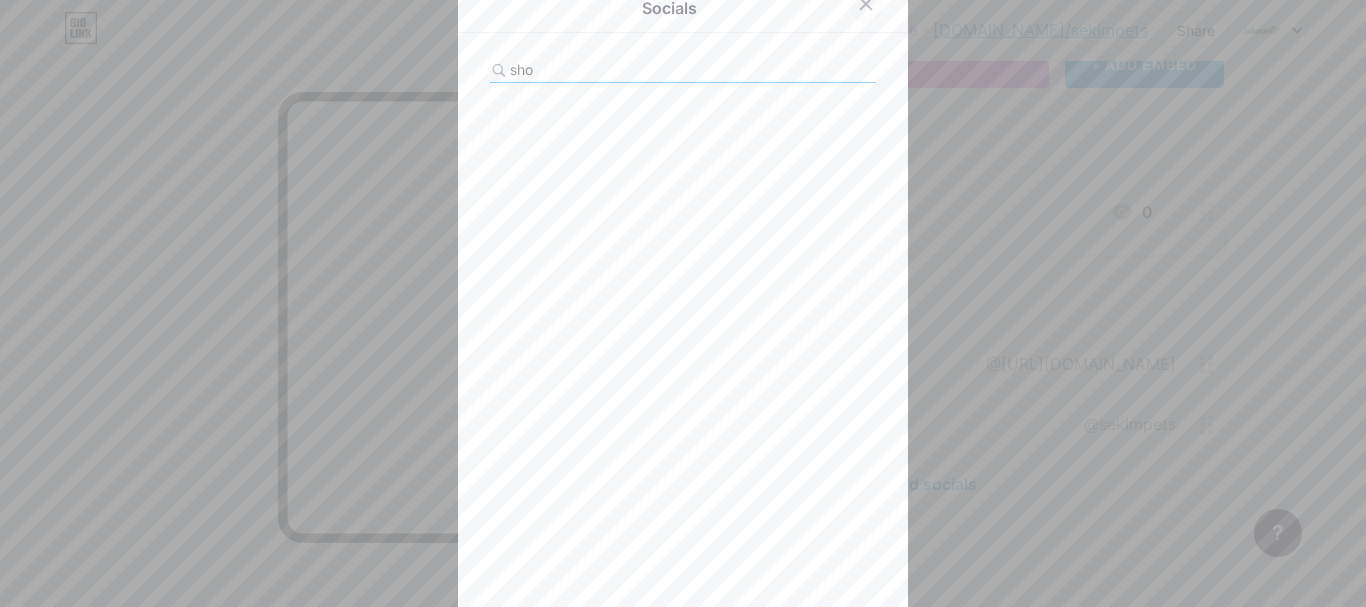 type on "sho" 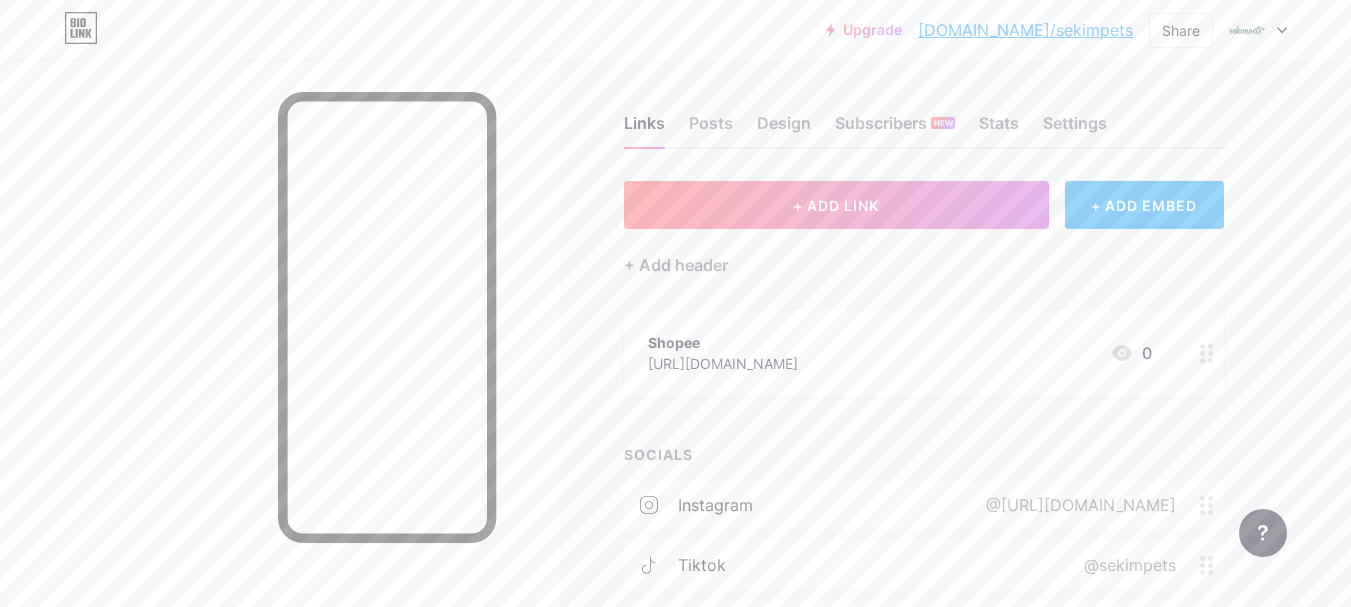 scroll, scrollTop: 0, scrollLeft: 0, axis: both 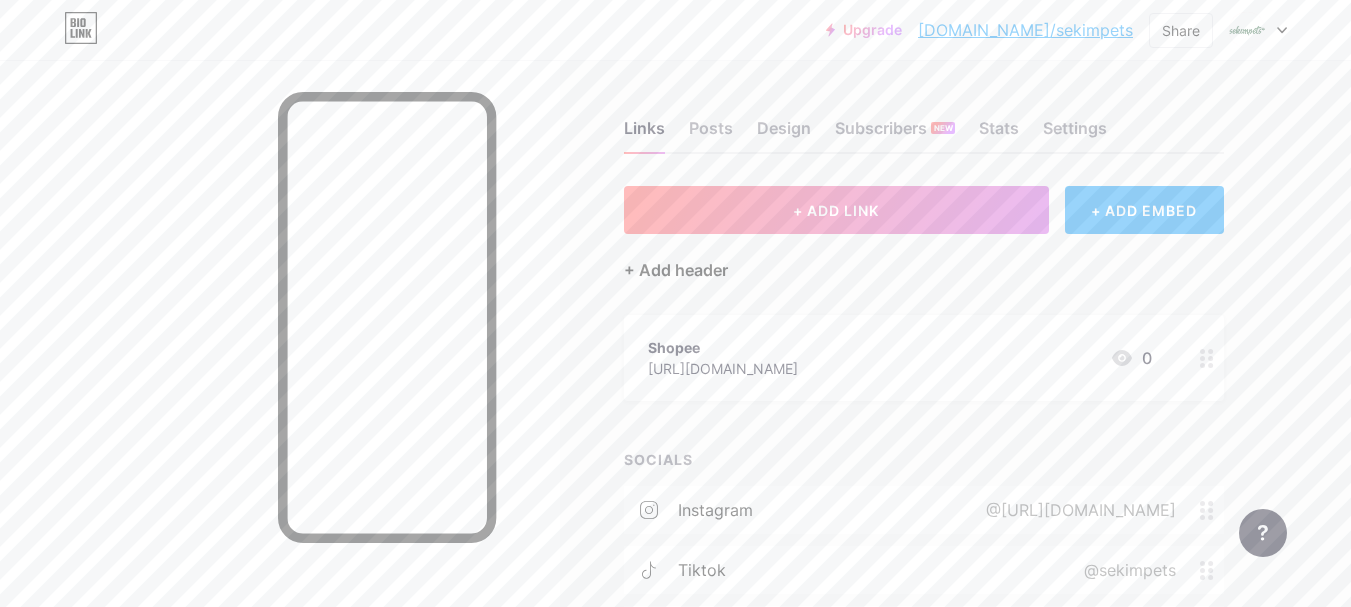 click on "+ Add header" at bounding box center (676, 270) 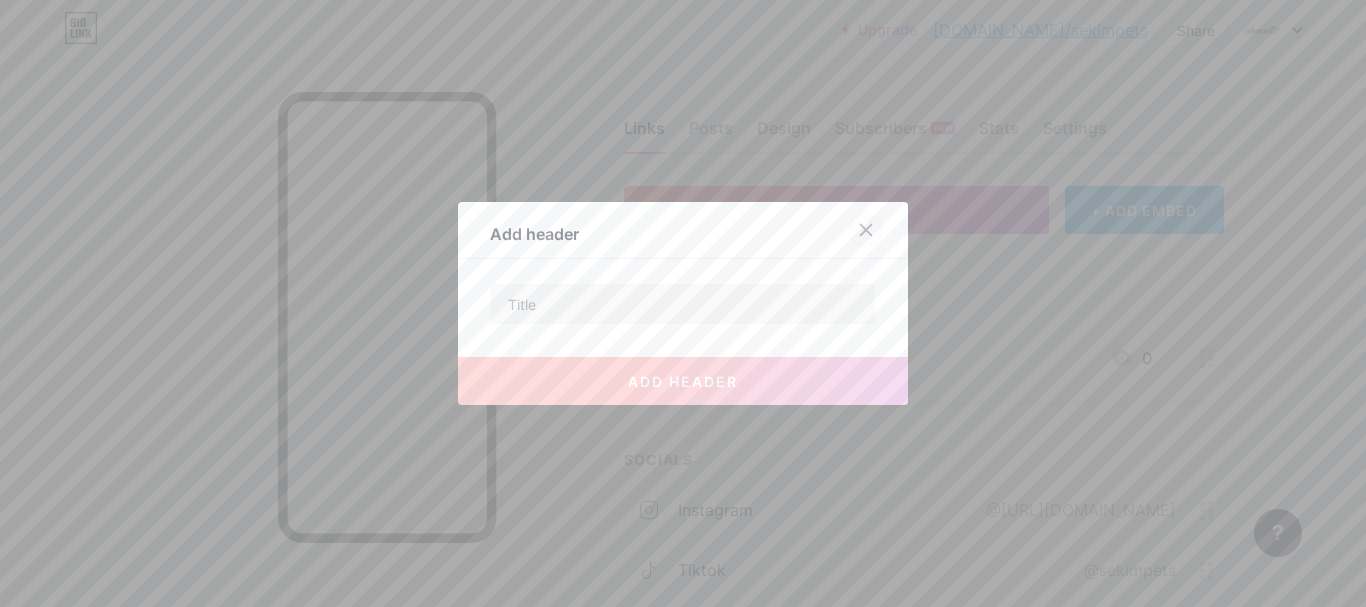 click at bounding box center (866, 230) 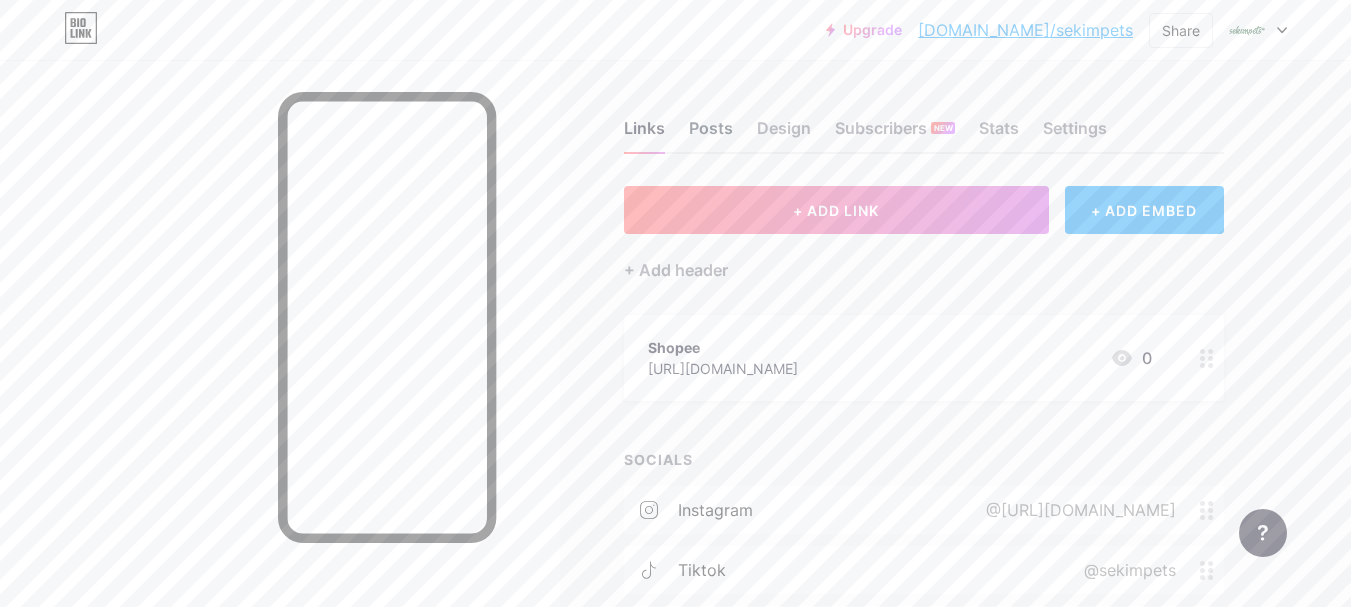 click on "Posts" at bounding box center [711, 134] 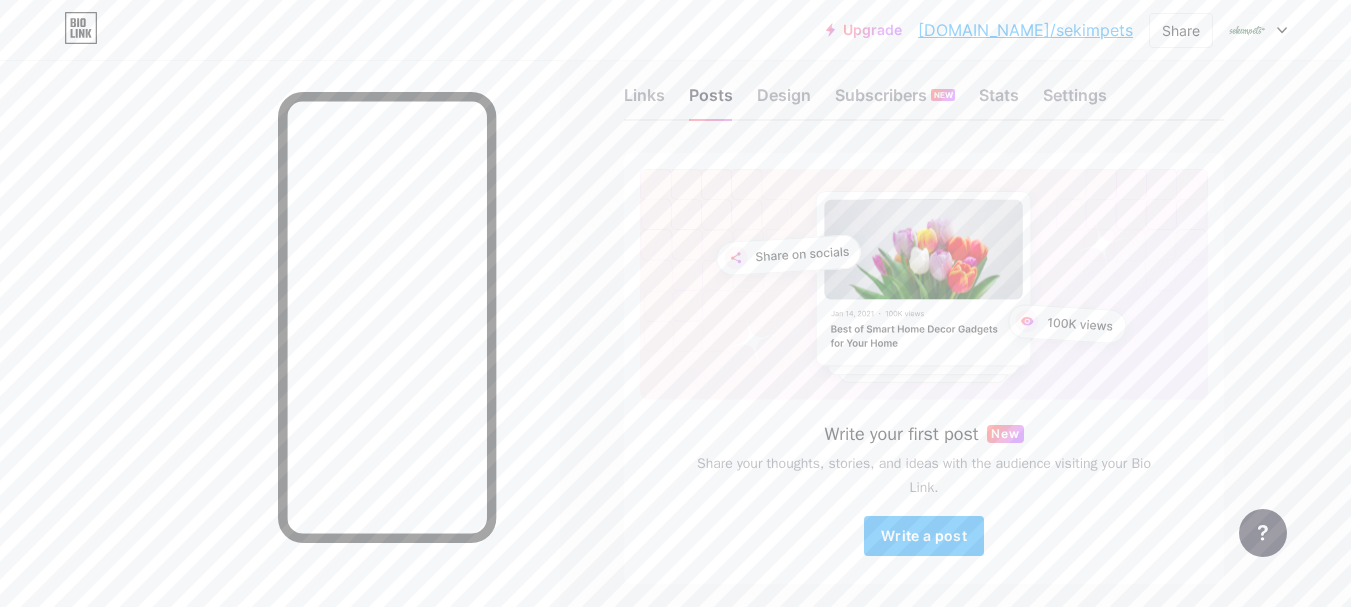 scroll, scrollTop: 0, scrollLeft: 0, axis: both 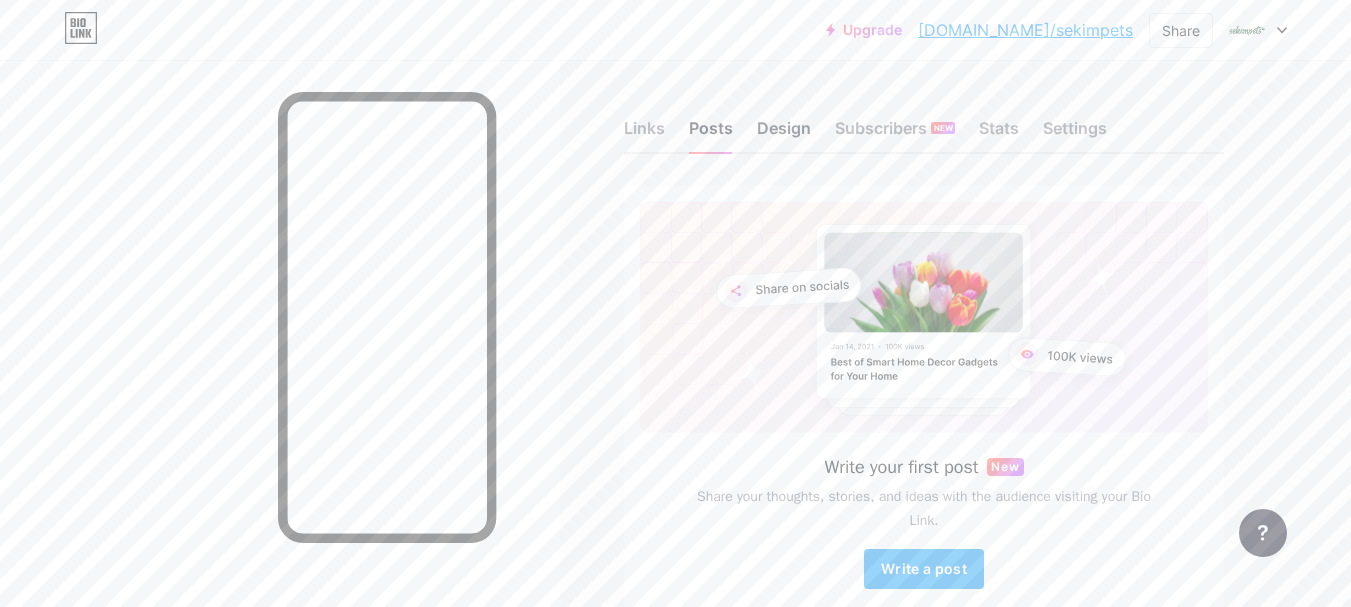 click on "Design" at bounding box center (784, 134) 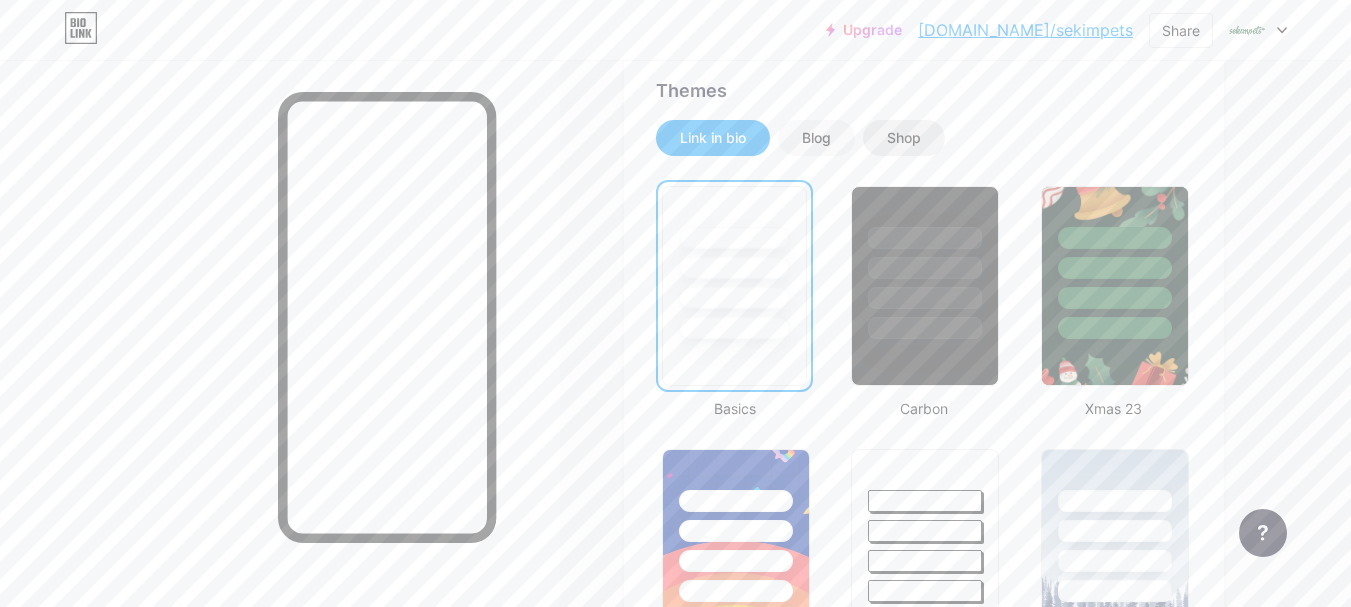 scroll, scrollTop: 300, scrollLeft: 0, axis: vertical 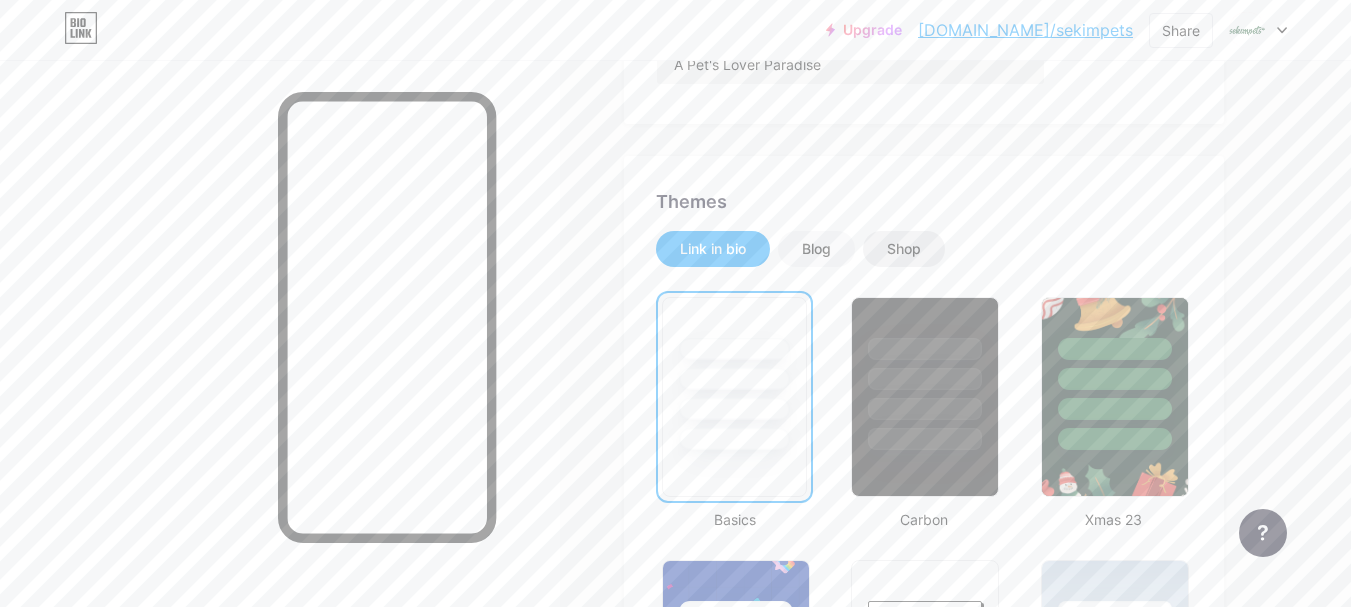 click on "Shop" at bounding box center [904, 249] 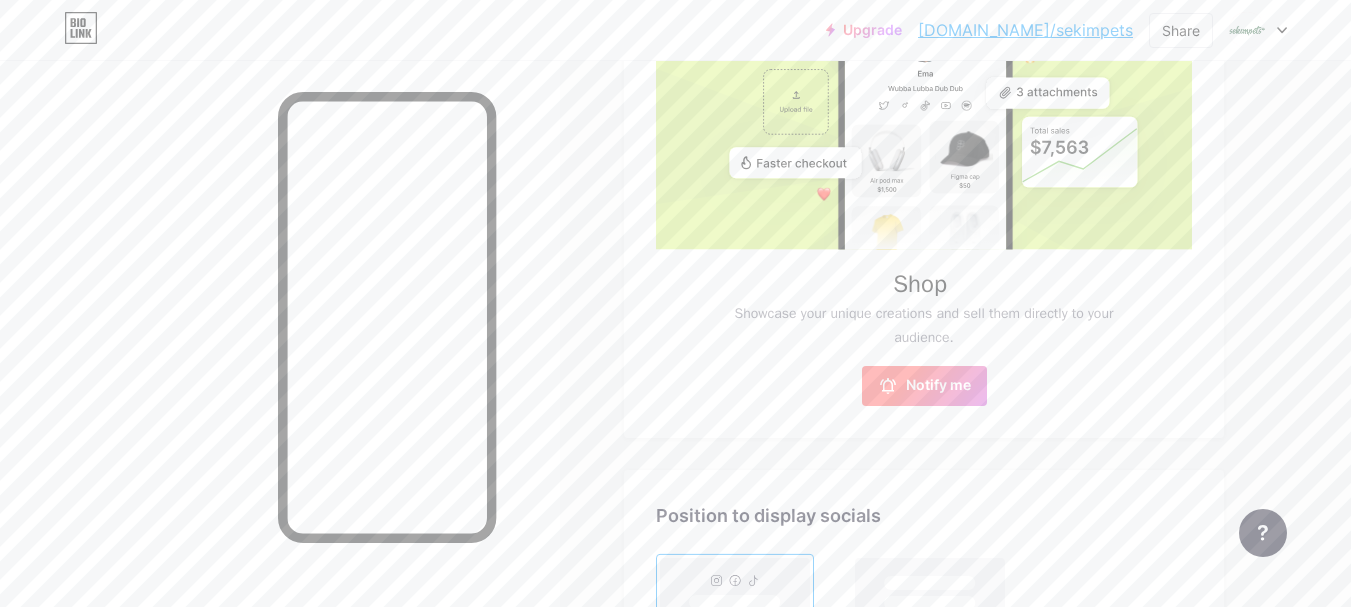 scroll, scrollTop: 900, scrollLeft: 0, axis: vertical 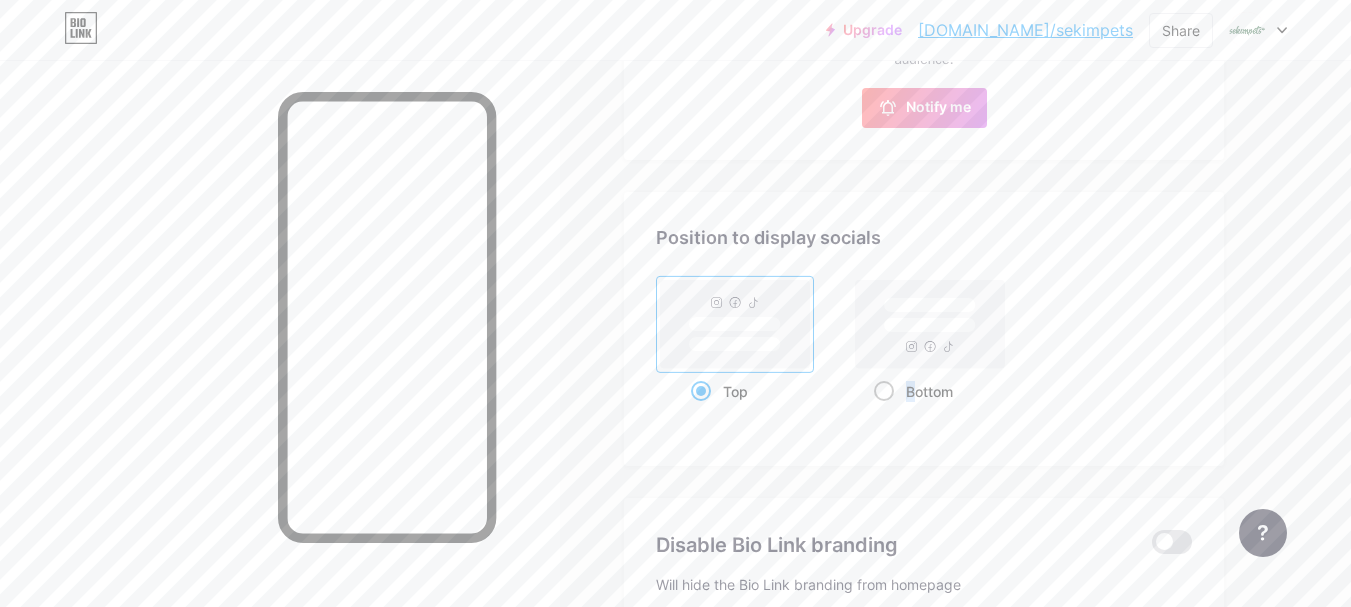 click on "Bottom" at bounding box center [929, 391] 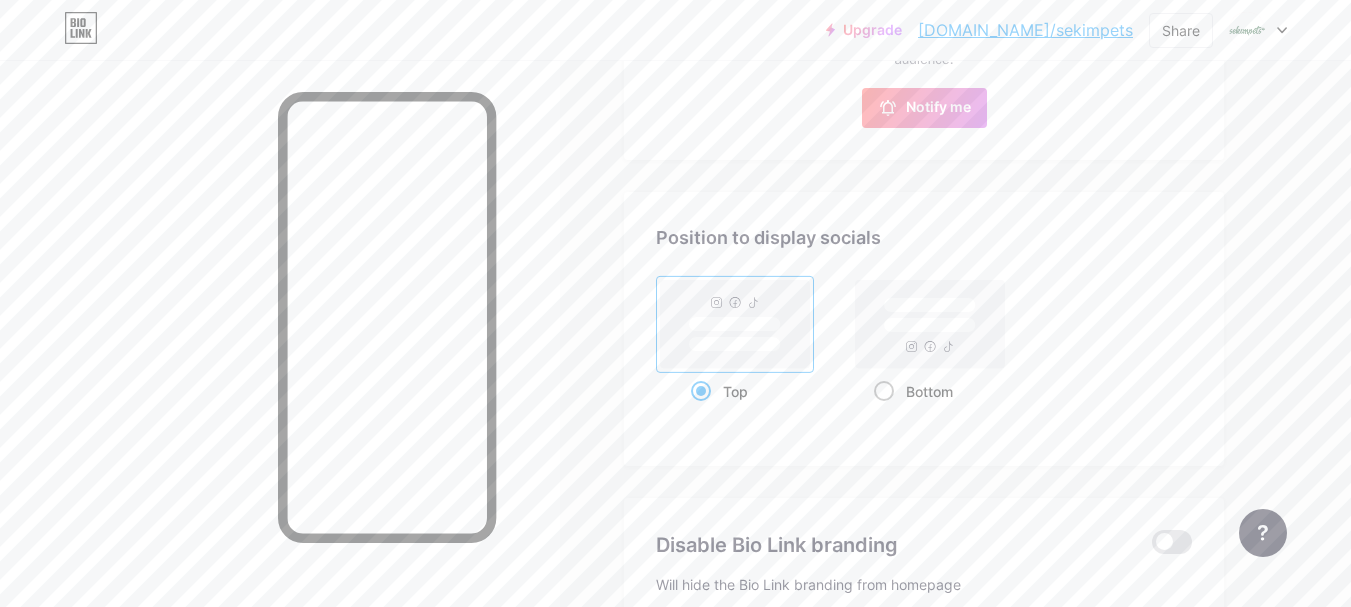 click at bounding box center [884, 391] 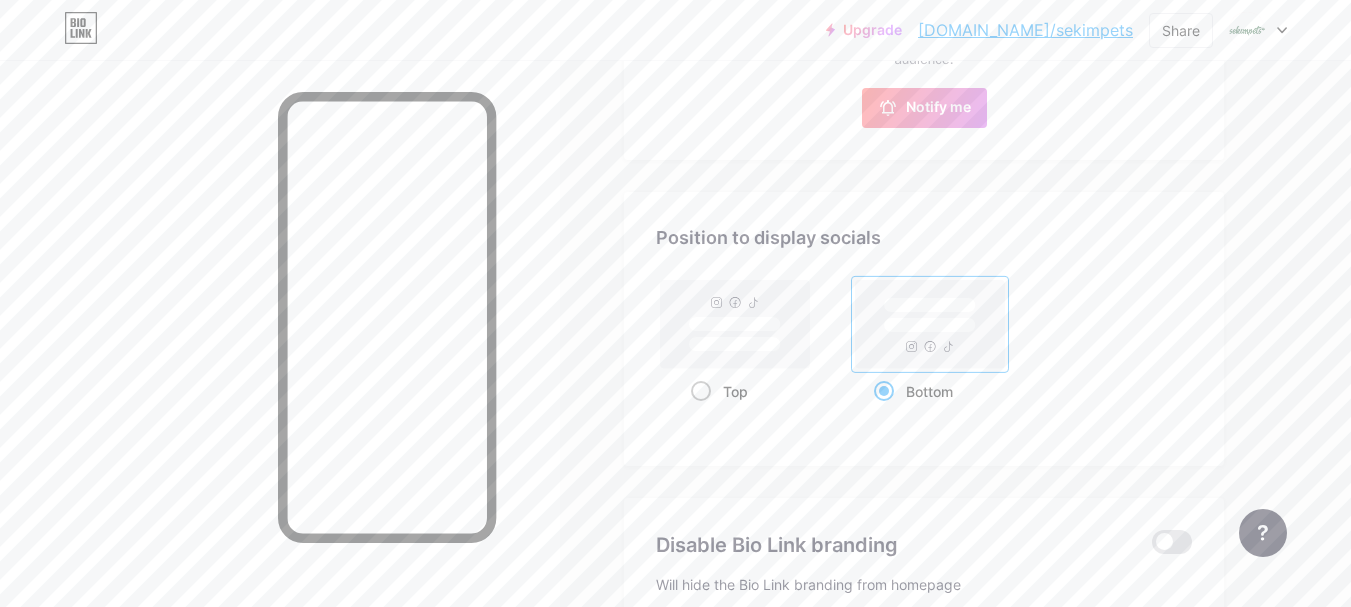click at bounding box center (701, 391) 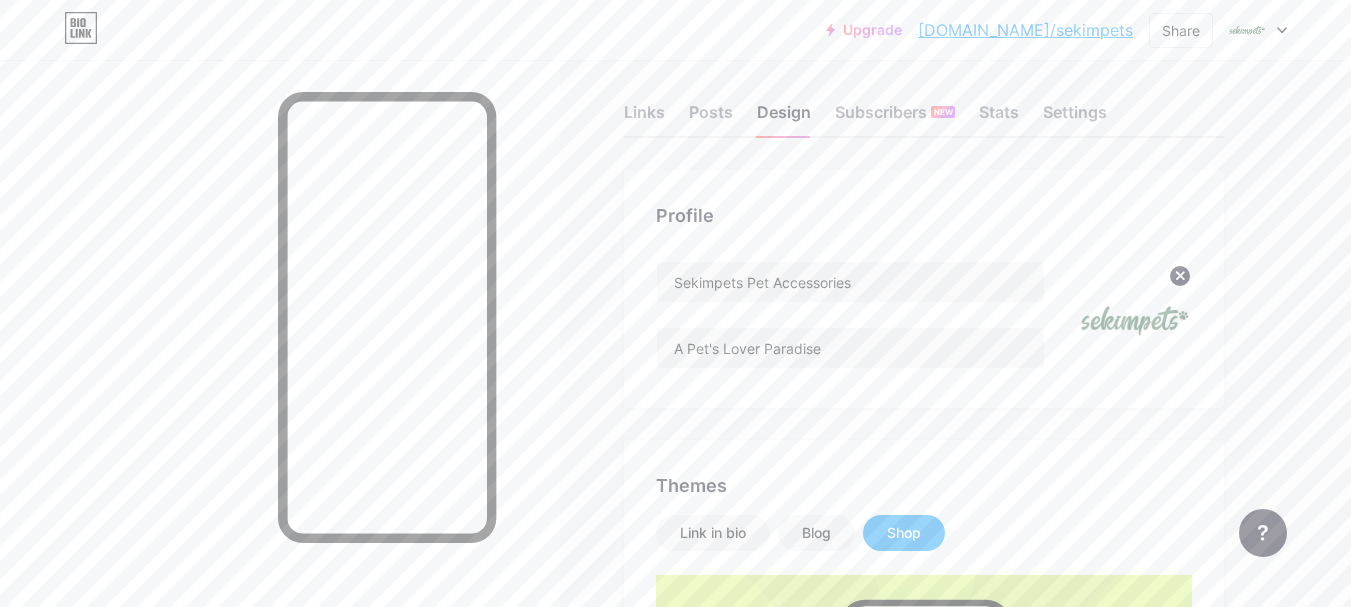 scroll, scrollTop: 0, scrollLeft: 0, axis: both 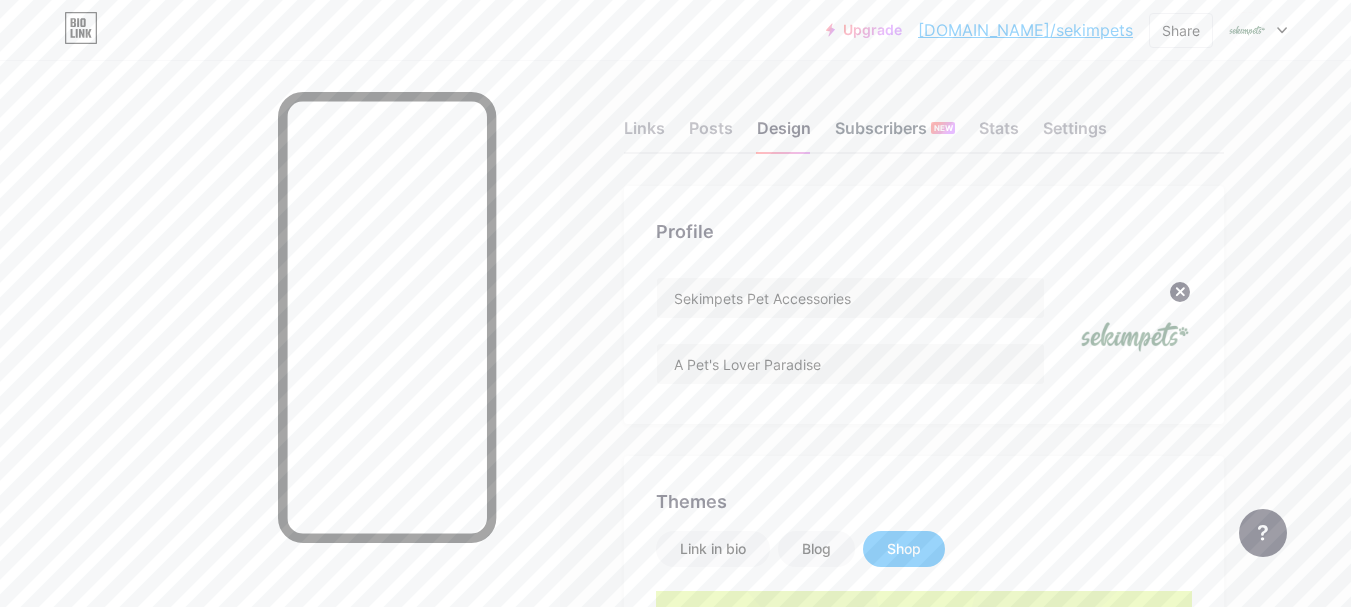 click on "Subscribers
NEW" at bounding box center (895, 134) 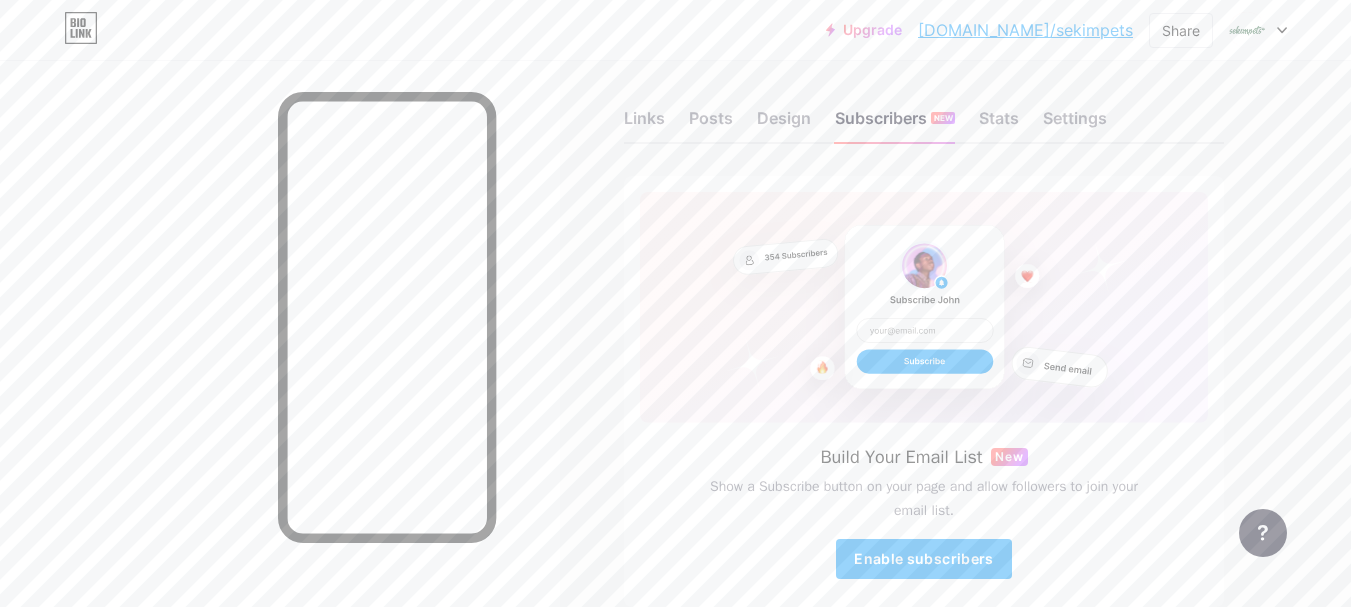 scroll, scrollTop: 0, scrollLeft: 0, axis: both 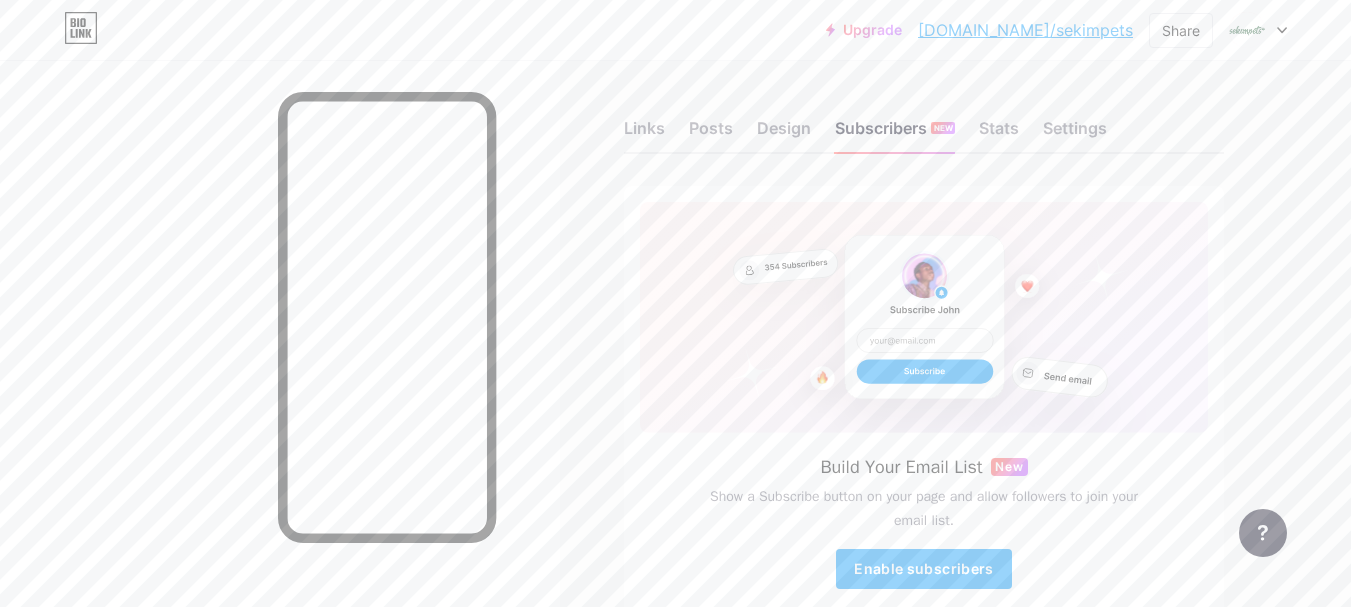 click on "Links
Posts
Design
Subscribers
NEW
Stats
Settings" at bounding box center [924, 119] 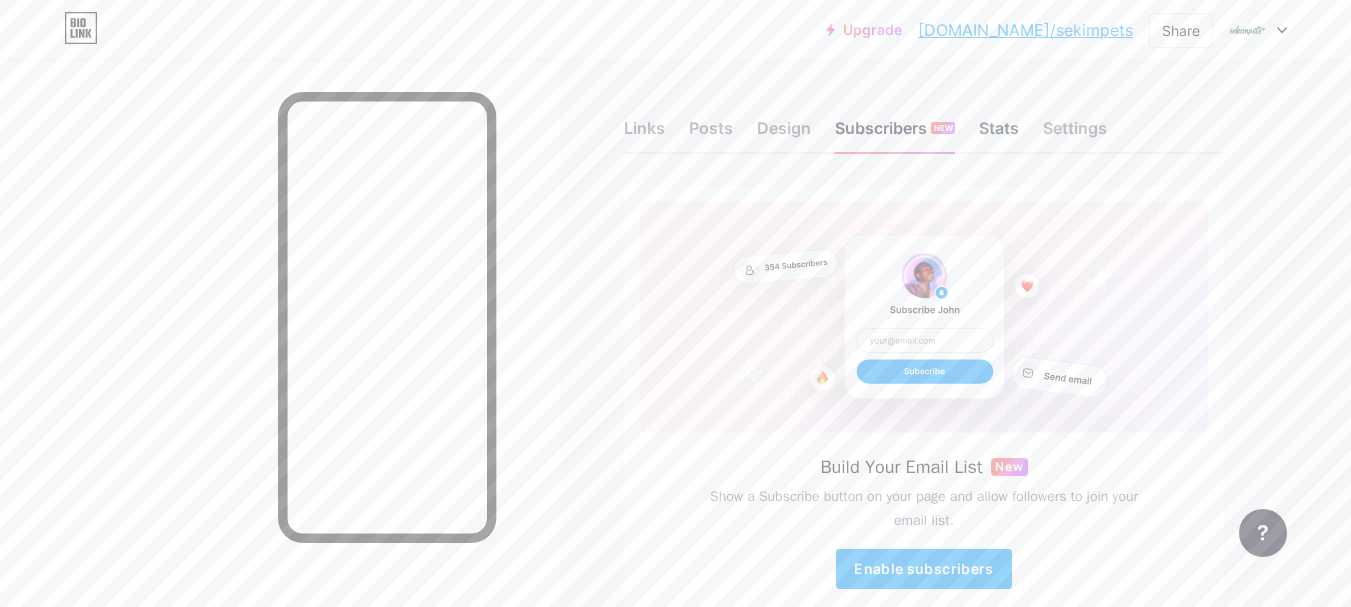 click on "Stats" at bounding box center (999, 134) 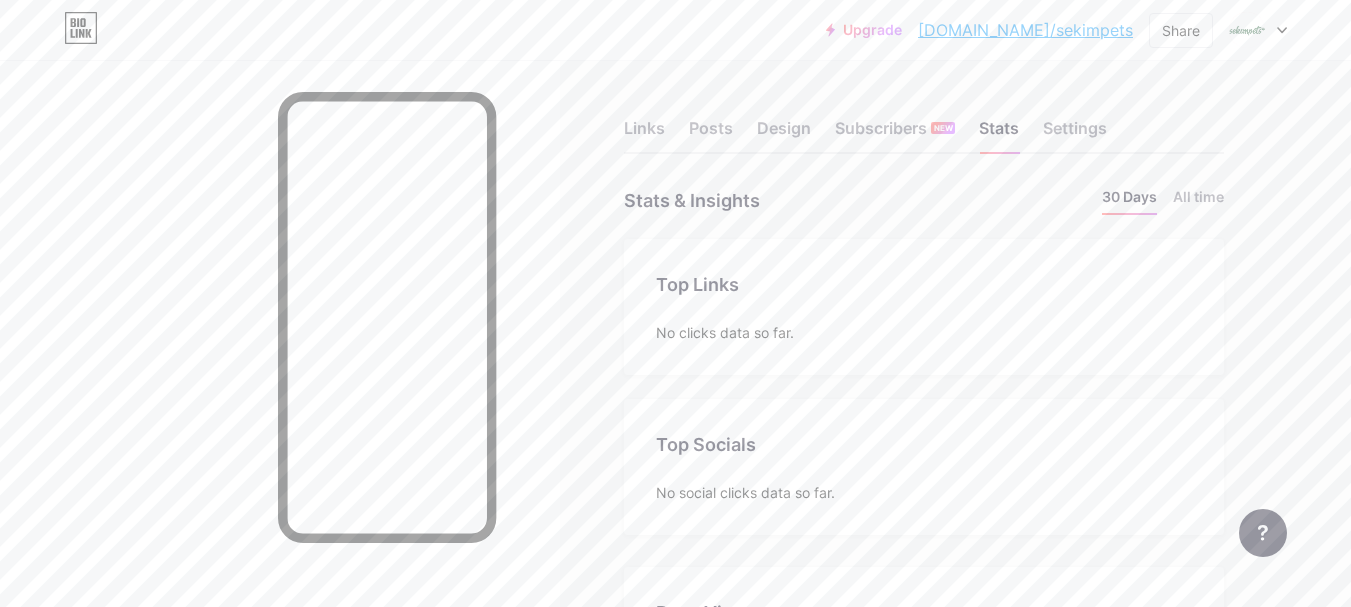 scroll, scrollTop: 999393, scrollLeft: 998649, axis: both 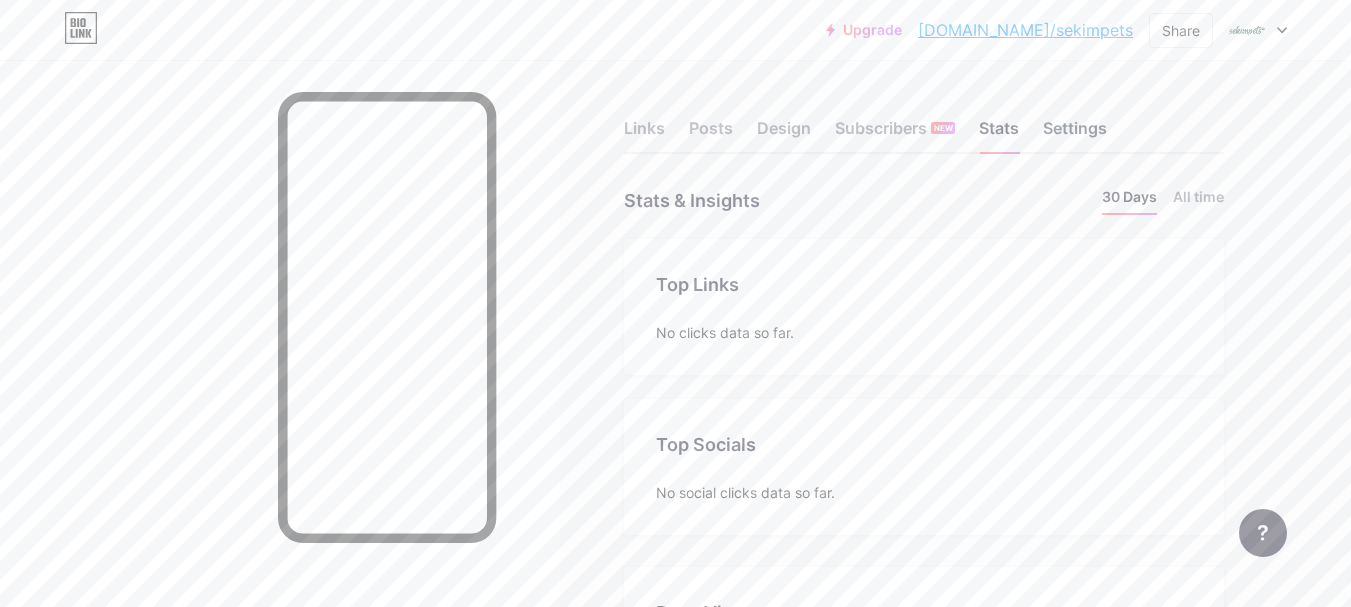 click on "Settings" at bounding box center [1075, 134] 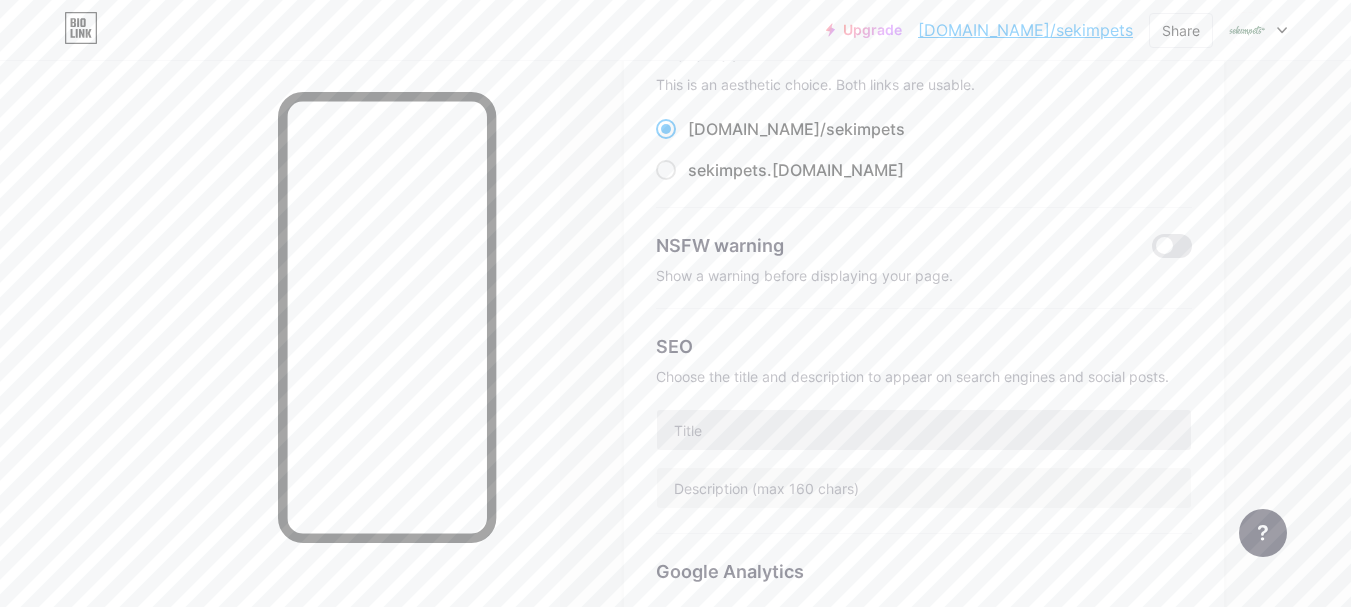 scroll, scrollTop: 200, scrollLeft: 0, axis: vertical 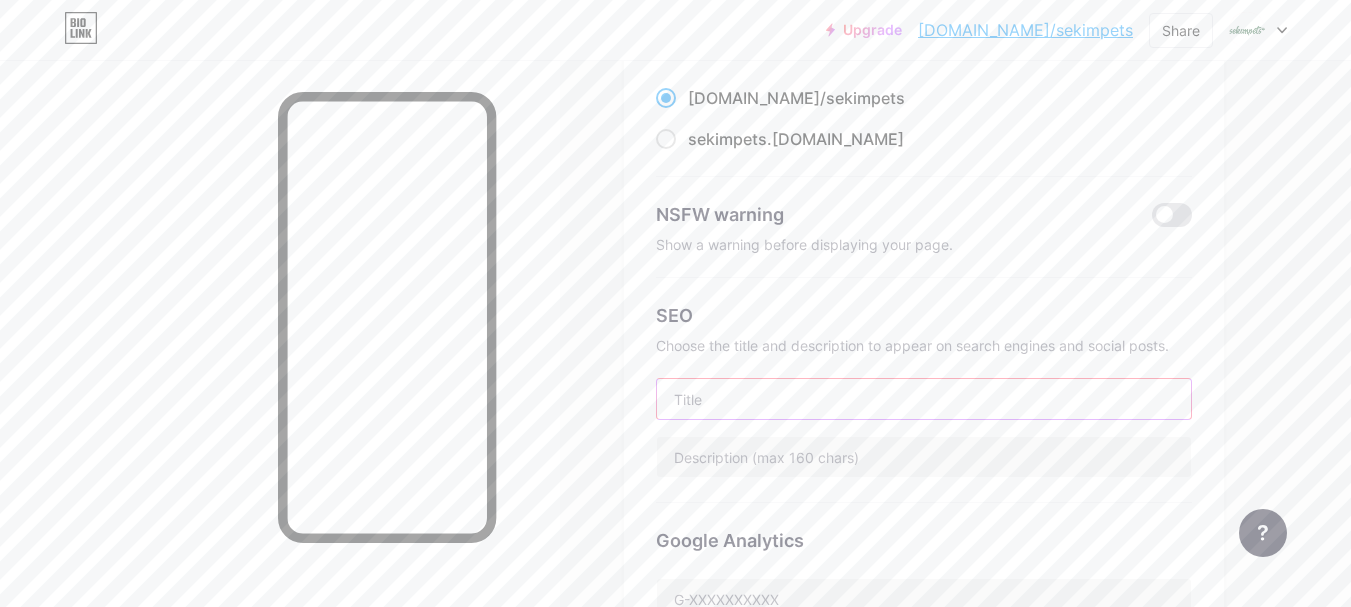 click at bounding box center [924, 399] 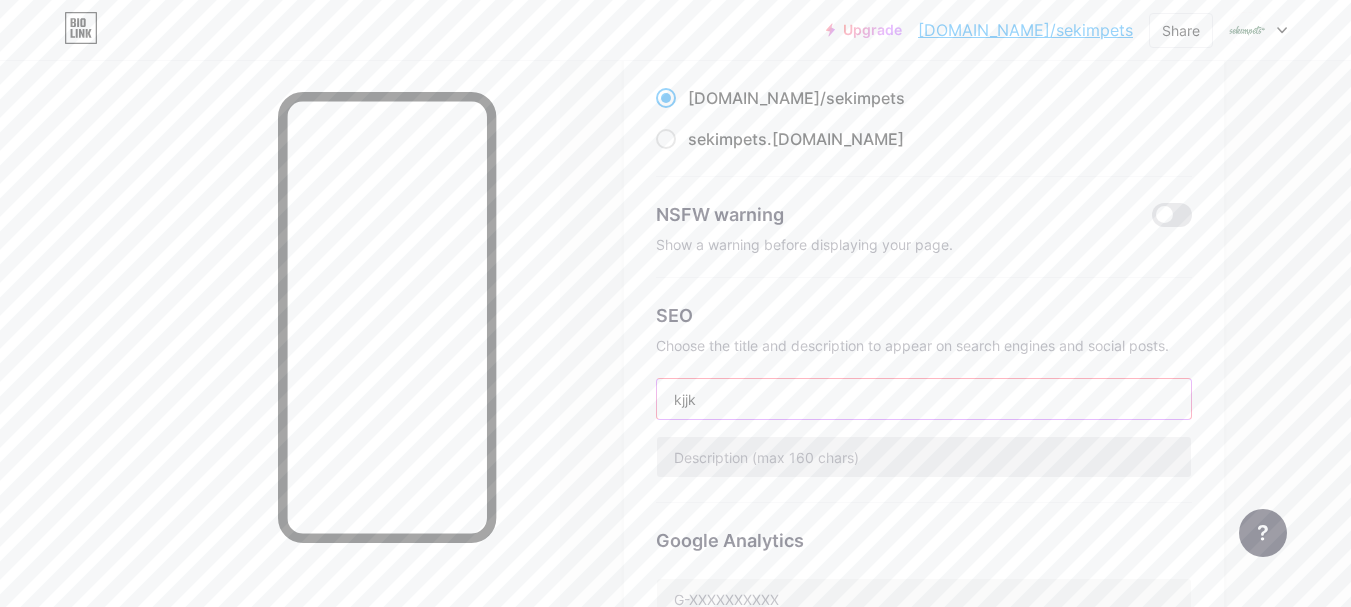type on "kjjk" 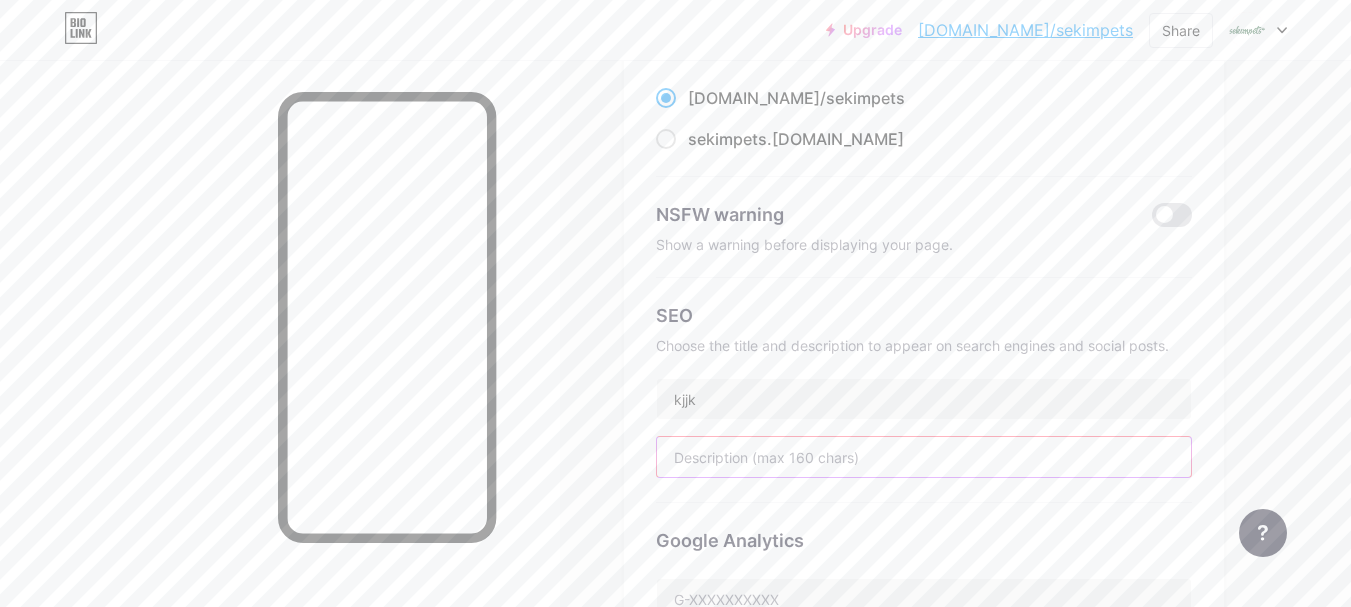click at bounding box center (924, 457) 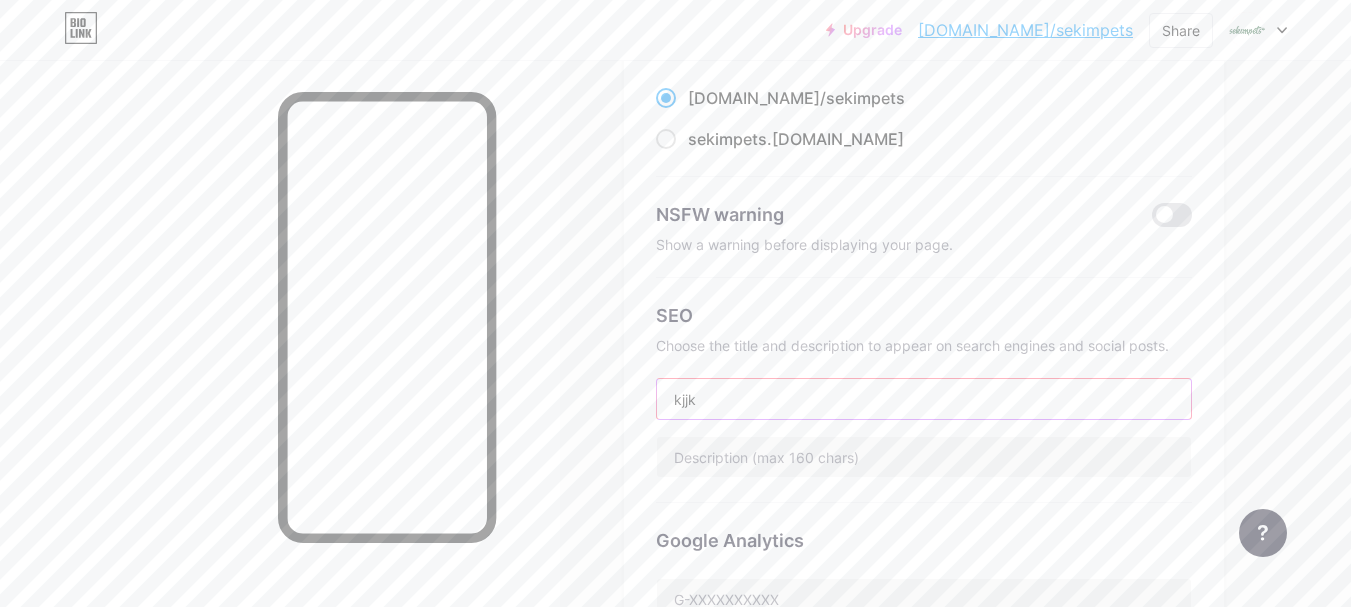 drag, startPoint x: 743, startPoint y: 398, endPoint x: 599, endPoint y: 357, distance: 149.72308 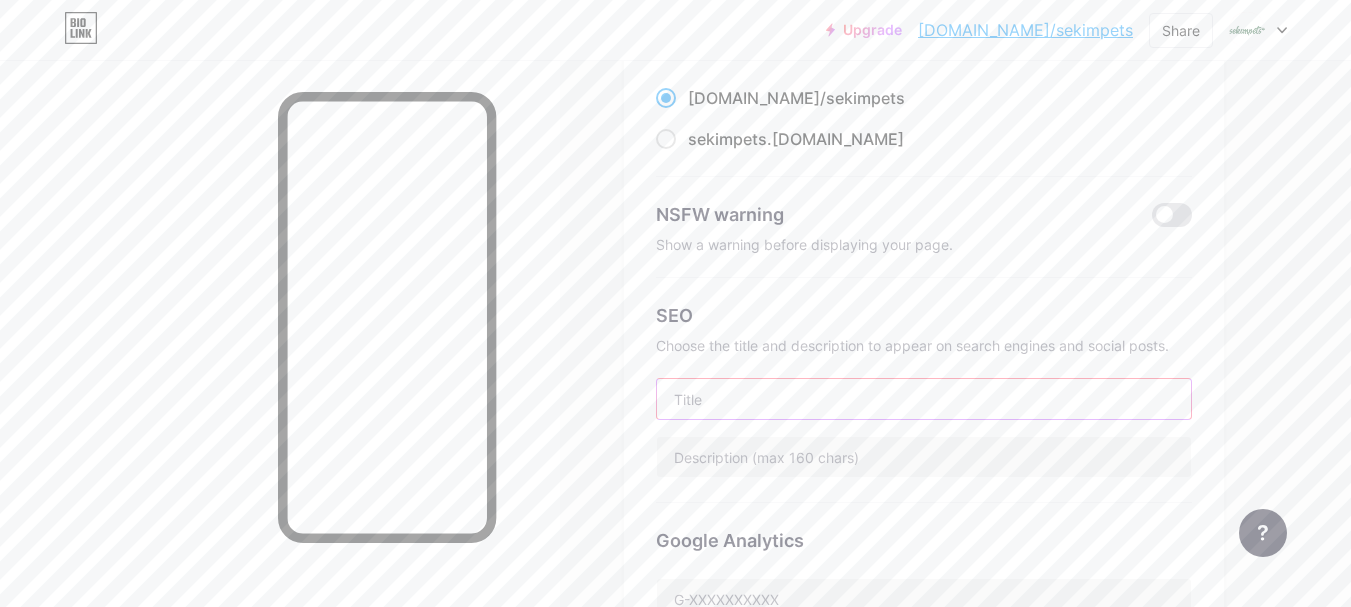 type 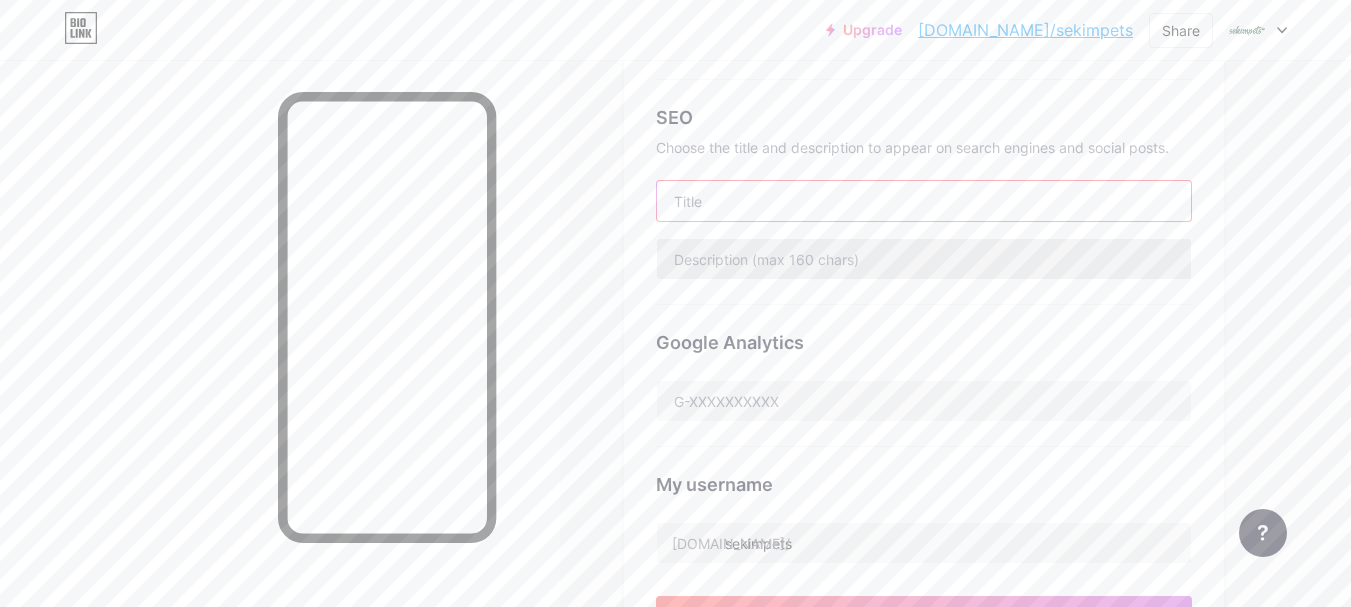 scroll, scrollTop: 400, scrollLeft: 0, axis: vertical 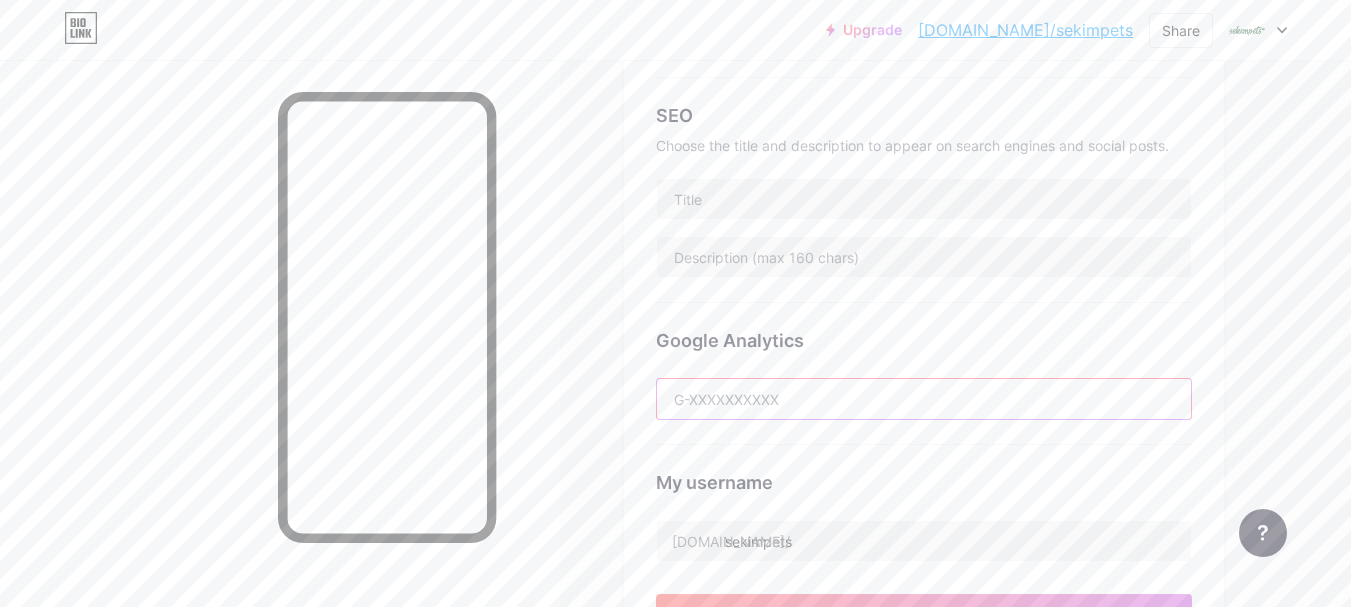click at bounding box center [924, 399] 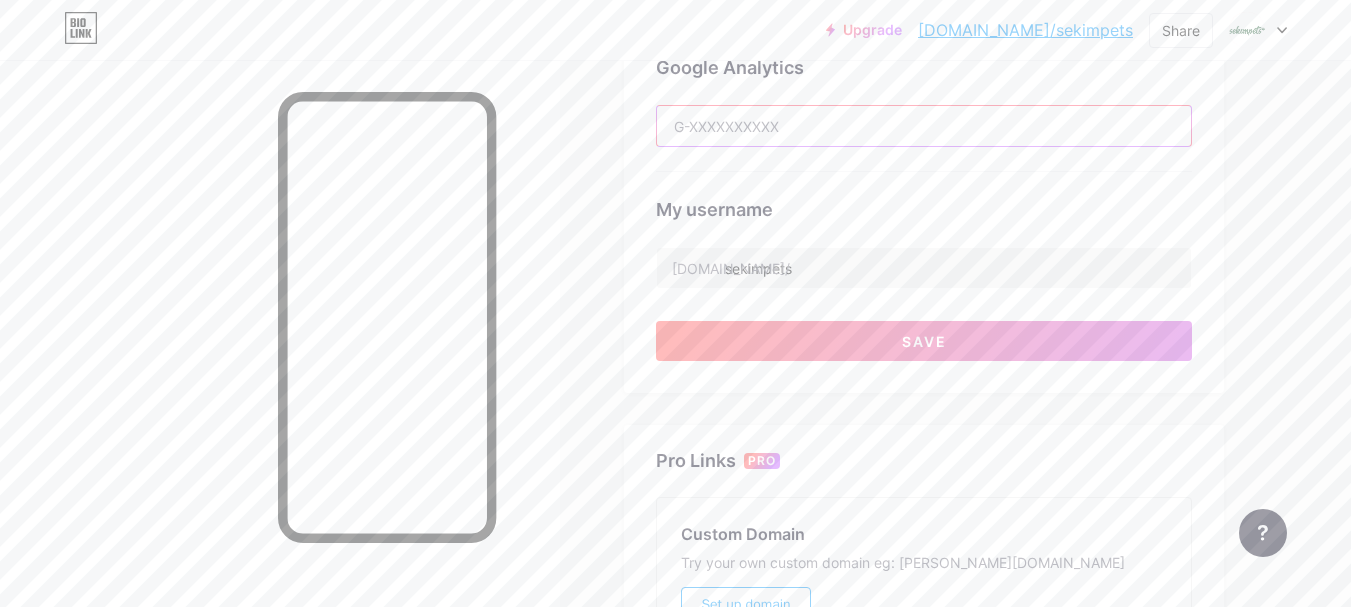 scroll, scrollTop: 700, scrollLeft: 0, axis: vertical 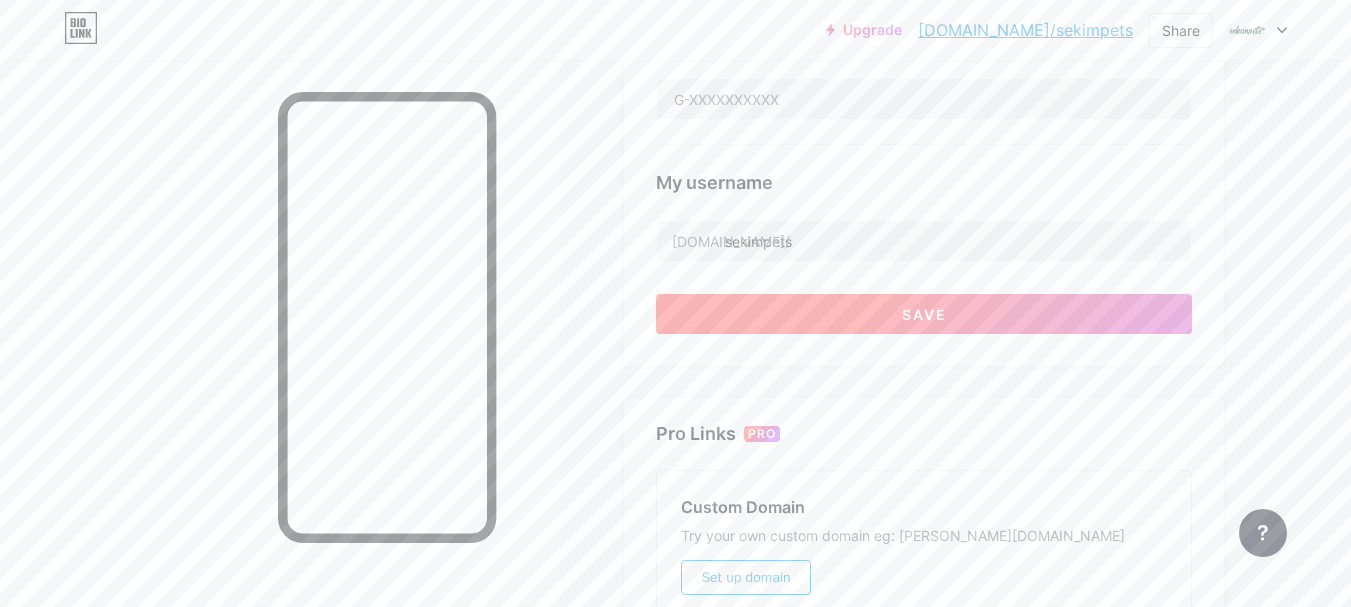 click on "Save" at bounding box center [924, 314] 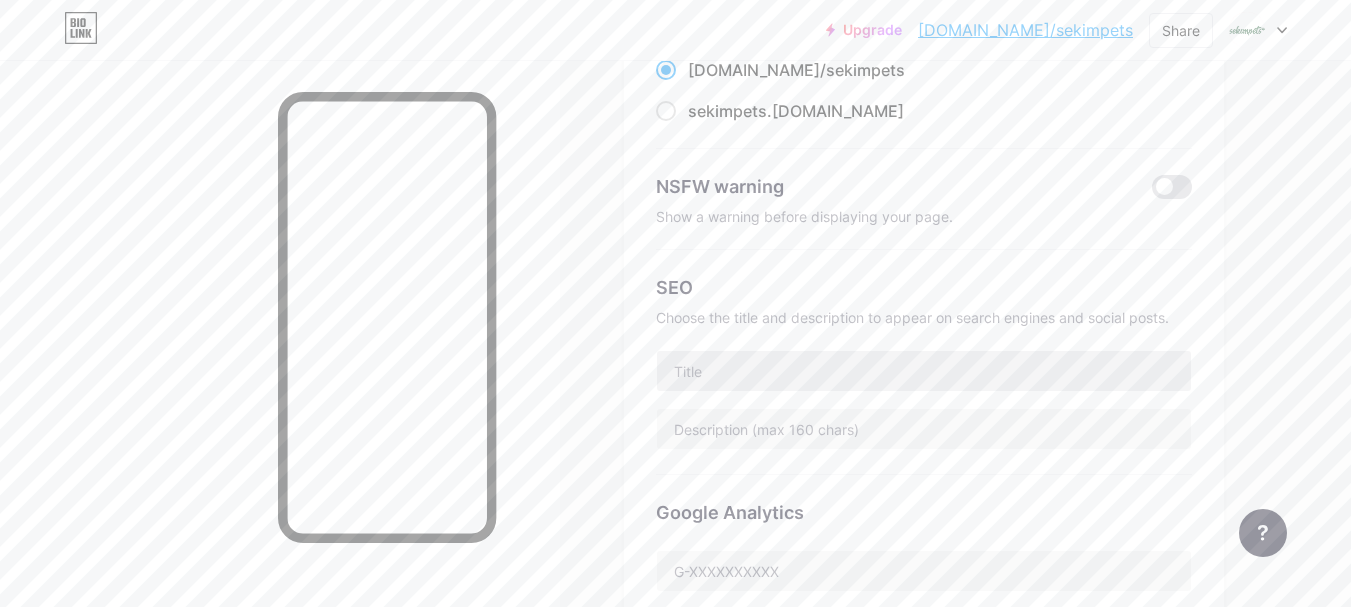 scroll, scrollTop: 0, scrollLeft: 0, axis: both 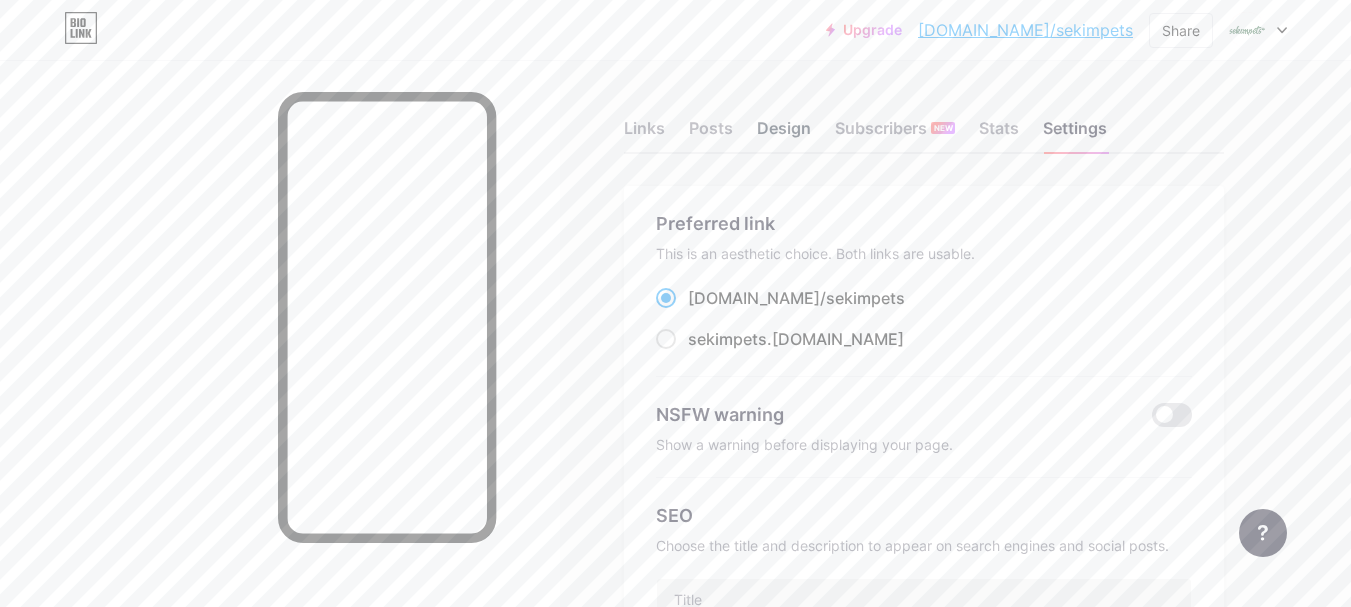click on "Design" at bounding box center (784, 134) 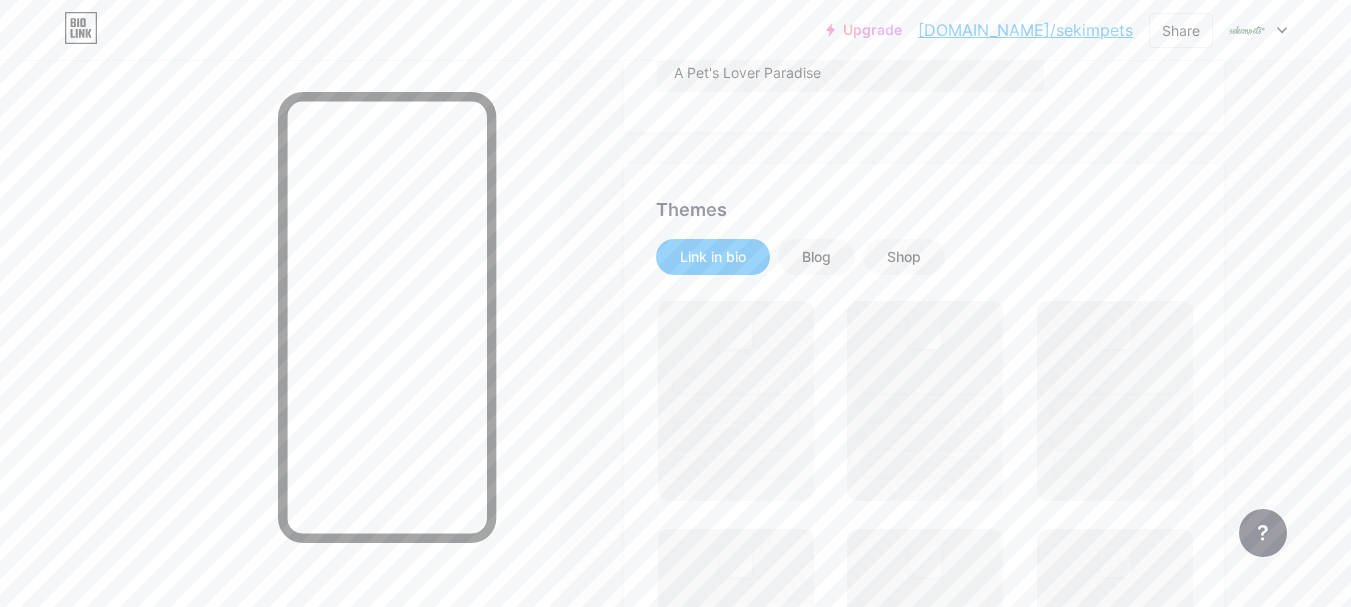 scroll, scrollTop: 300, scrollLeft: 0, axis: vertical 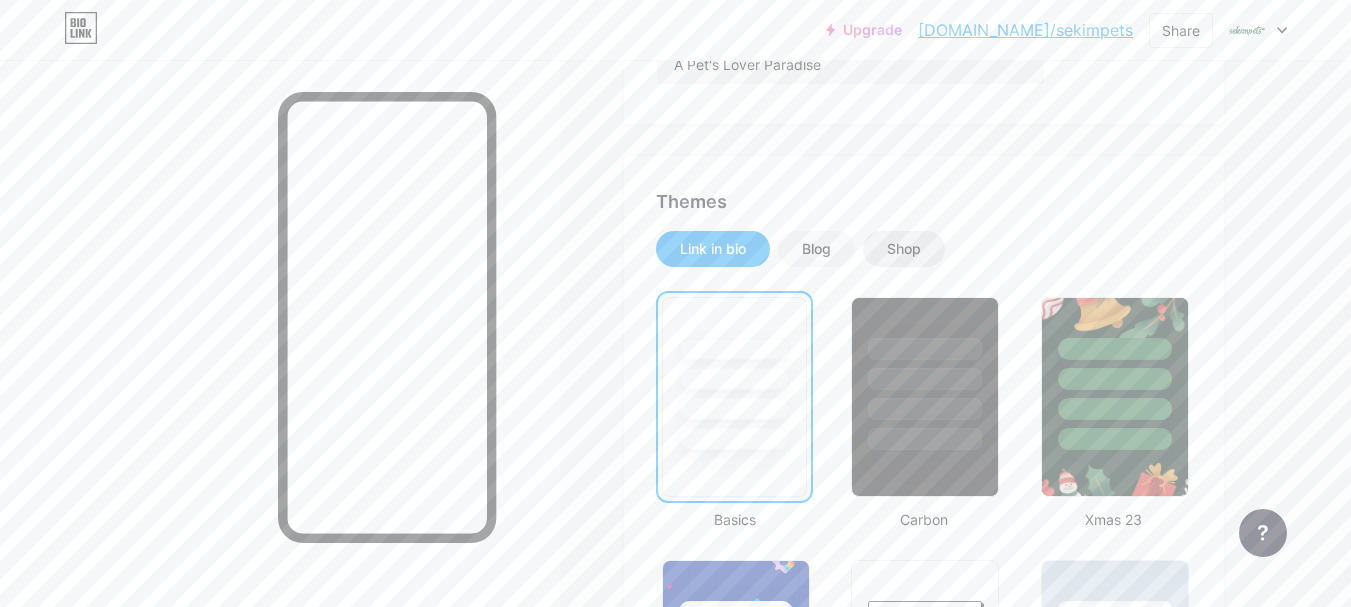 click on "Shop" at bounding box center [904, 249] 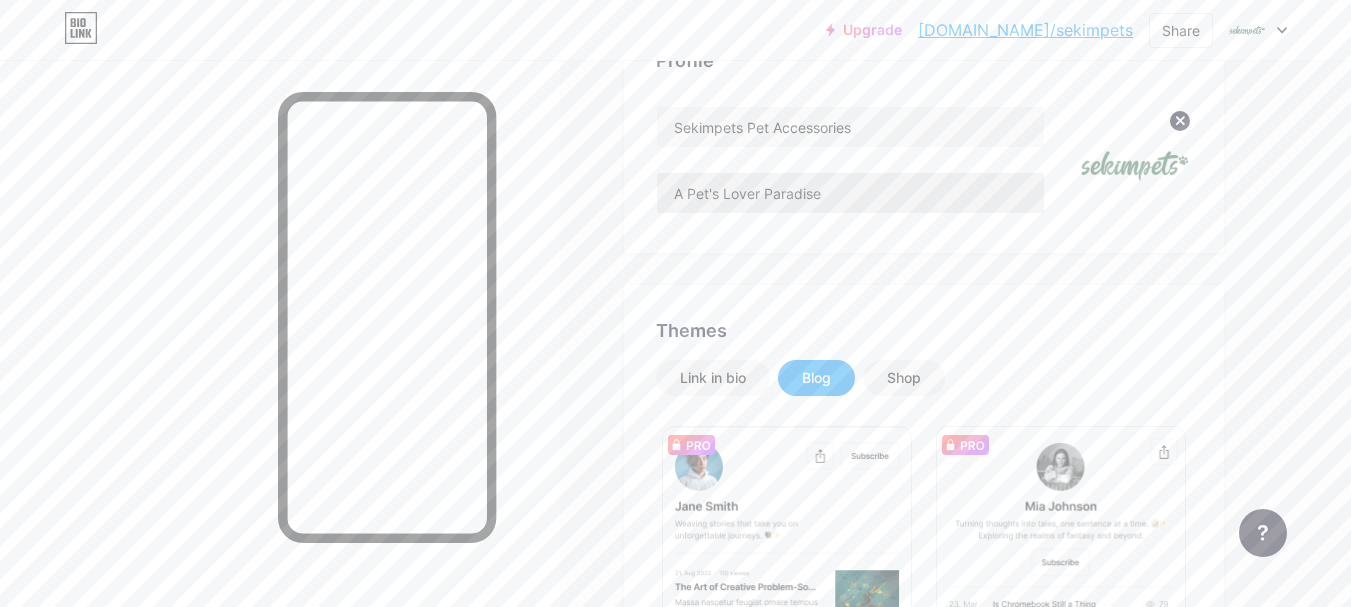 scroll, scrollTop: 147, scrollLeft: 0, axis: vertical 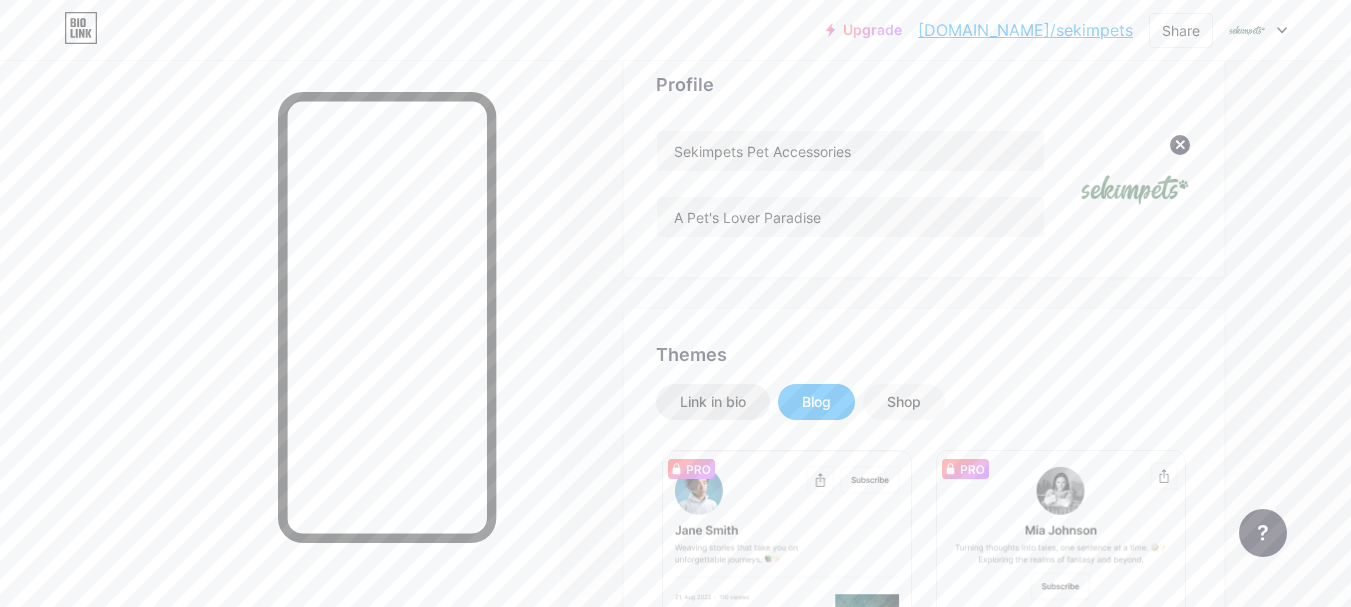 click on "Link in bio" at bounding box center [713, 402] 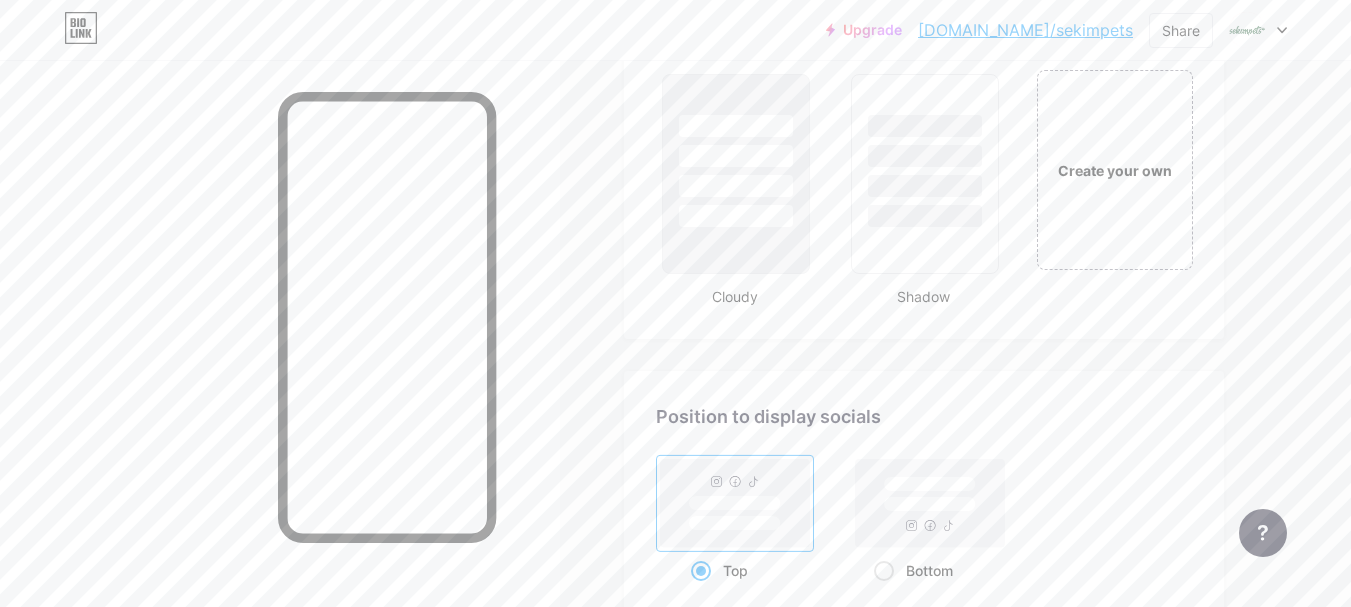 scroll, scrollTop: 2347, scrollLeft: 0, axis: vertical 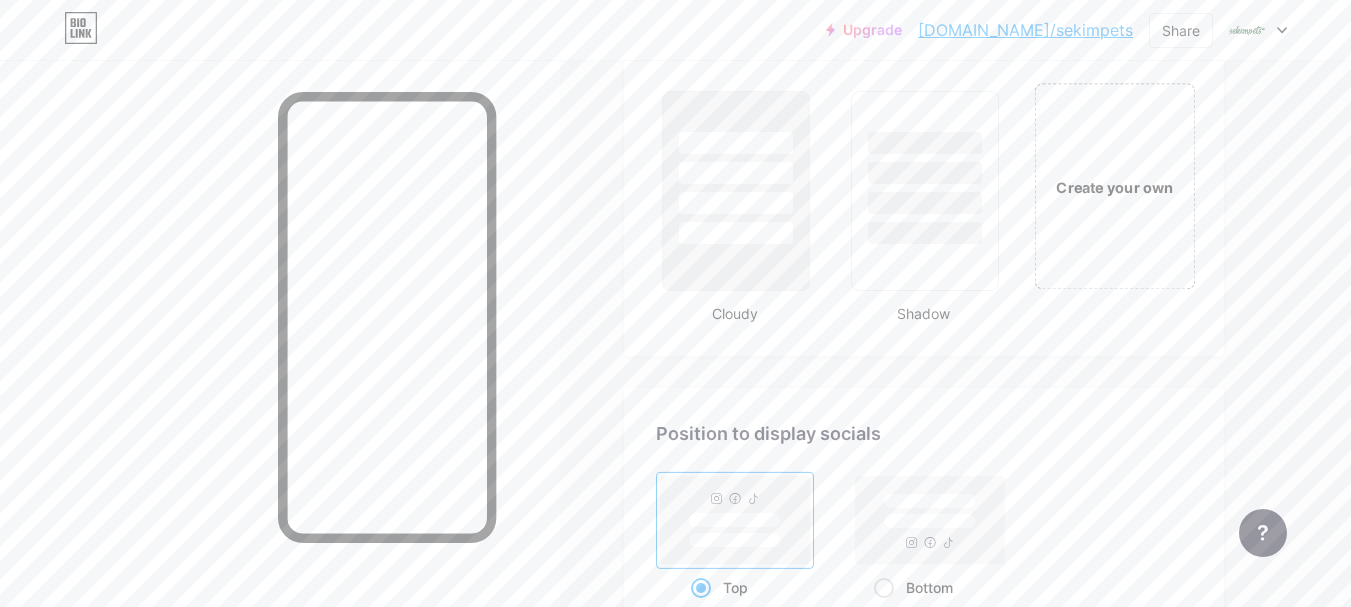 click on "Create your own" at bounding box center [1114, 186] 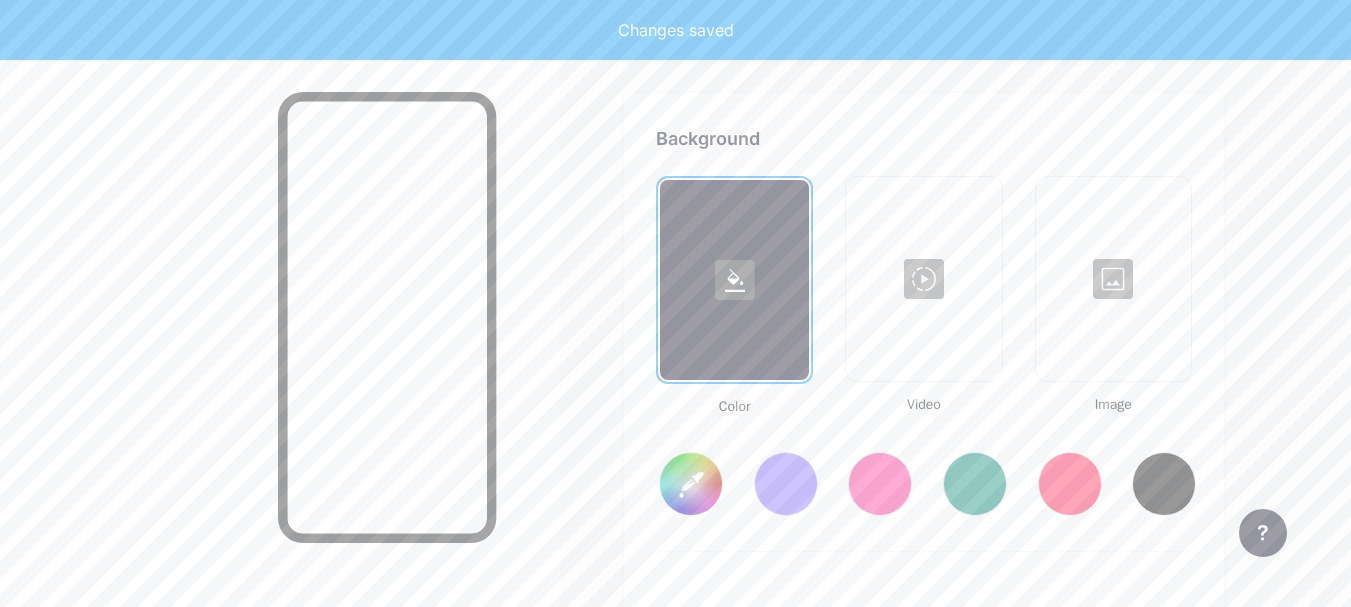 scroll, scrollTop: 2655, scrollLeft: 0, axis: vertical 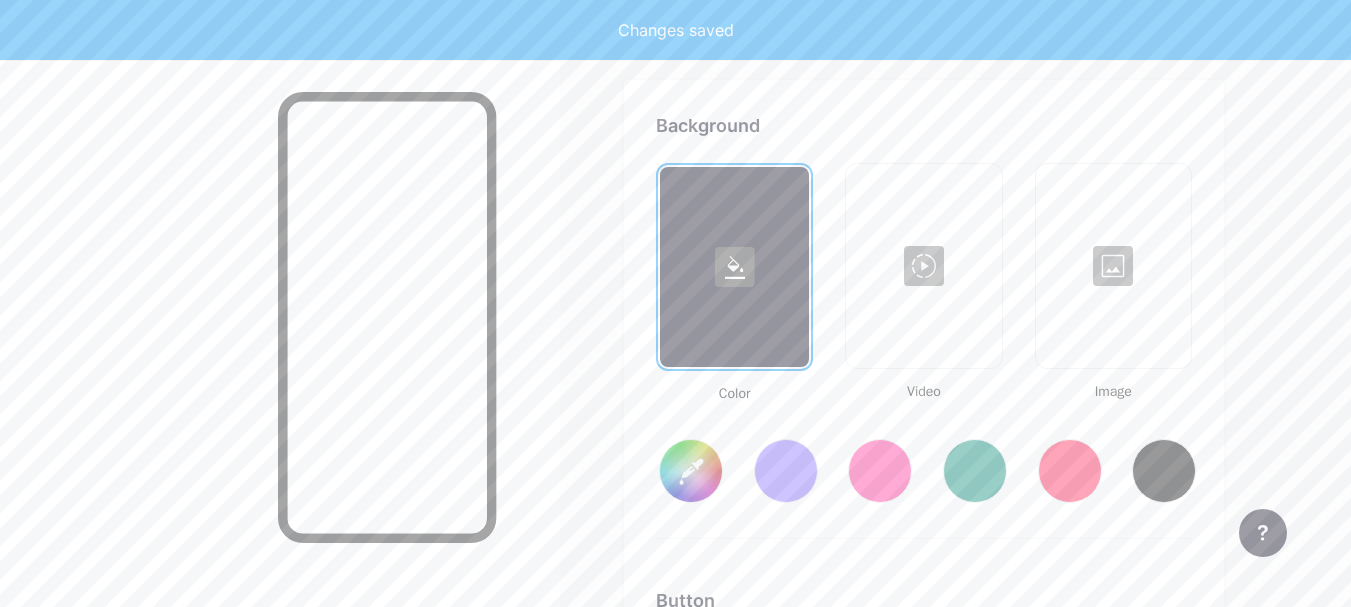 type on "#ffffff" 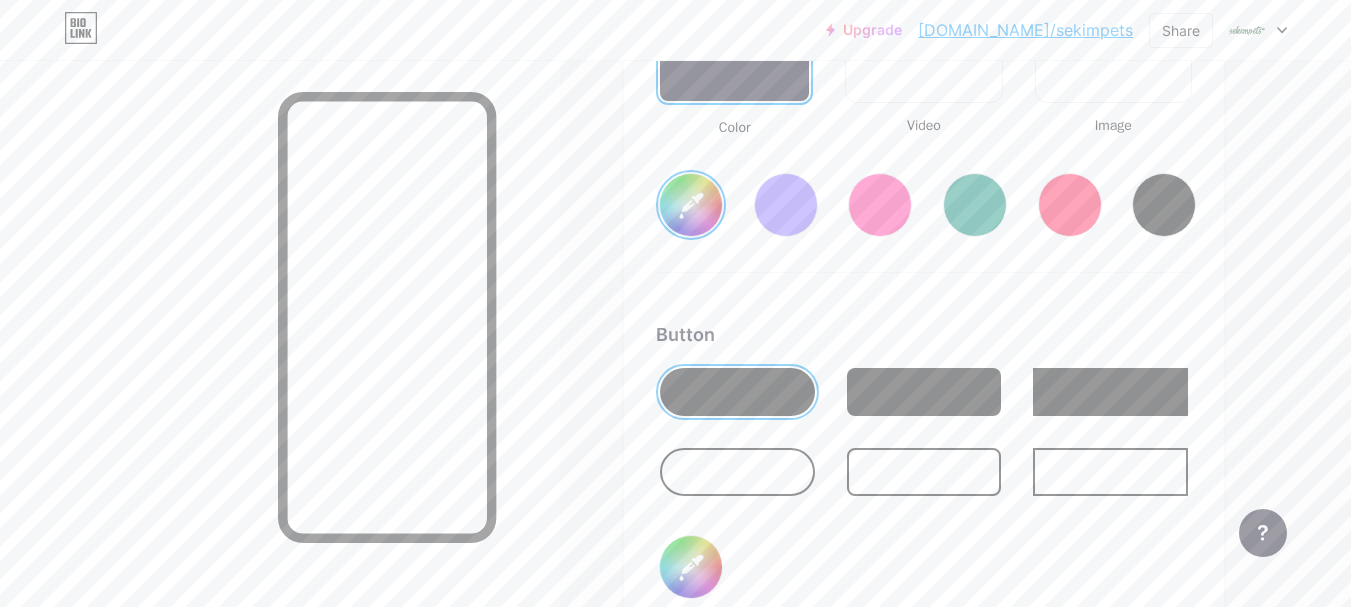 scroll, scrollTop: 2955, scrollLeft: 0, axis: vertical 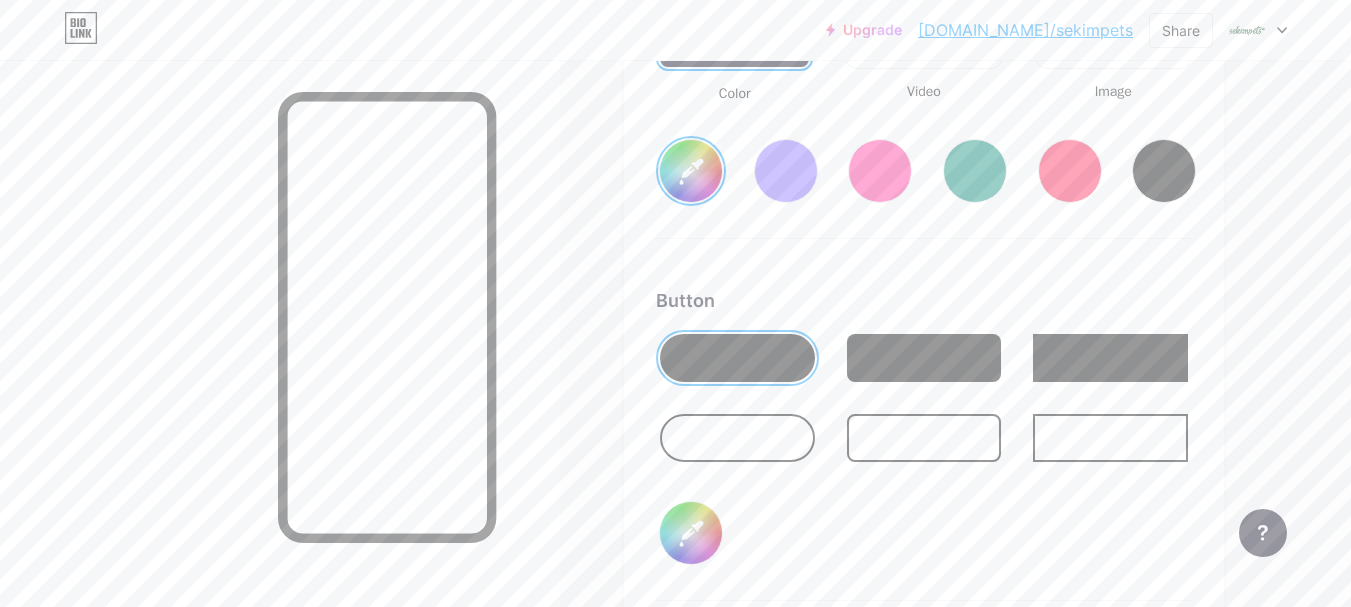 click at bounding box center (737, 358) 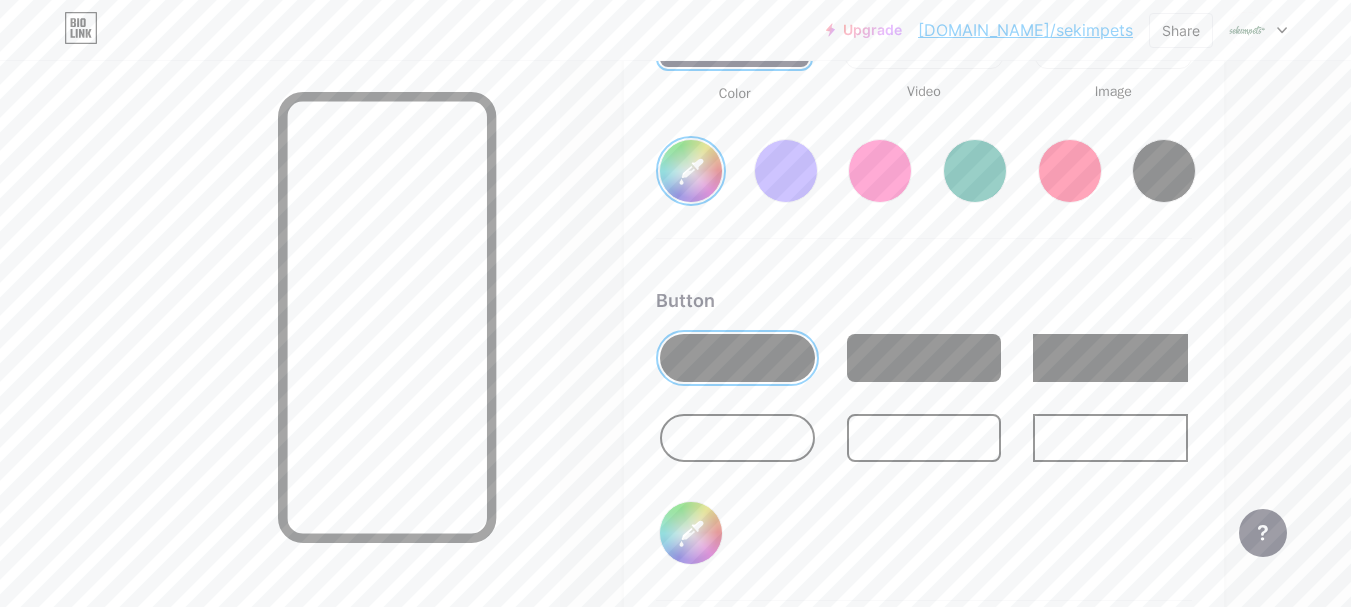 type on "#ffffff" 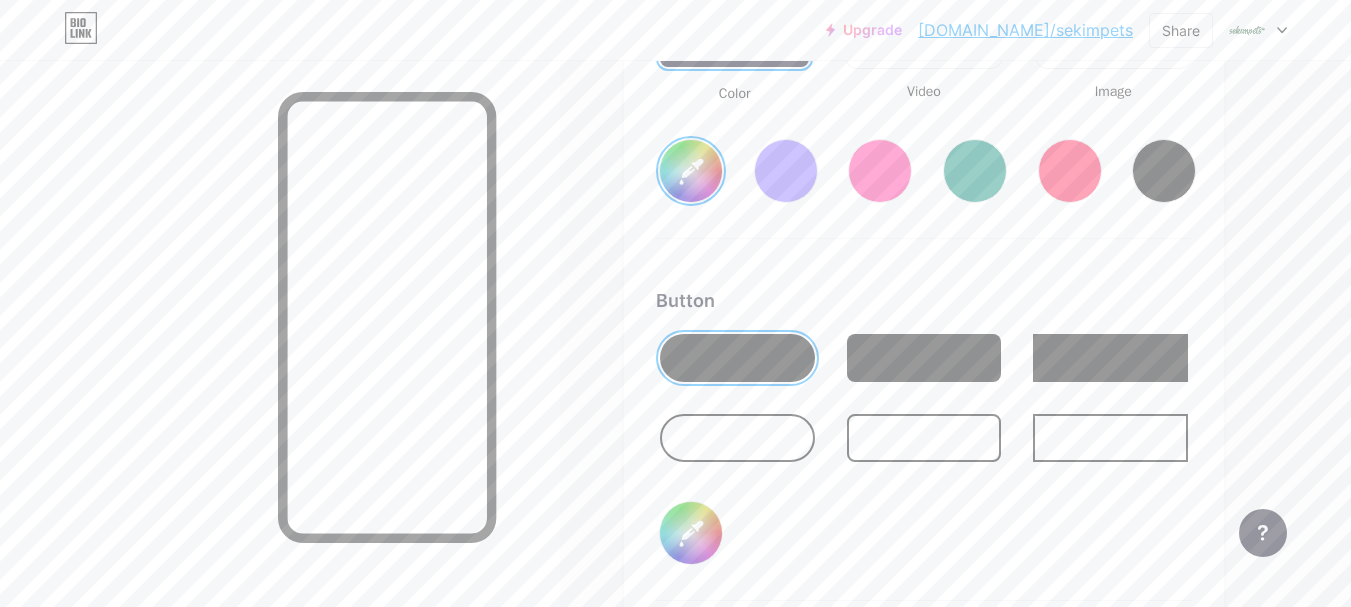 type on "#298551" 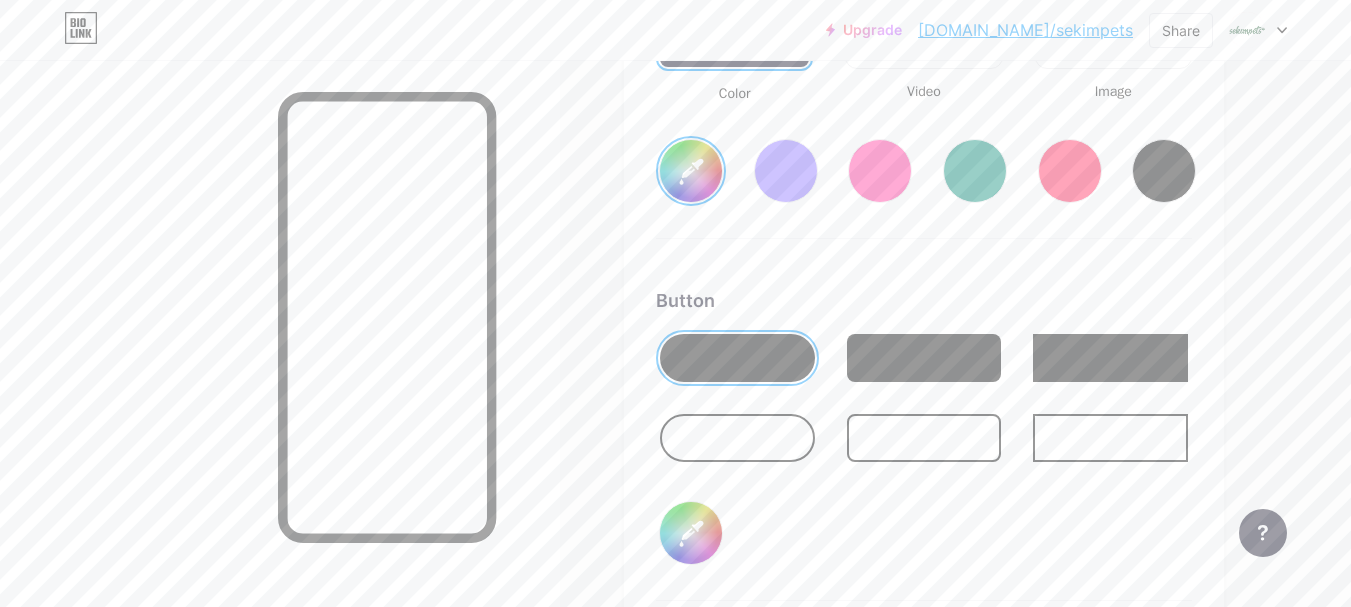 type on "#ffffff" 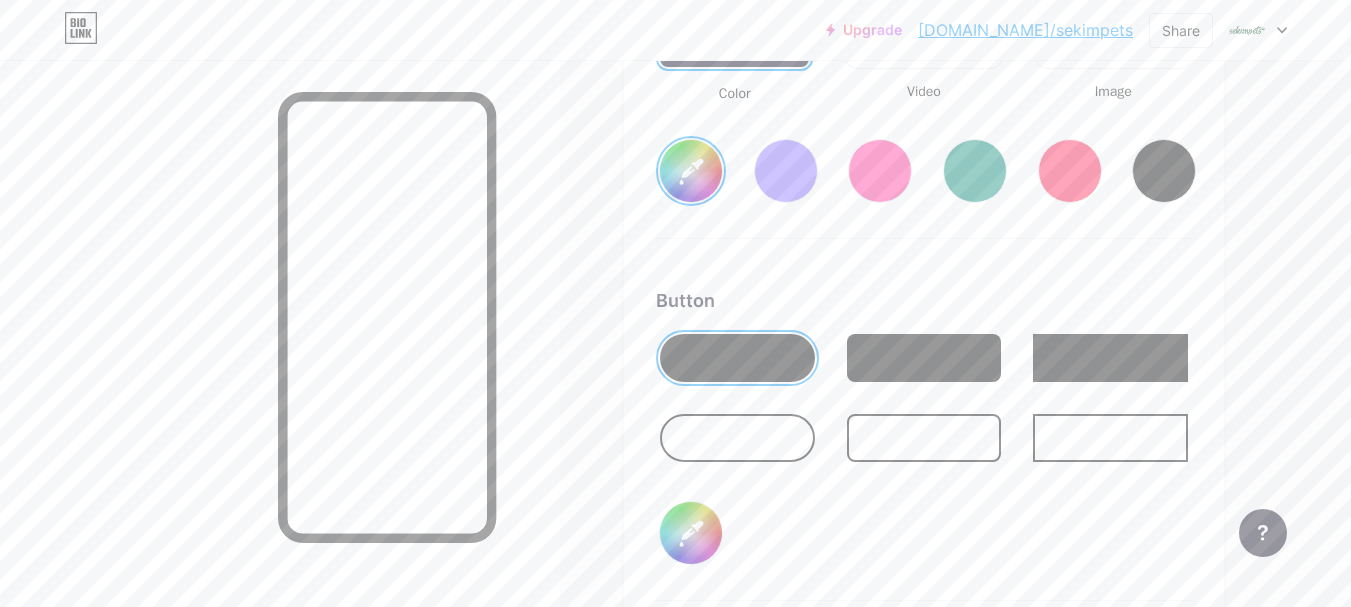 type on "#4df595" 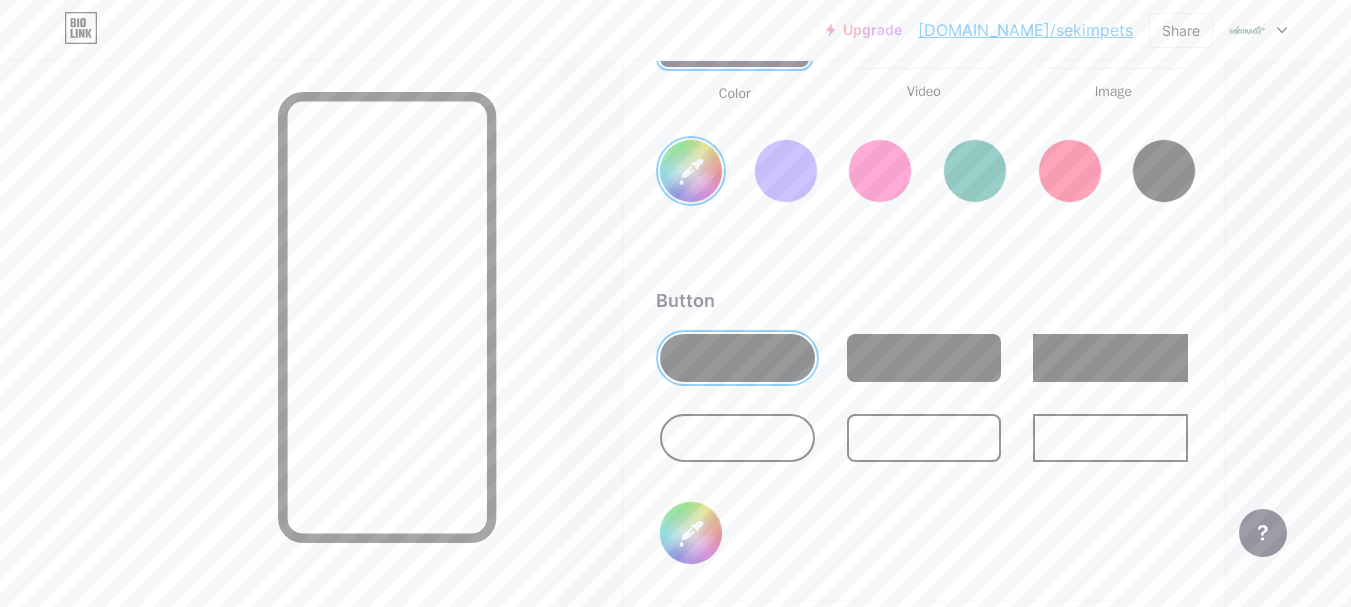 type on "#ffffff" 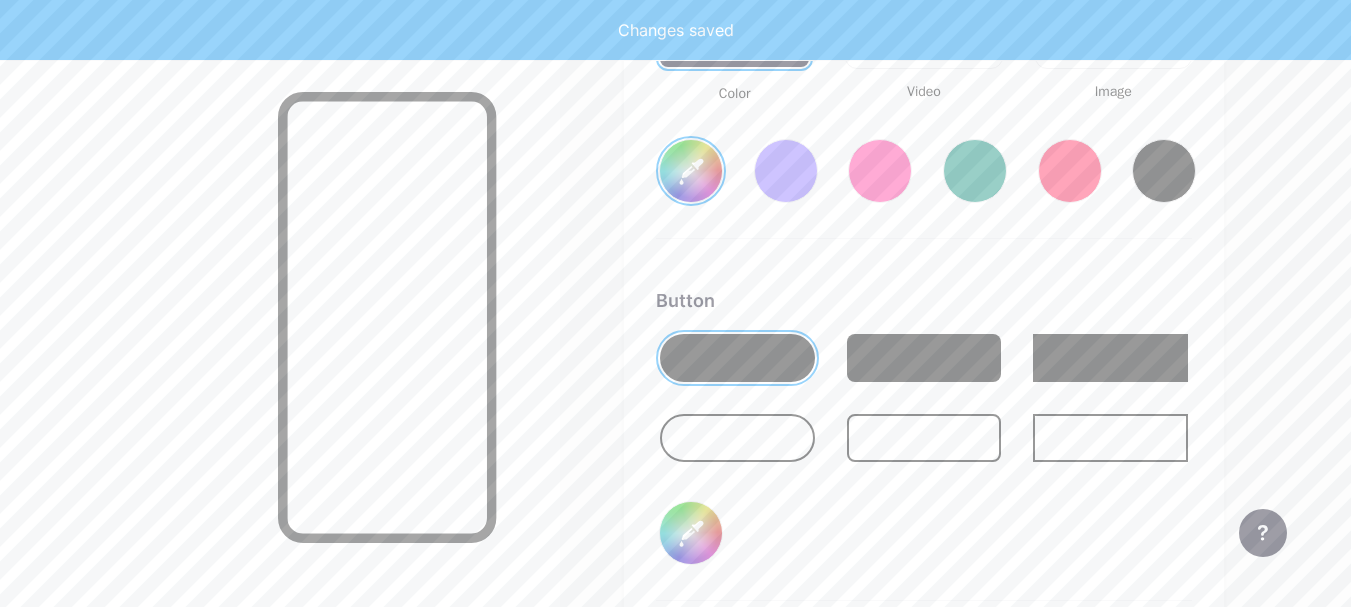 type on "#75ffb1" 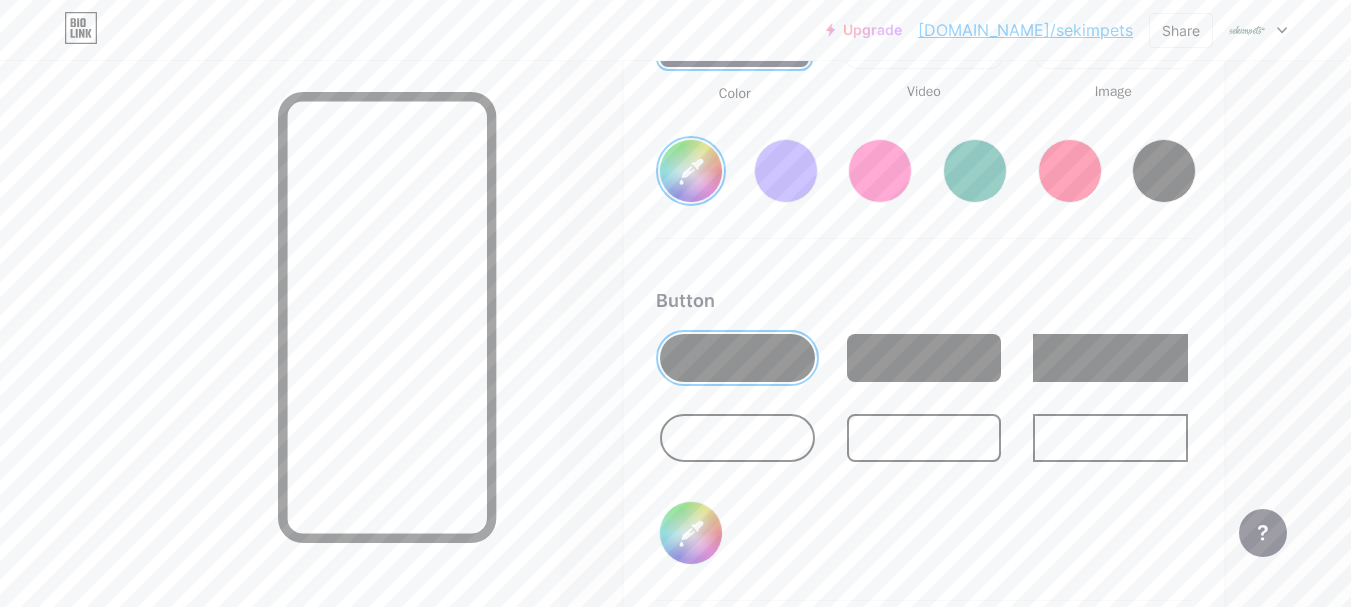 click at bounding box center [924, 358] 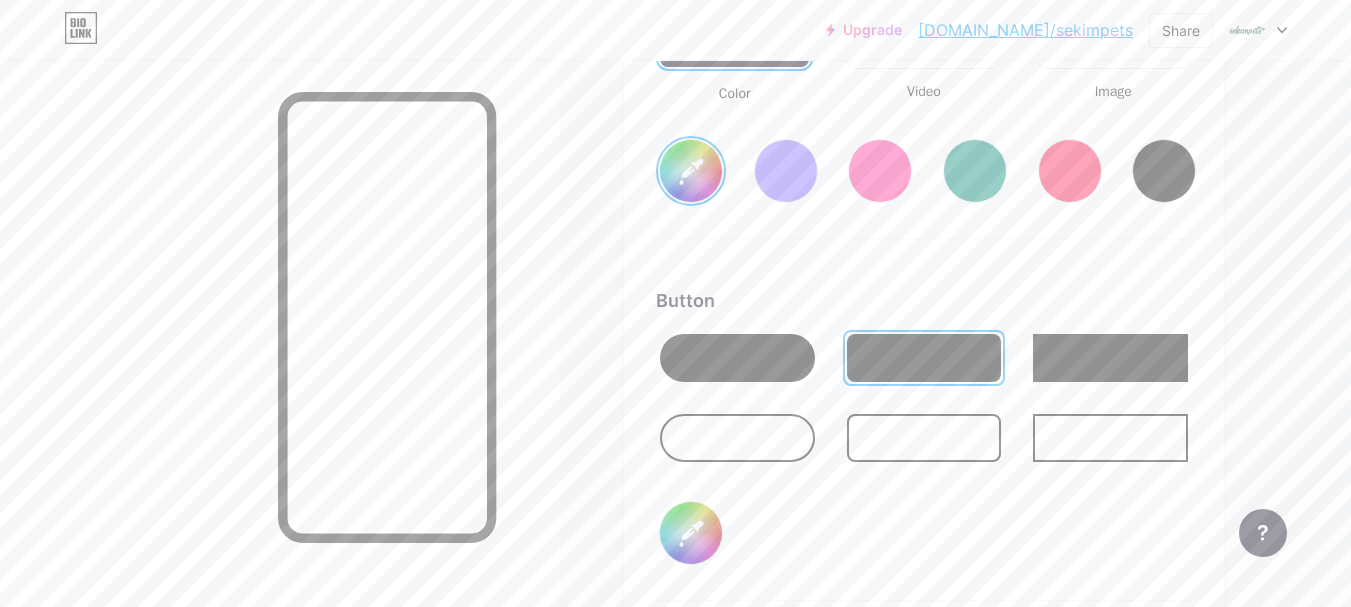 click at bounding box center [1110, 358] 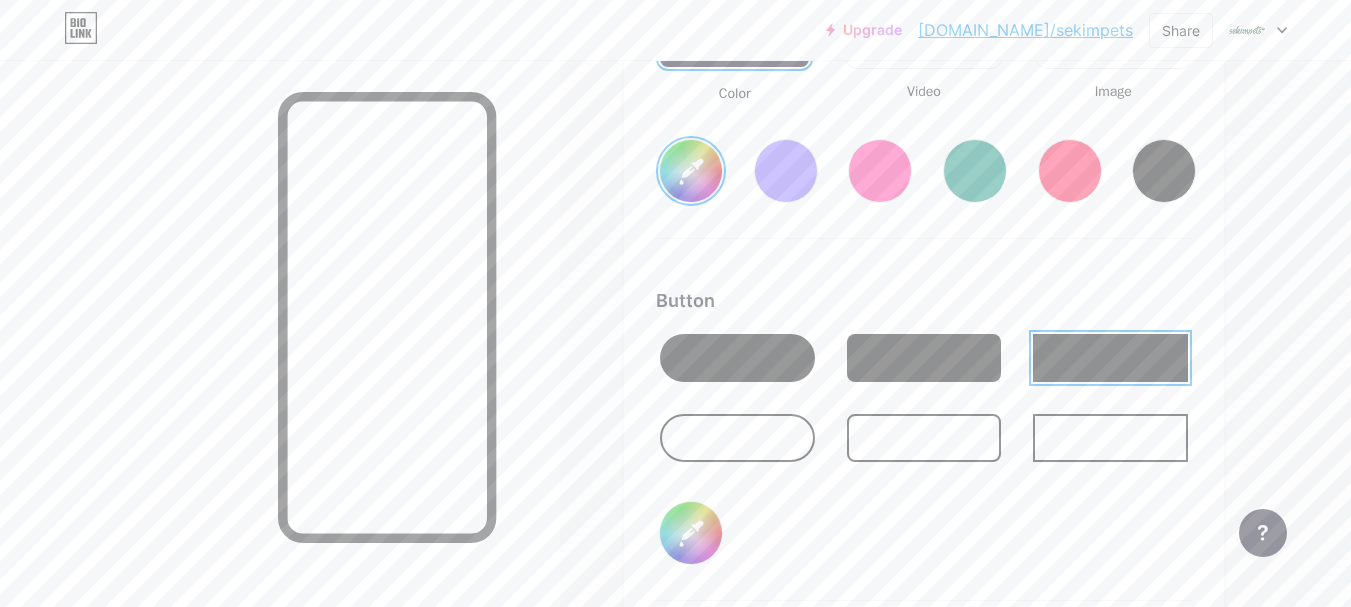 click at bounding box center [924, 358] 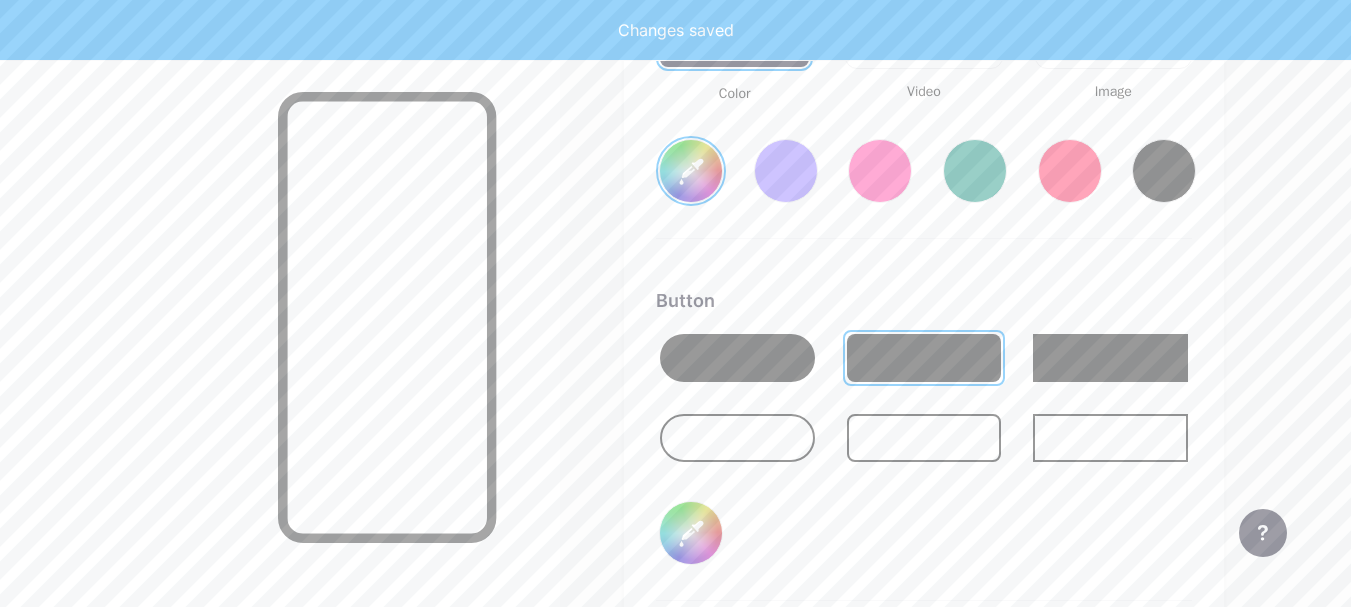 type on "#ffffff" 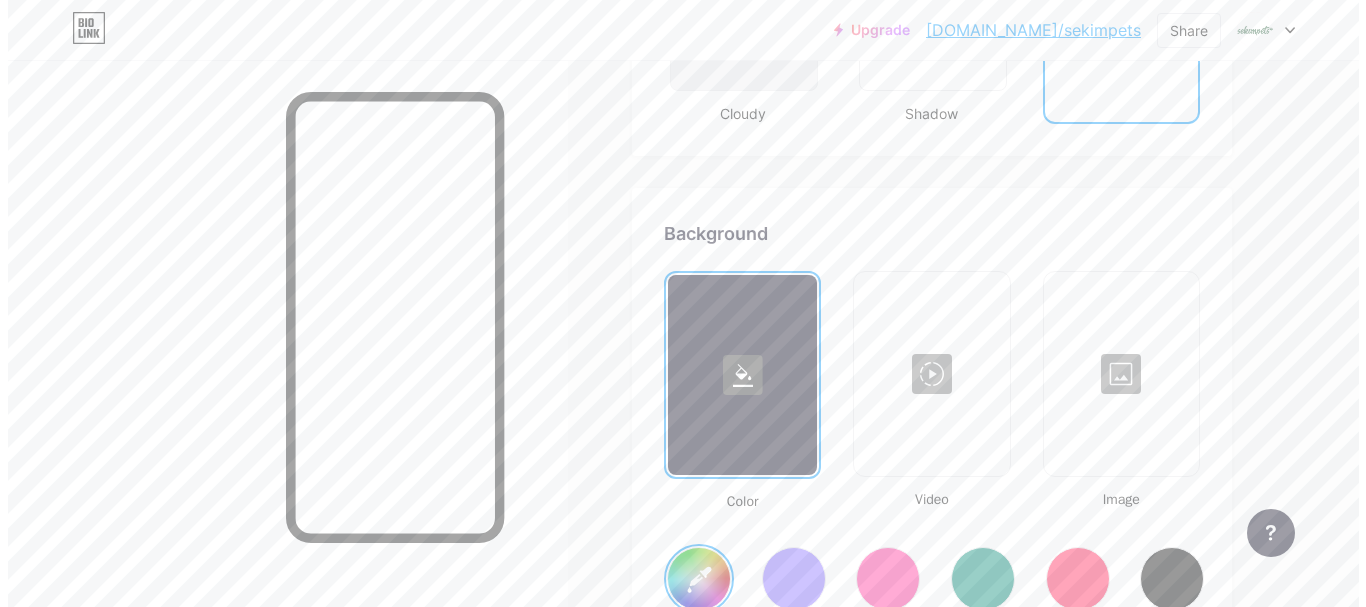 scroll, scrollTop: 2655, scrollLeft: 0, axis: vertical 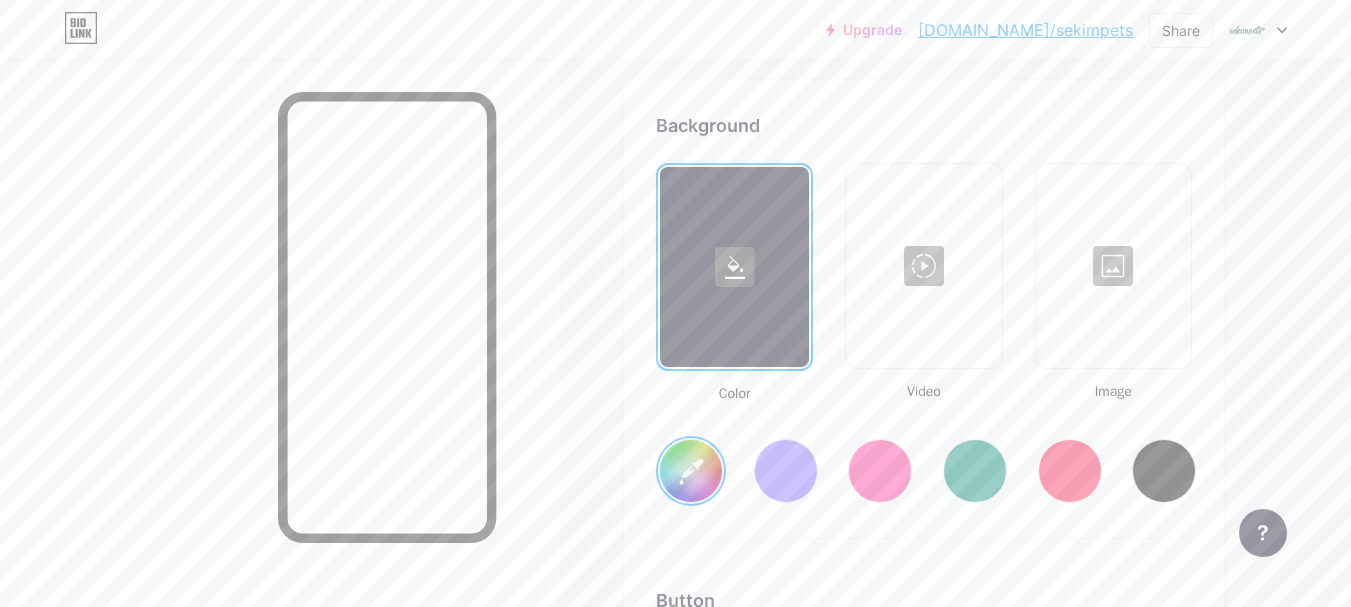 click at bounding box center (923, 266) 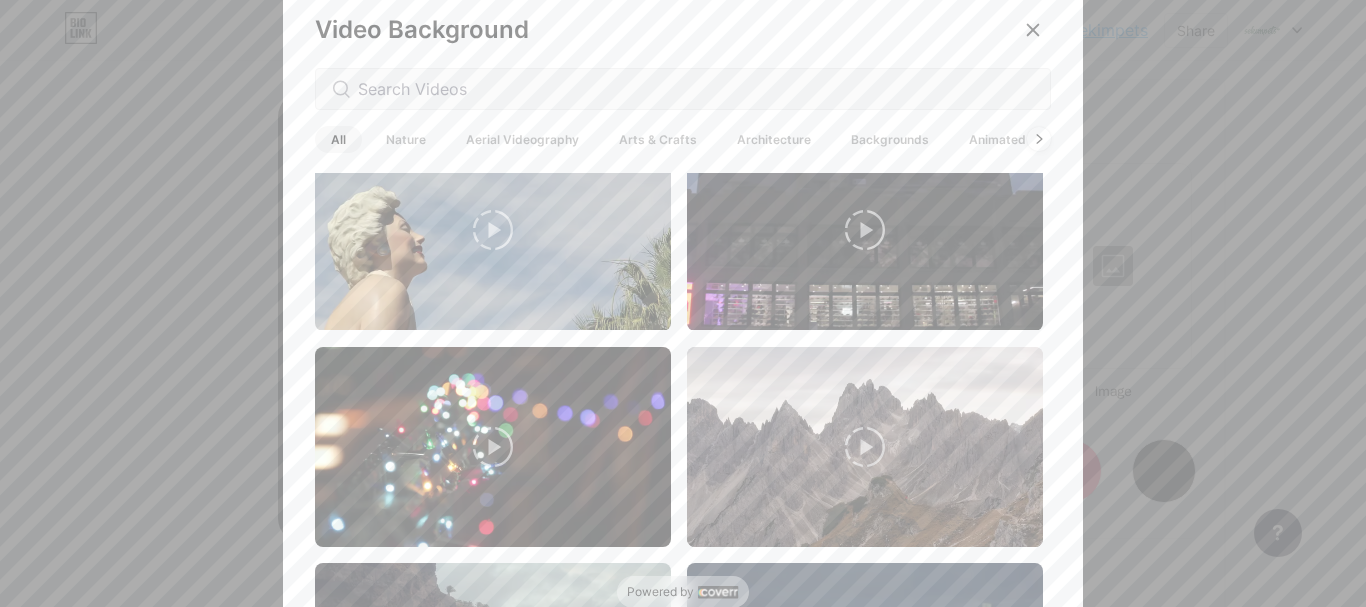 scroll, scrollTop: 291, scrollLeft: 0, axis: vertical 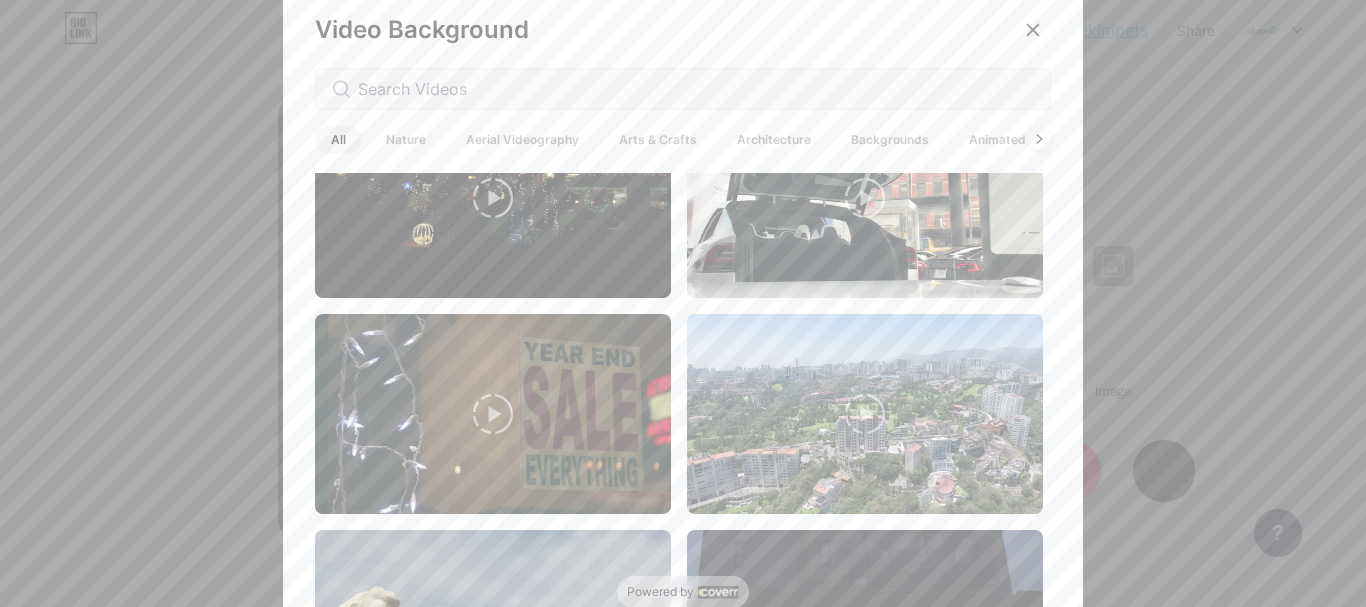 click on "Nature" at bounding box center (406, 139) 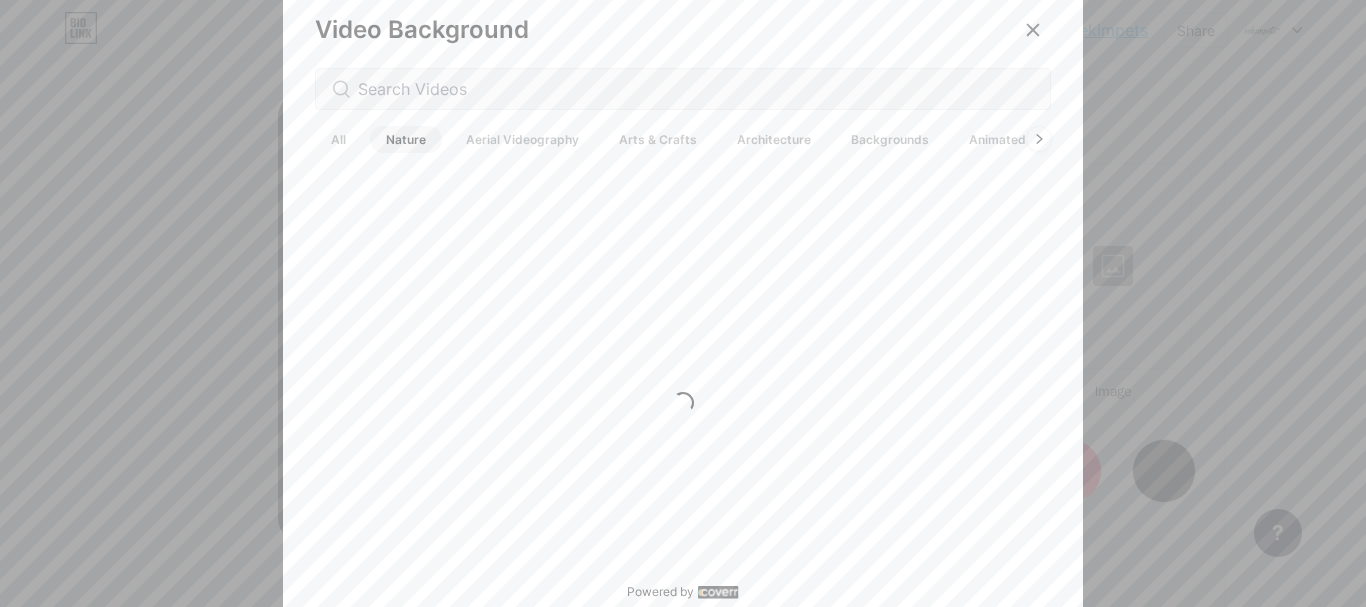 scroll, scrollTop: 0, scrollLeft: 0, axis: both 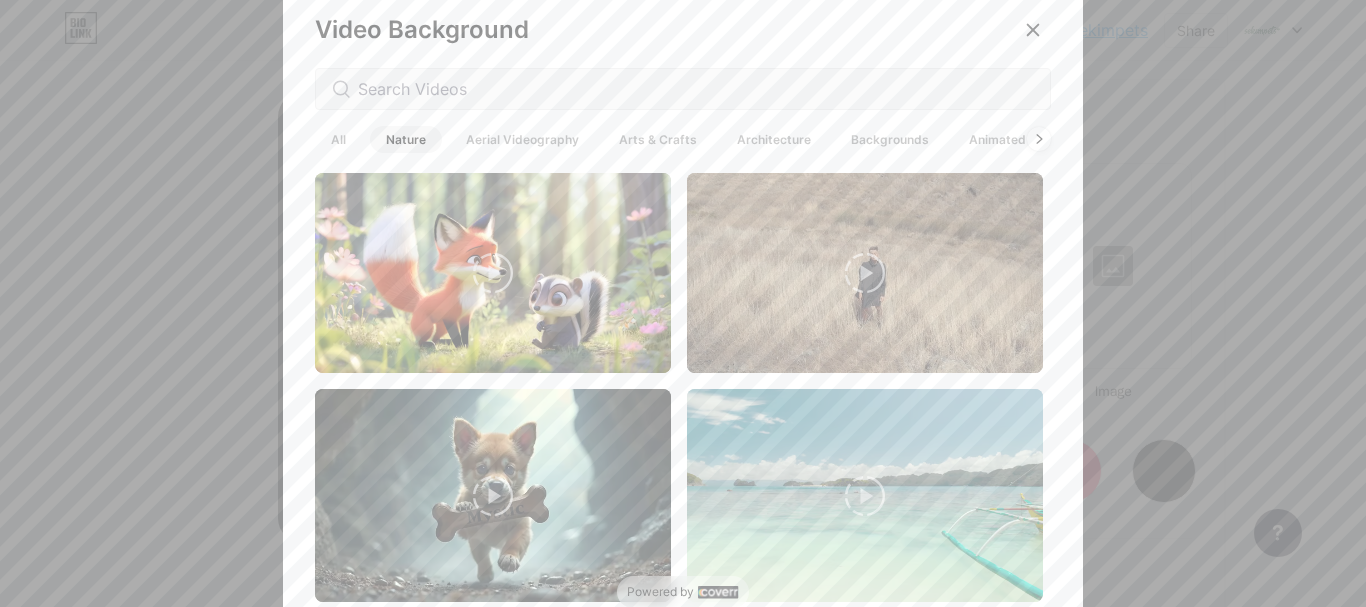 click on "All" at bounding box center (338, 139) 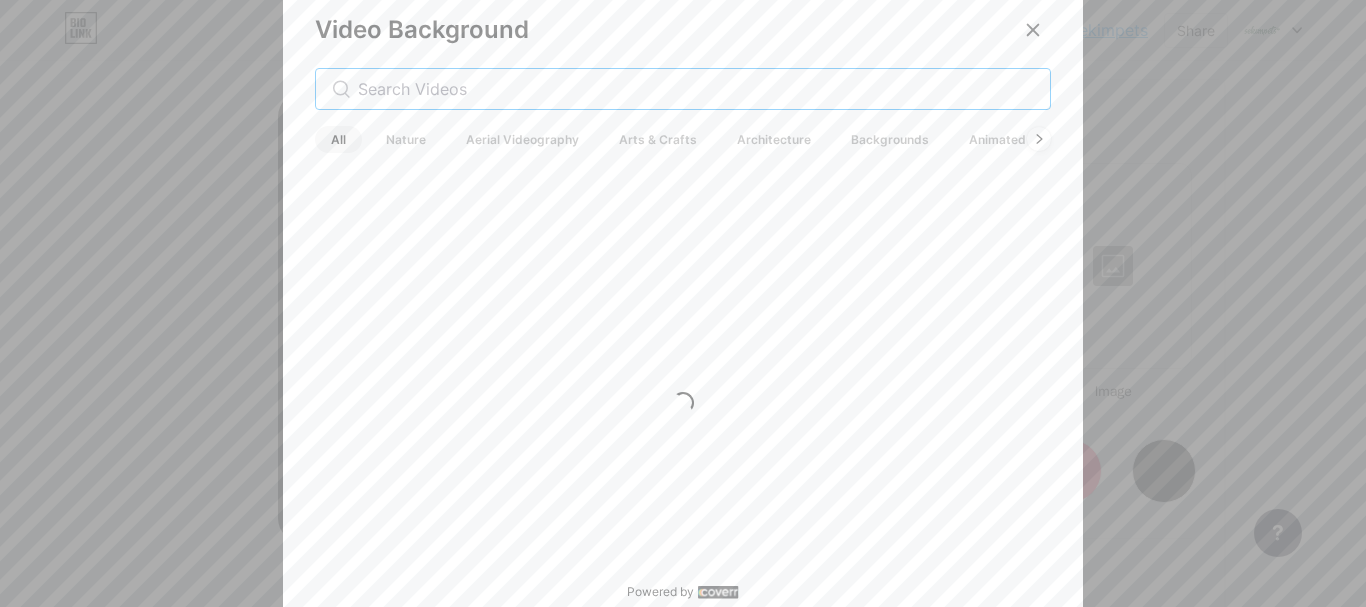 click at bounding box center [696, 89] 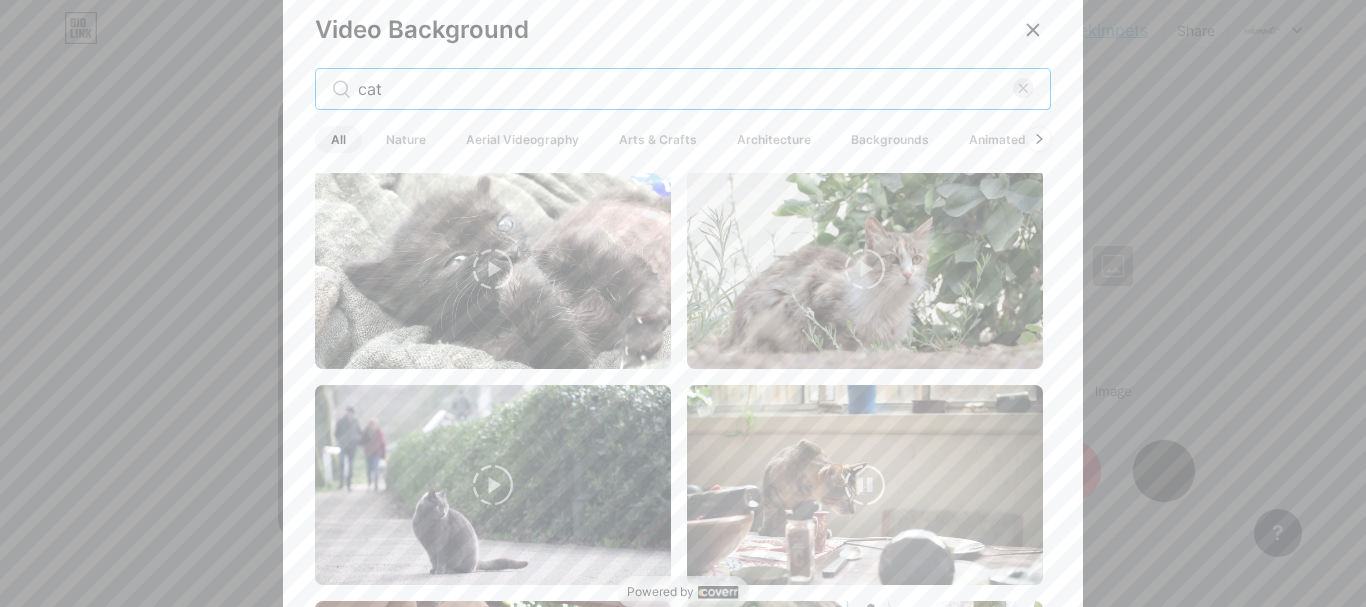 scroll, scrollTop: 300, scrollLeft: 0, axis: vertical 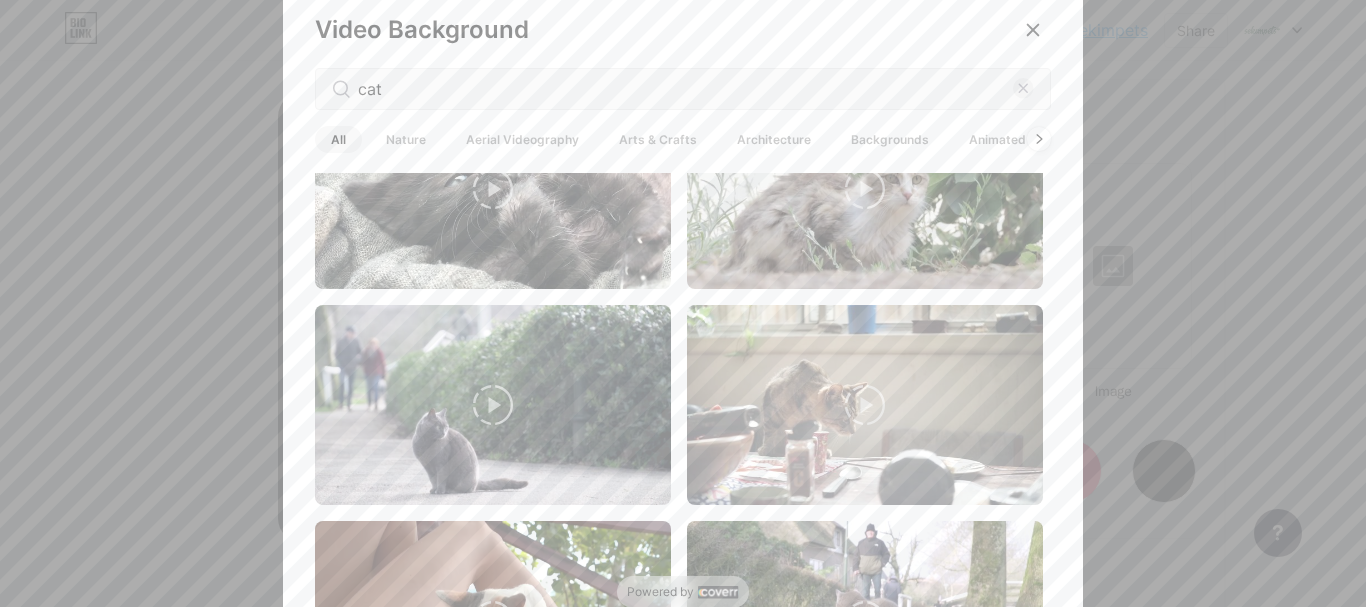 drag, startPoint x: 420, startPoint y: 73, endPoint x: 308, endPoint y: 94, distance: 113.951744 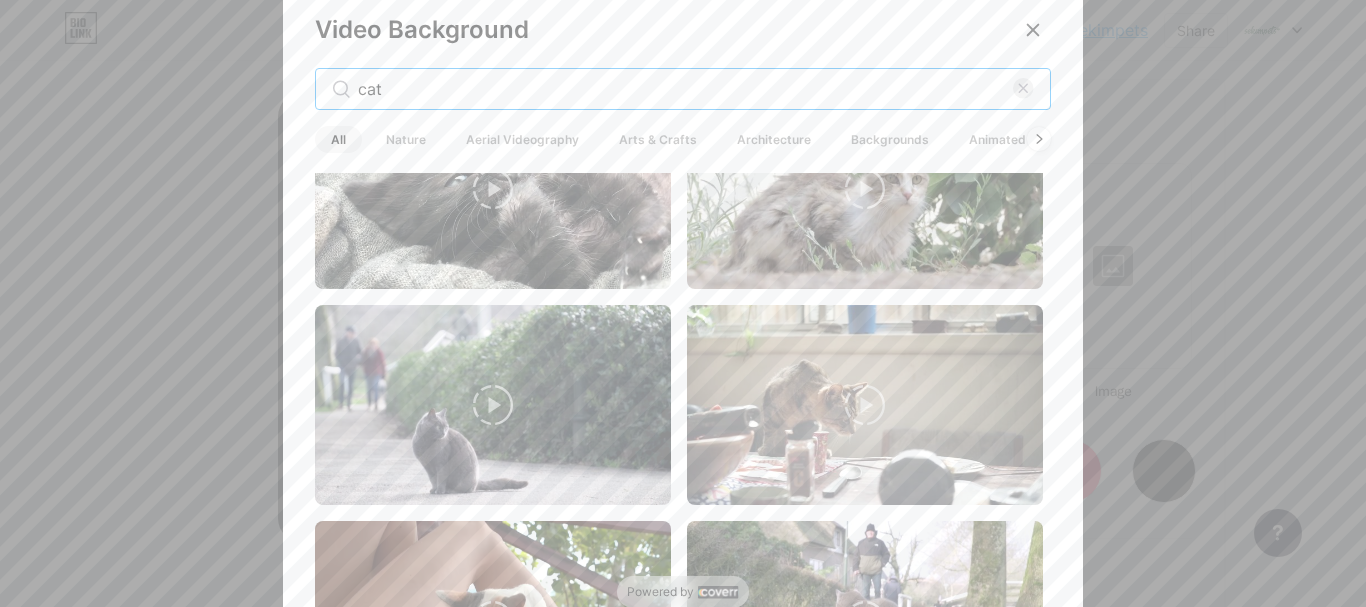 click on "cat" at bounding box center [685, 89] 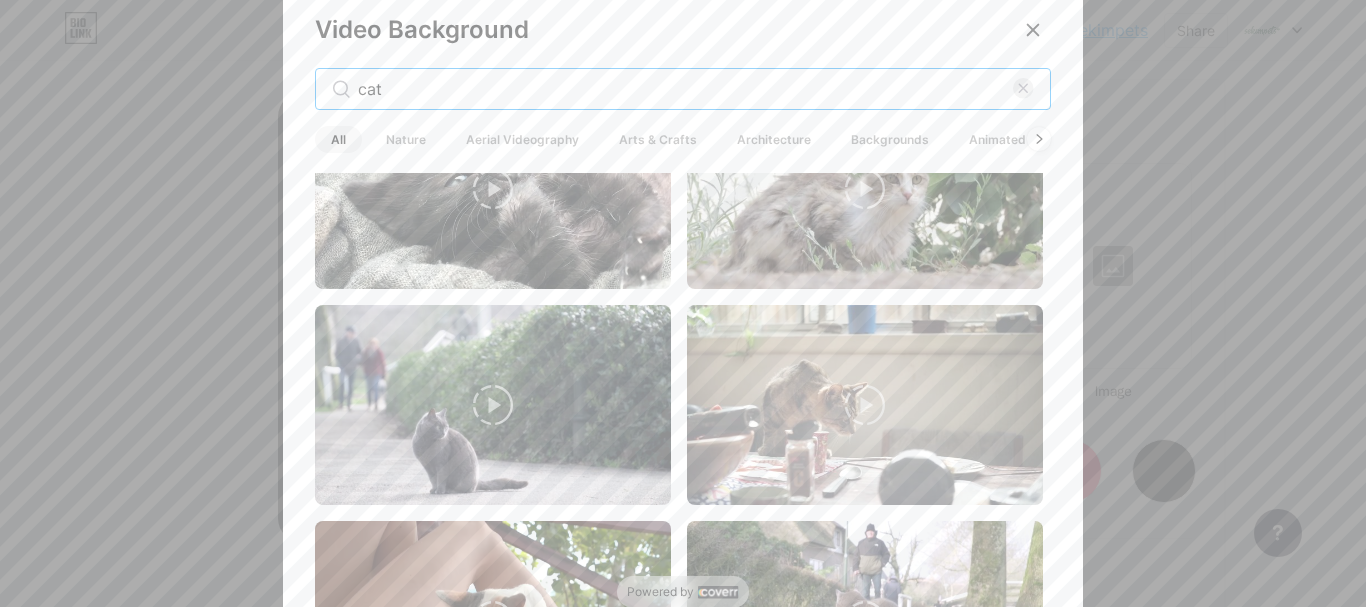 drag, startPoint x: 390, startPoint y: 93, endPoint x: 244, endPoint y: 85, distance: 146.21901 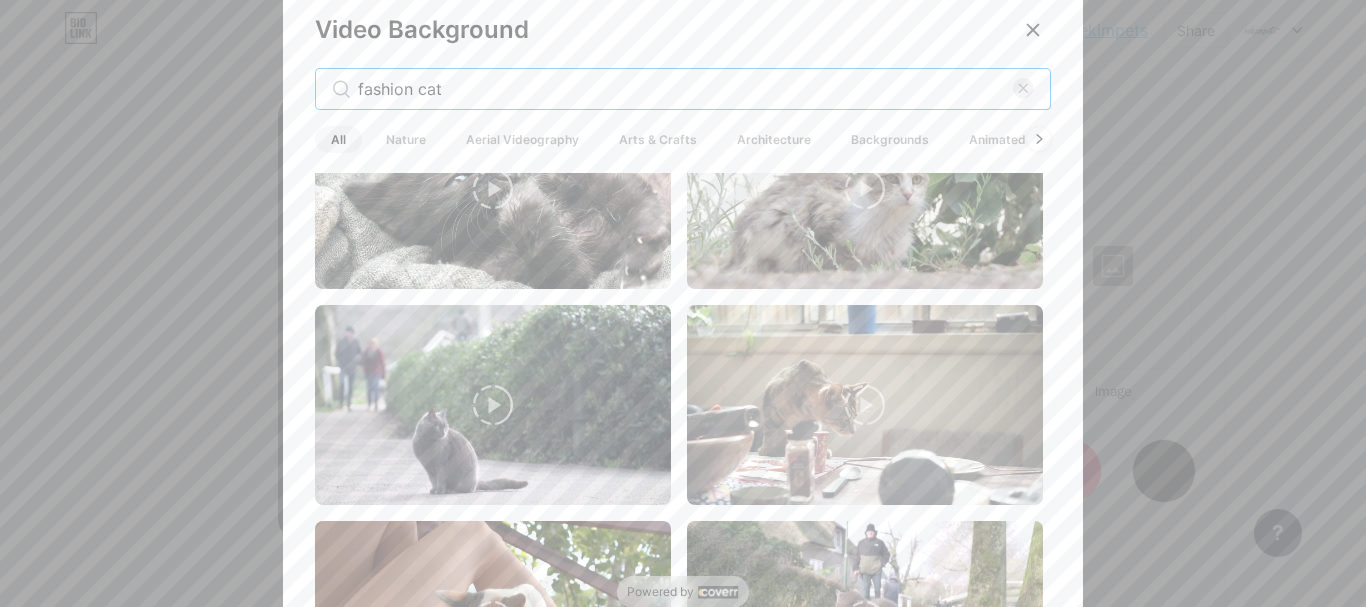 scroll, scrollTop: 0, scrollLeft: 0, axis: both 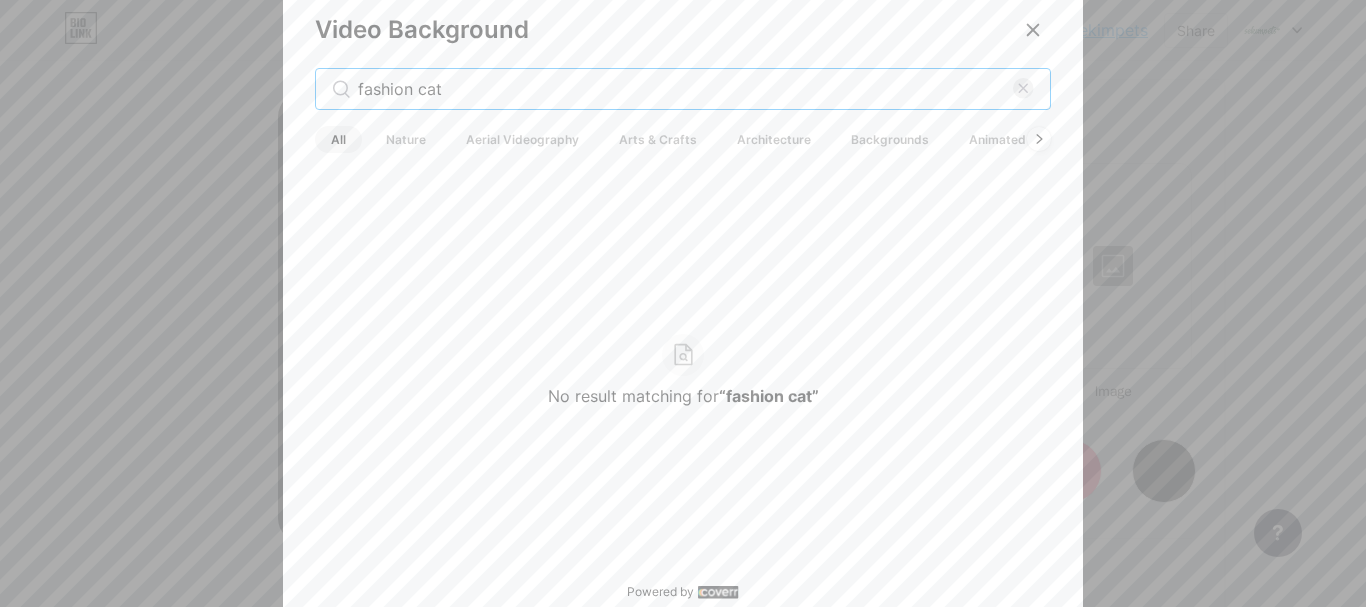 drag, startPoint x: 906, startPoint y: 86, endPoint x: 178, endPoint y: 108, distance: 728.33234 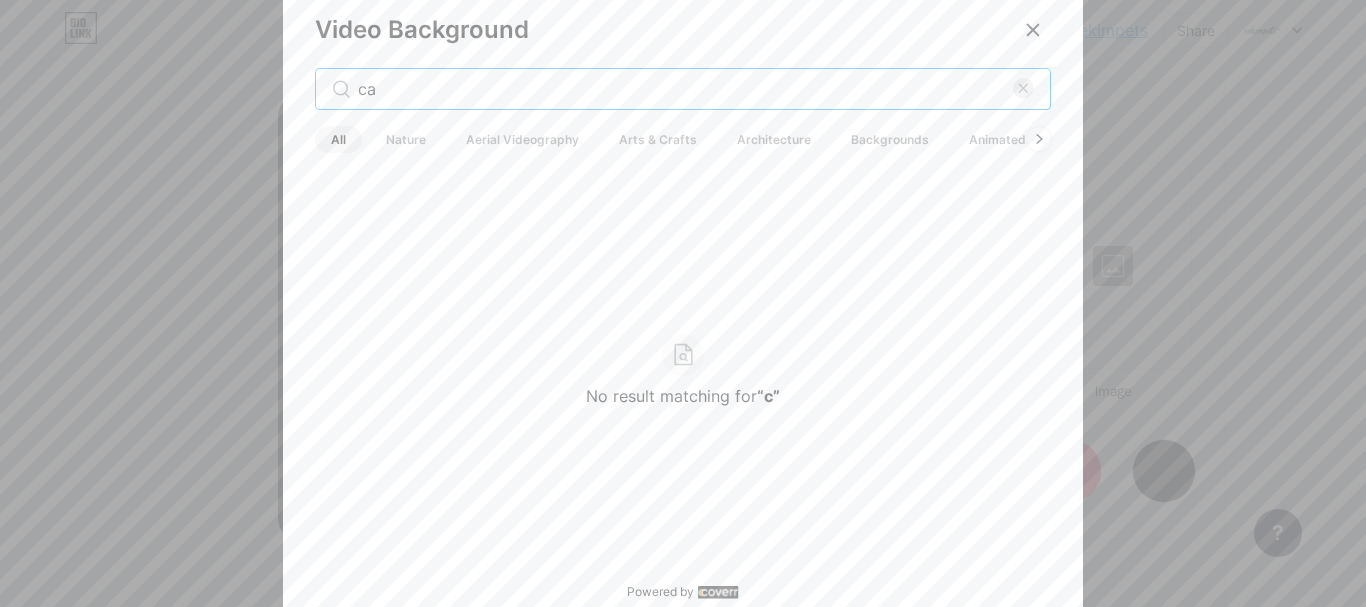 type on "cat" 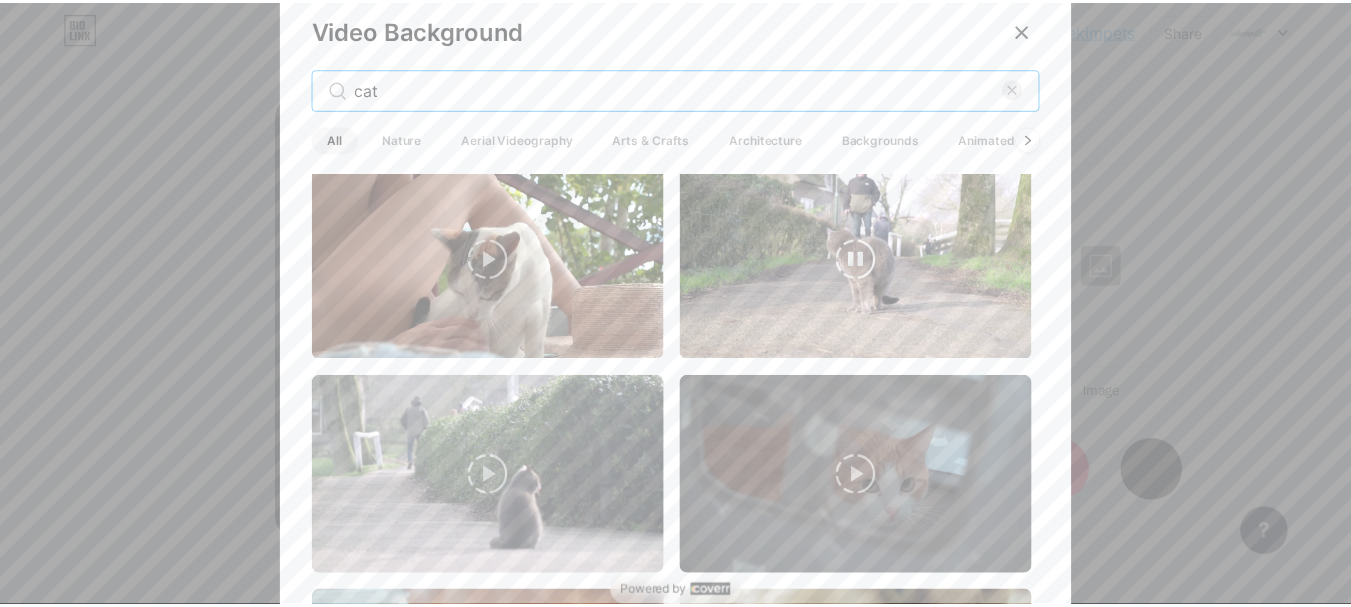 scroll, scrollTop: 900, scrollLeft: 0, axis: vertical 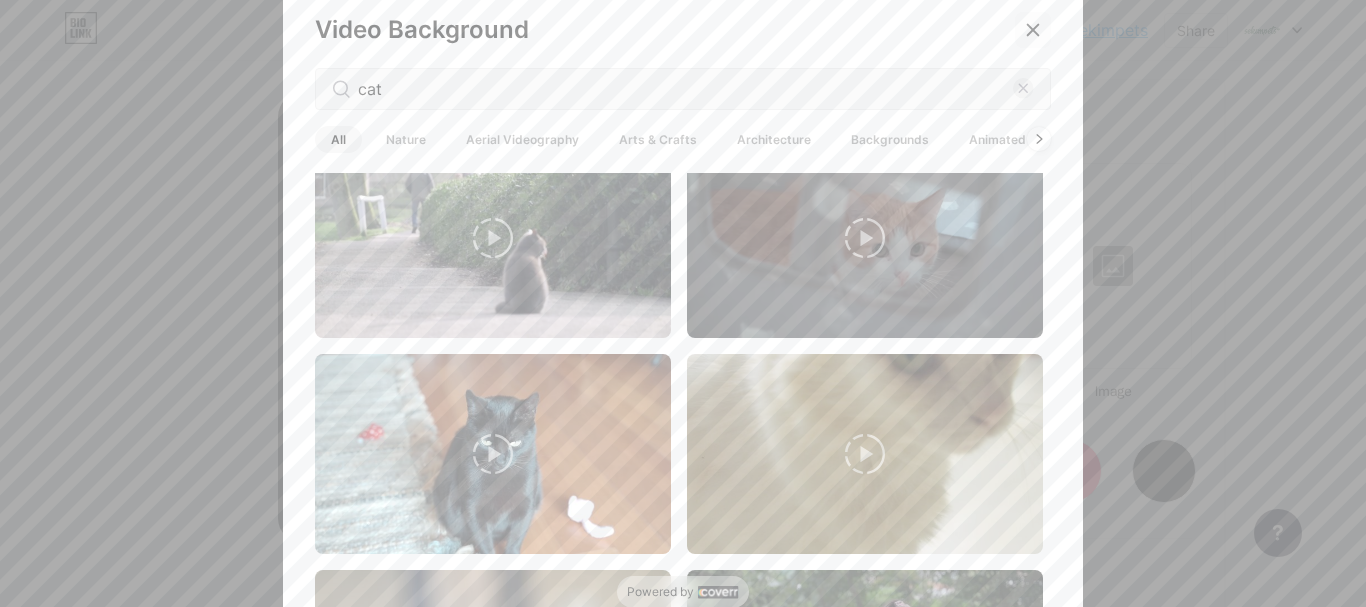 click at bounding box center (1033, 30) 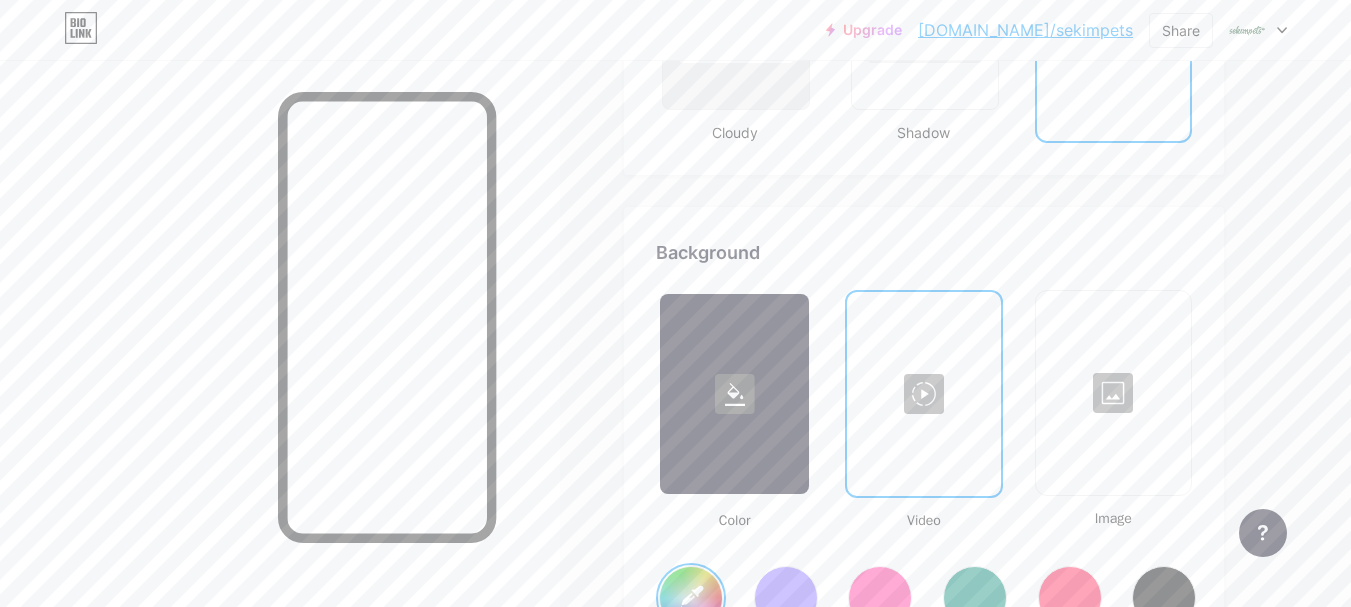 scroll, scrollTop: 2555, scrollLeft: 0, axis: vertical 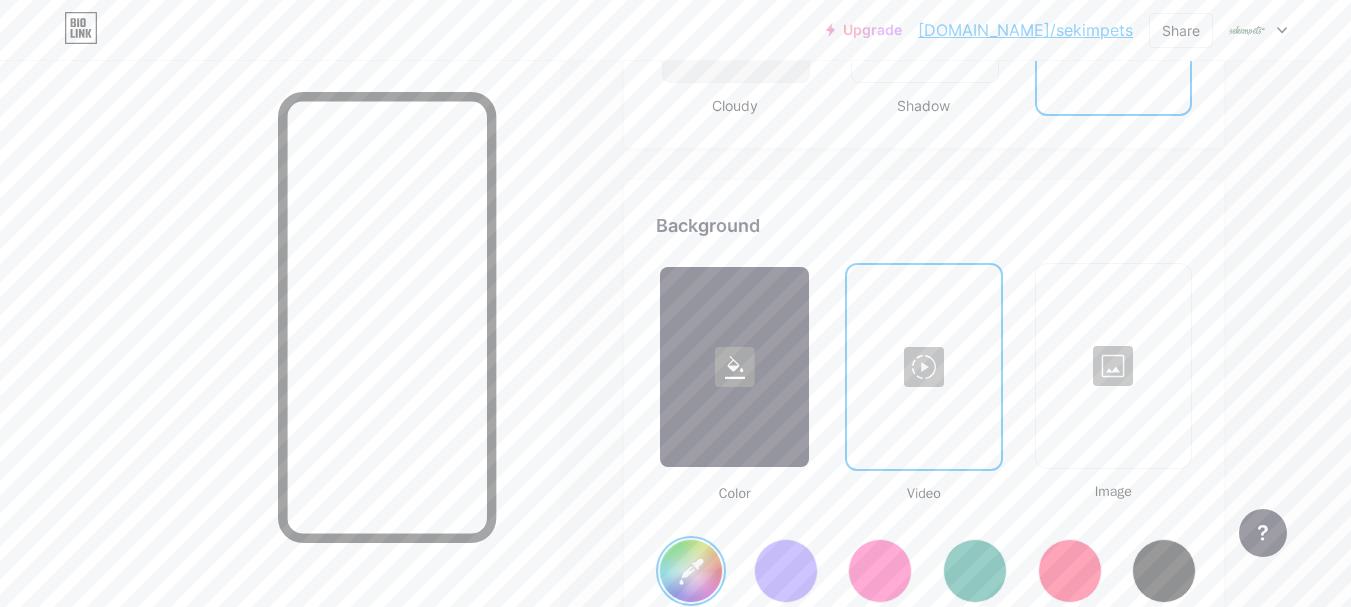 click 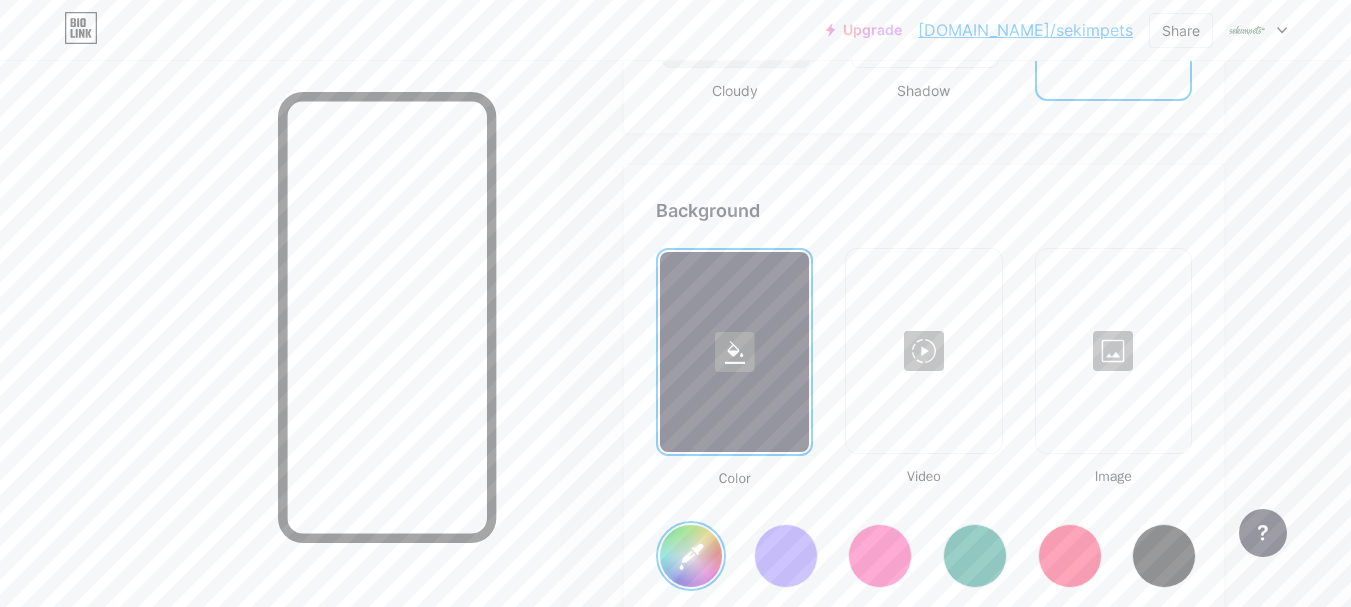 scroll, scrollTop: 2755, scrollLeft: 0, axis: vertical 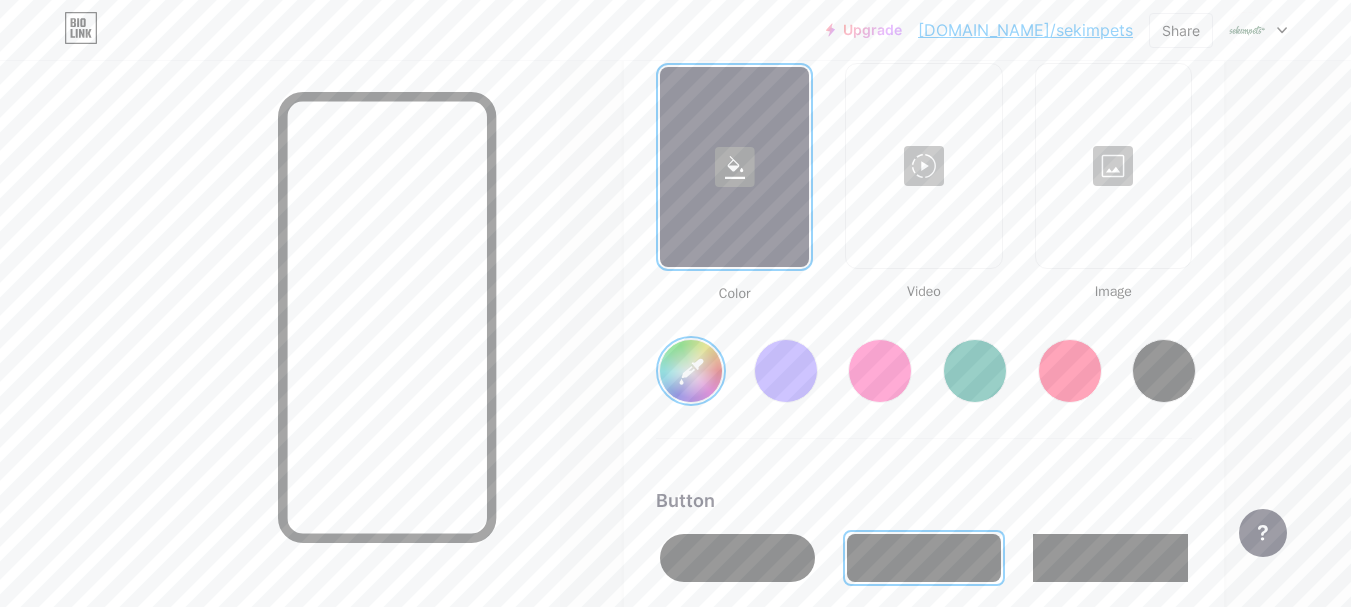 drag, startPoint x: 753, startPoint y: 380, endPoint x: 767, endPoint y: 377, distance: 14.3178215 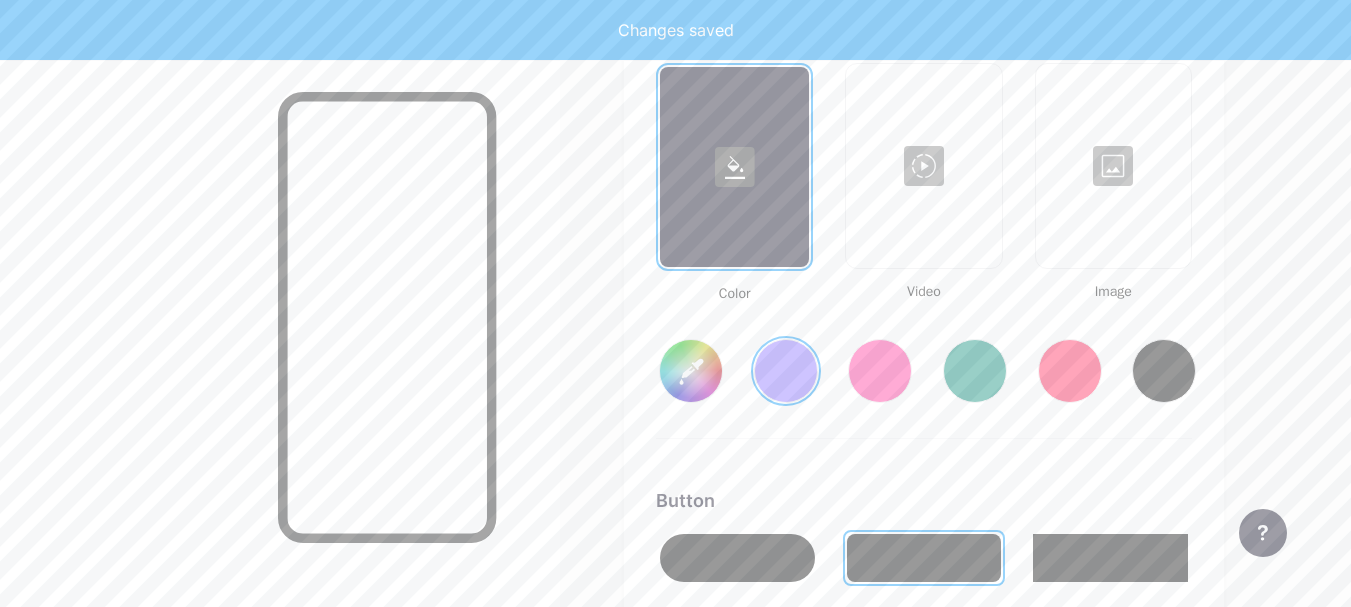 click at bounding box center (880, 371) 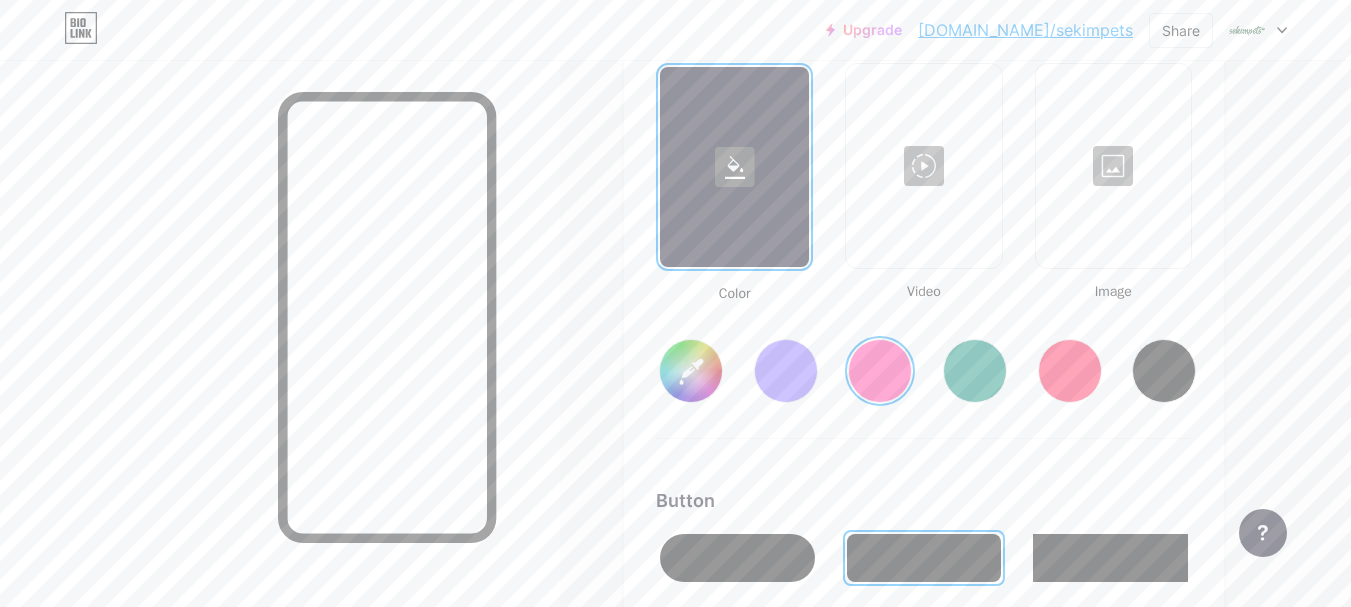 click on "#ff2e96" at bounding box center (691, 371) 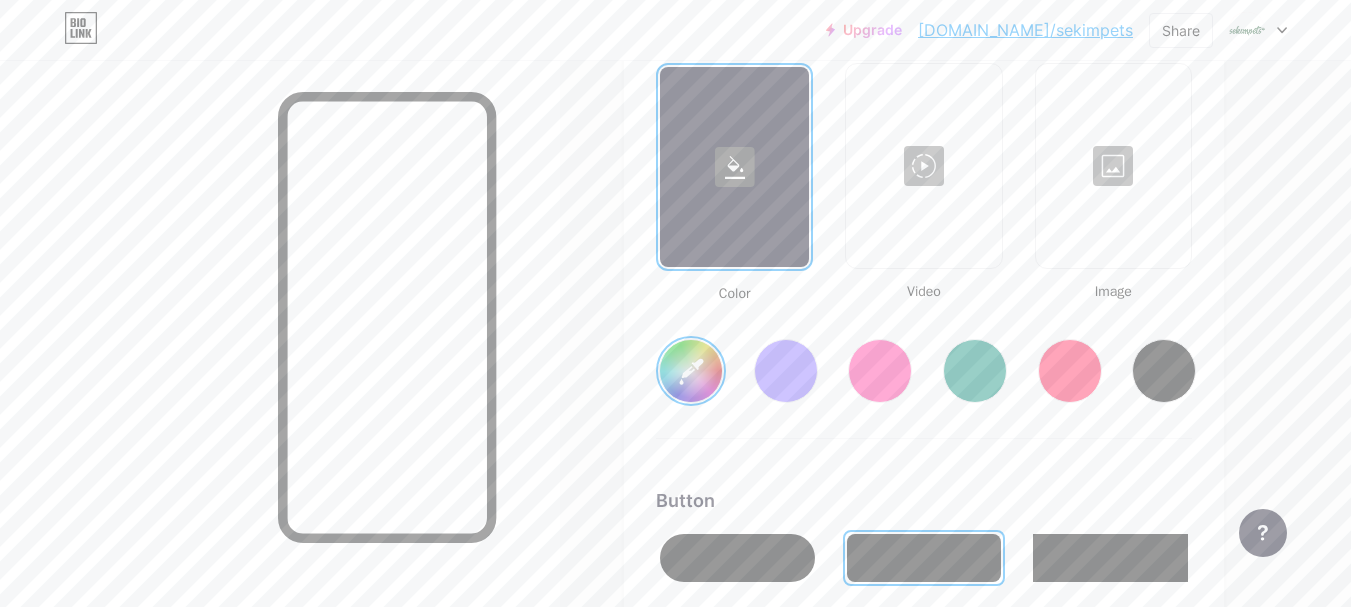 type on "#ffffff" 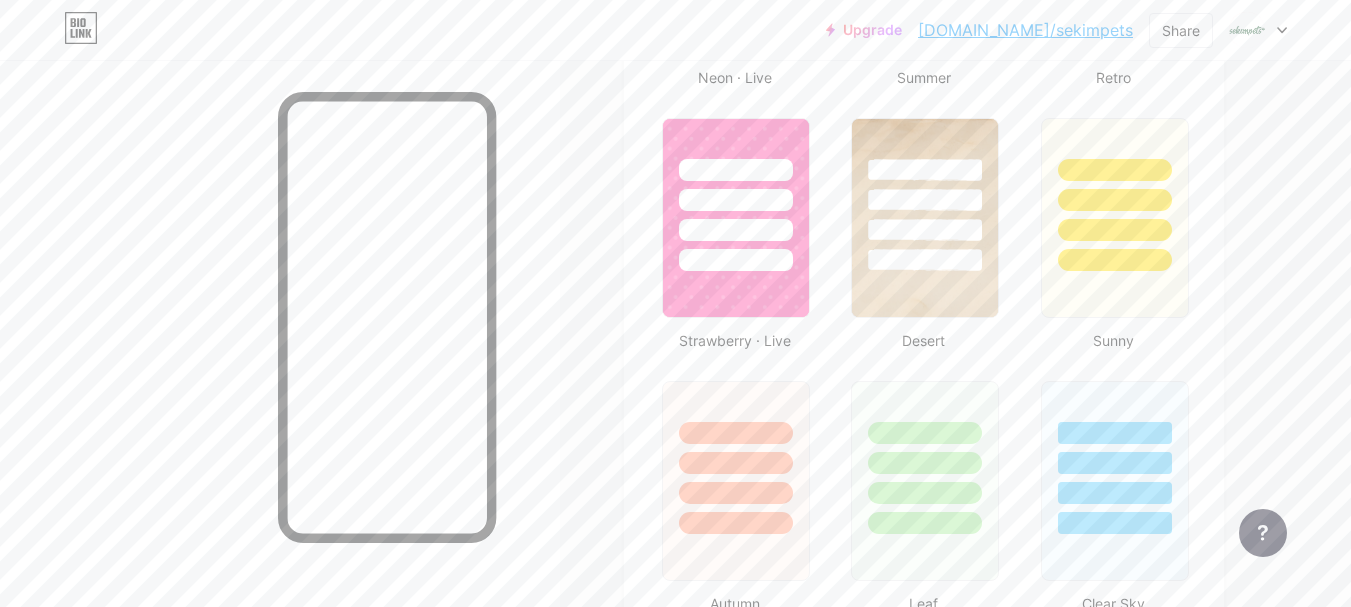 scroll, scrollTop: 1655, scrollLeft: 0, axis: vertical 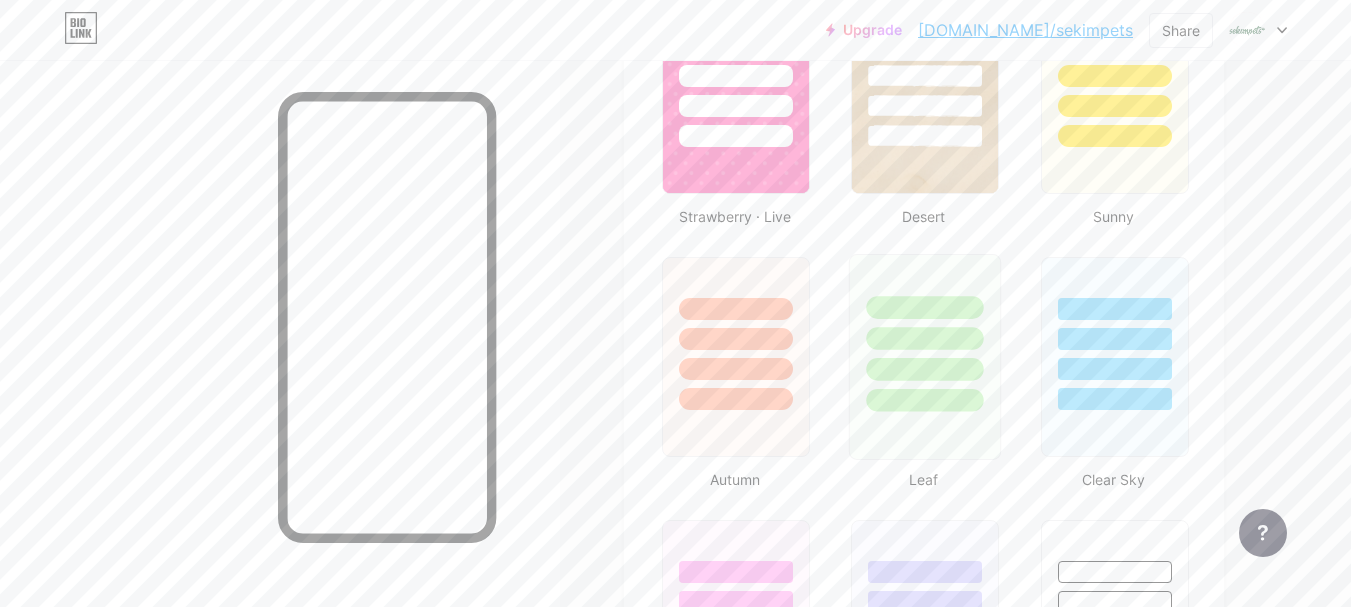 click at bounding box center [925, 338] 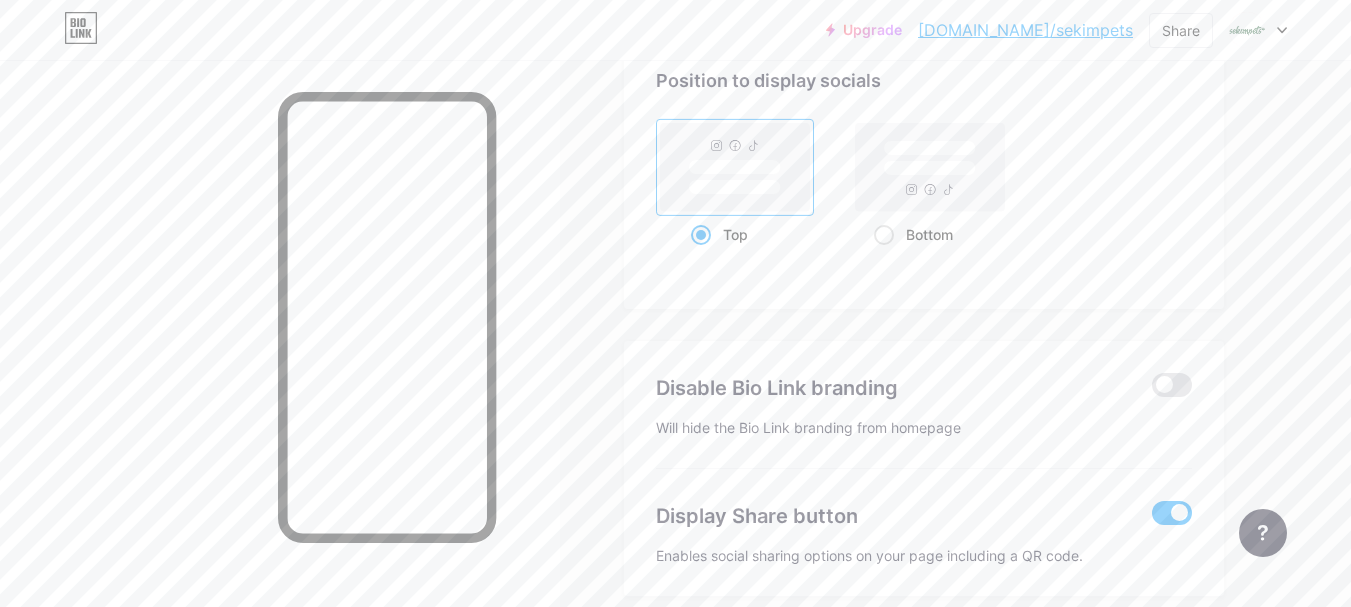 scroll, scrollTop: 2790, scrollLeft: 0, axis: vertical 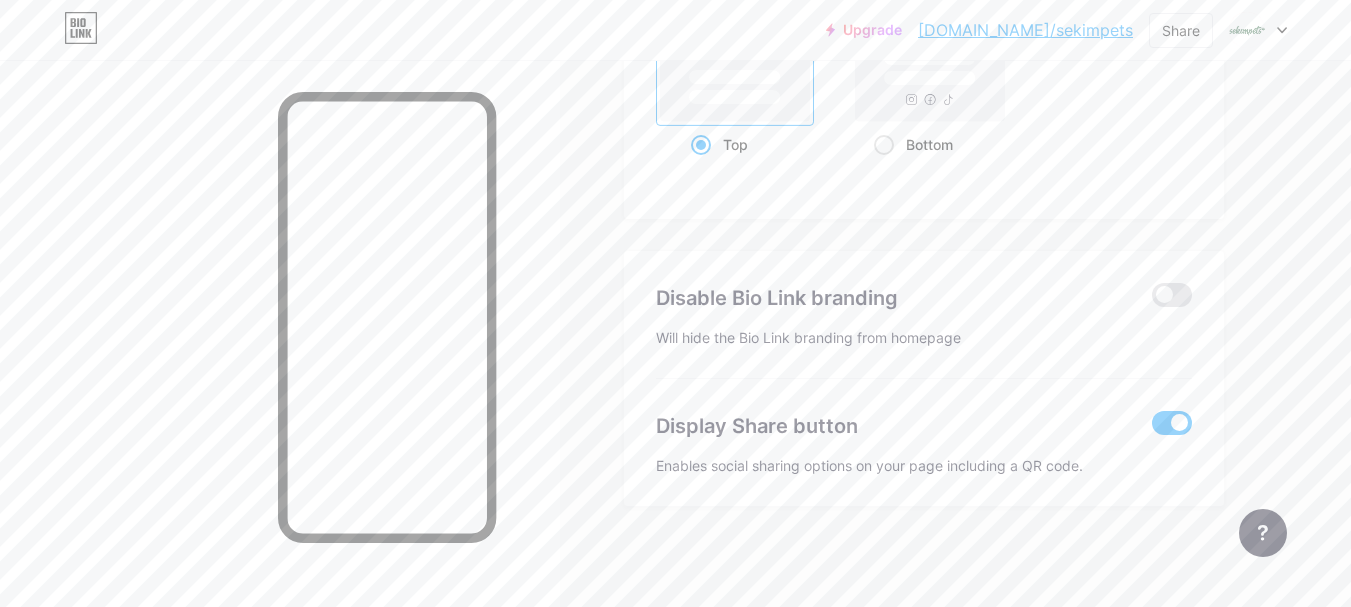 click on "Upgrade   bio.link/sekimp...   bio.link/sekimpets   Share               Switch accounts     Sekimpets Pet Accessories   bio.link/sekimpets       + Add a new page        Account settings   Logout   Link Copied
Links
Posts
Design
Subscribers
NEW
Stats
Settings     Profile   Sekimpets Pet Accessories     A Pet's Lover Paradise                   Themes   Link in bio   Blog   Shop       Basics       Carbon       Xmas 23       Pride       Glitch       Winter · Live       Glassy · Live       Chameleon · Live       Rainy Night · Live       Neon · Live       Summer       Retro       Strawberry · Live       Desert       Sunny       Autumn       Leaf       Clear Sky       Blush       Unicorn       Minimal       Cloudy       Shadow     Create your own           Changes saved       Position to display socials                 Top                     Bottom
Changes saved" at bounding box center (675, -1092) 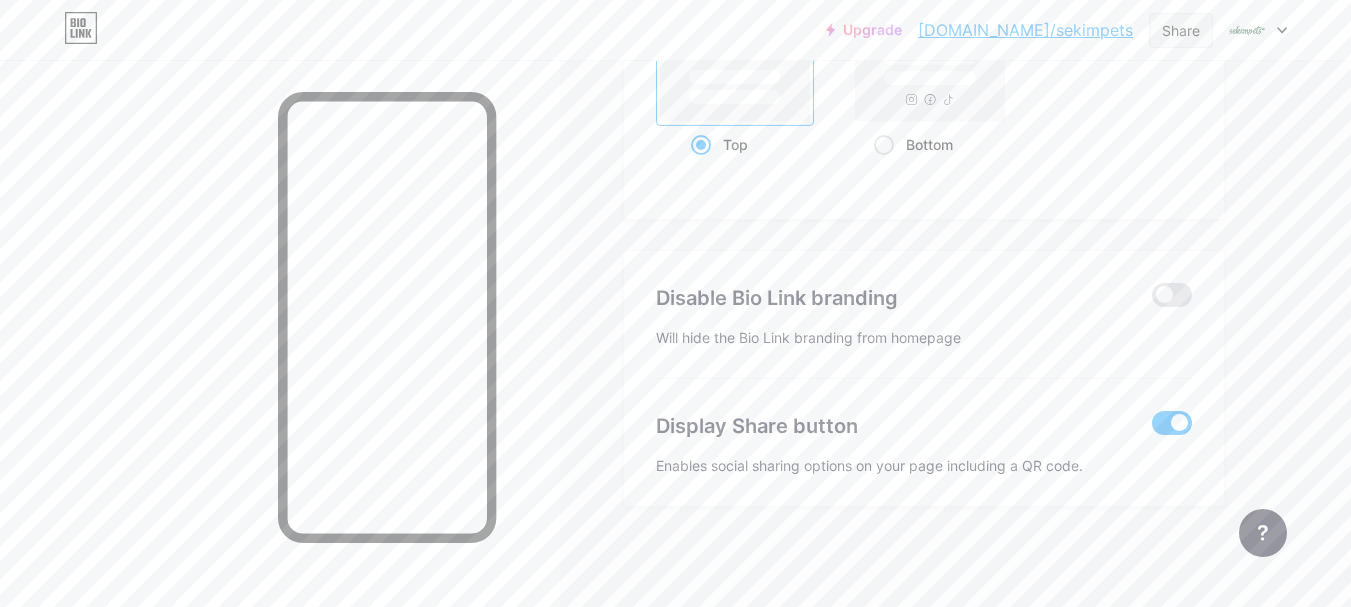 click on "Share" at bounding box center (1181, 30) 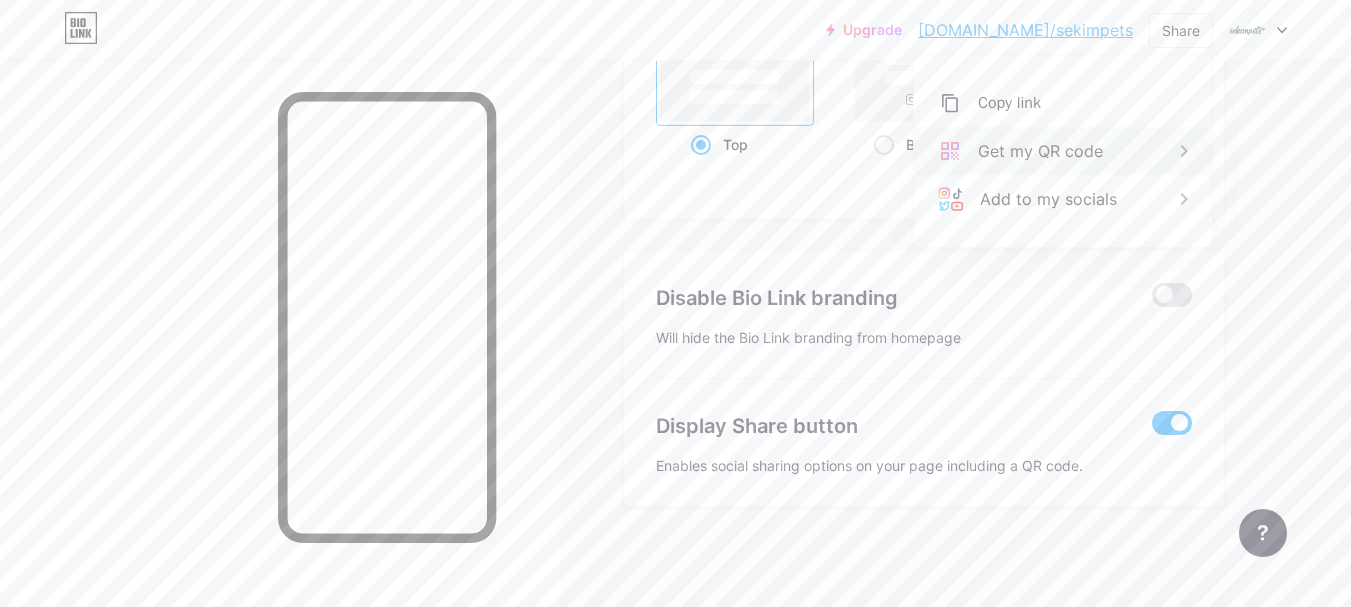 click on "Get my QR code" at bounding box center [1040, 151] 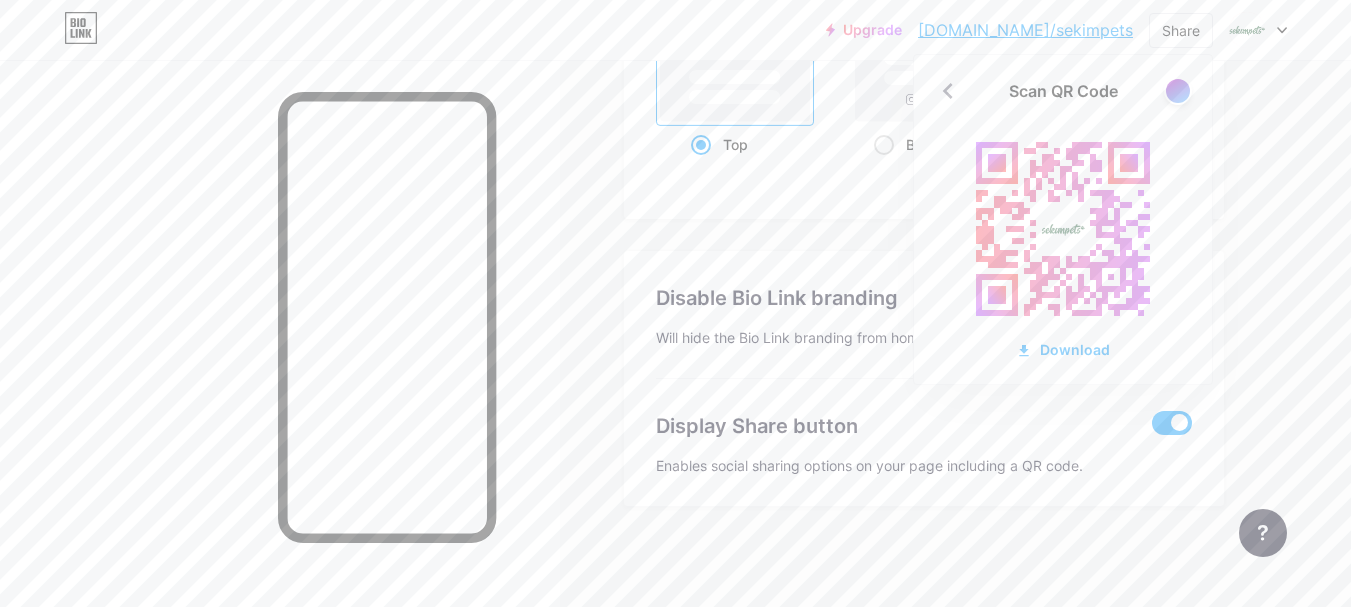 click on "Links
Posts
Design
Subscribers
NEW
Stats
Settings     Profile   Sekimpets Pet Accessories     A Pet's Lover Paradise                   Themes   Link in bio   Blog   Shop       Basics       Carbon       Xmas 23       Pride       Glitch       Winter · Live       Glassy · Live       Chameleon · Live       Rainy Night · Live       Neon · Live       Summer       Retro       Strawberry · Live       Desert       Sunny       Autumn       Leaf       Clear Sky       Blush       Unicorn       Minimal       Cloudy       Shadow     Create your own           Changes saved       Position to display socials                 Top                     Bottom
Disable Bio Link branding
Will hide the Bio Link branding from homepage     Display Share button
Enables social sharing options on your page including a QR code.   Changes saved           Feature requests             Help center" at bounding box center [654, -1062] 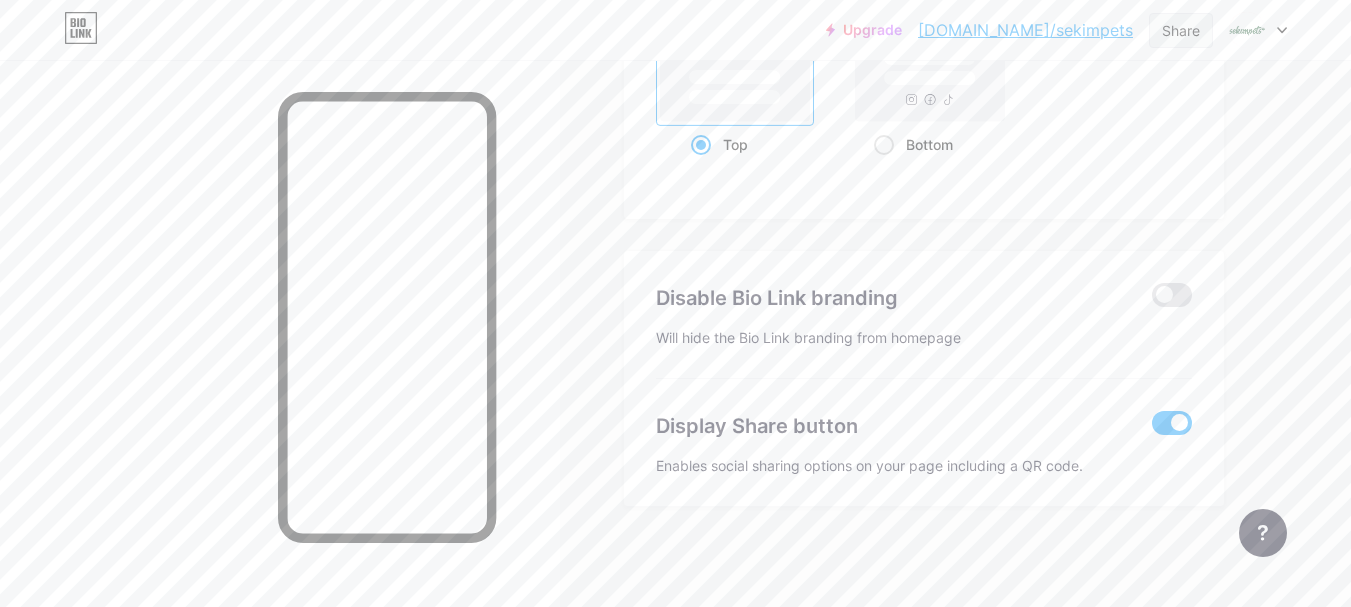 click on "Share" at bounding box center [1181, 30] 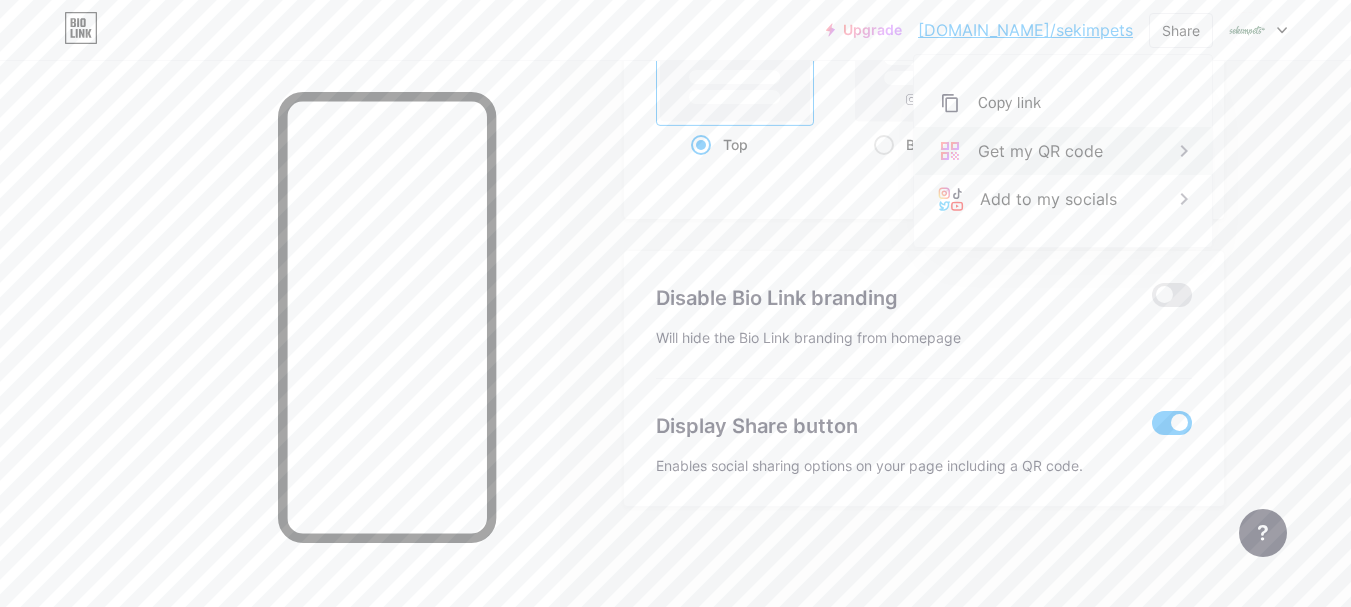 click on "Get my QR code" at bounding box center [1040, 151] 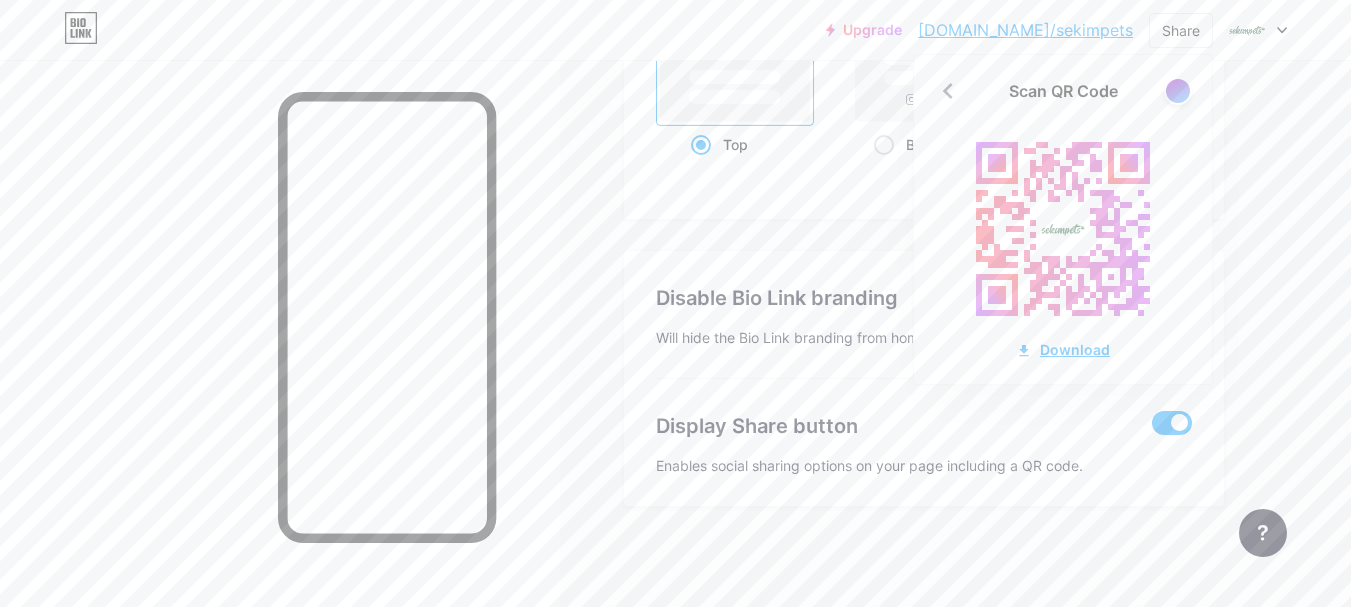 click on "Download" at bounding box center (1063, 349) 